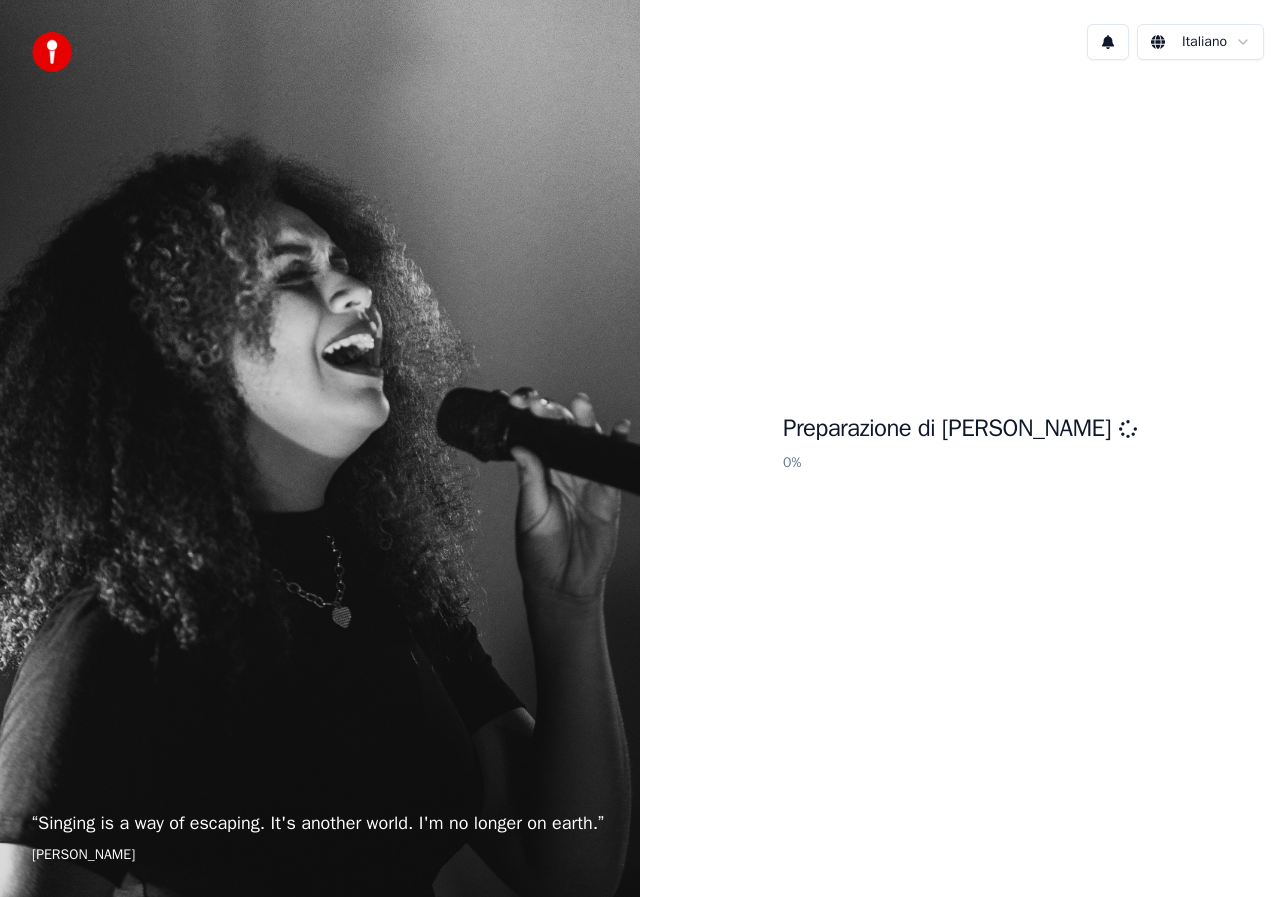scroll, scrollTop: 0, scrollLeft: 0, axis: both 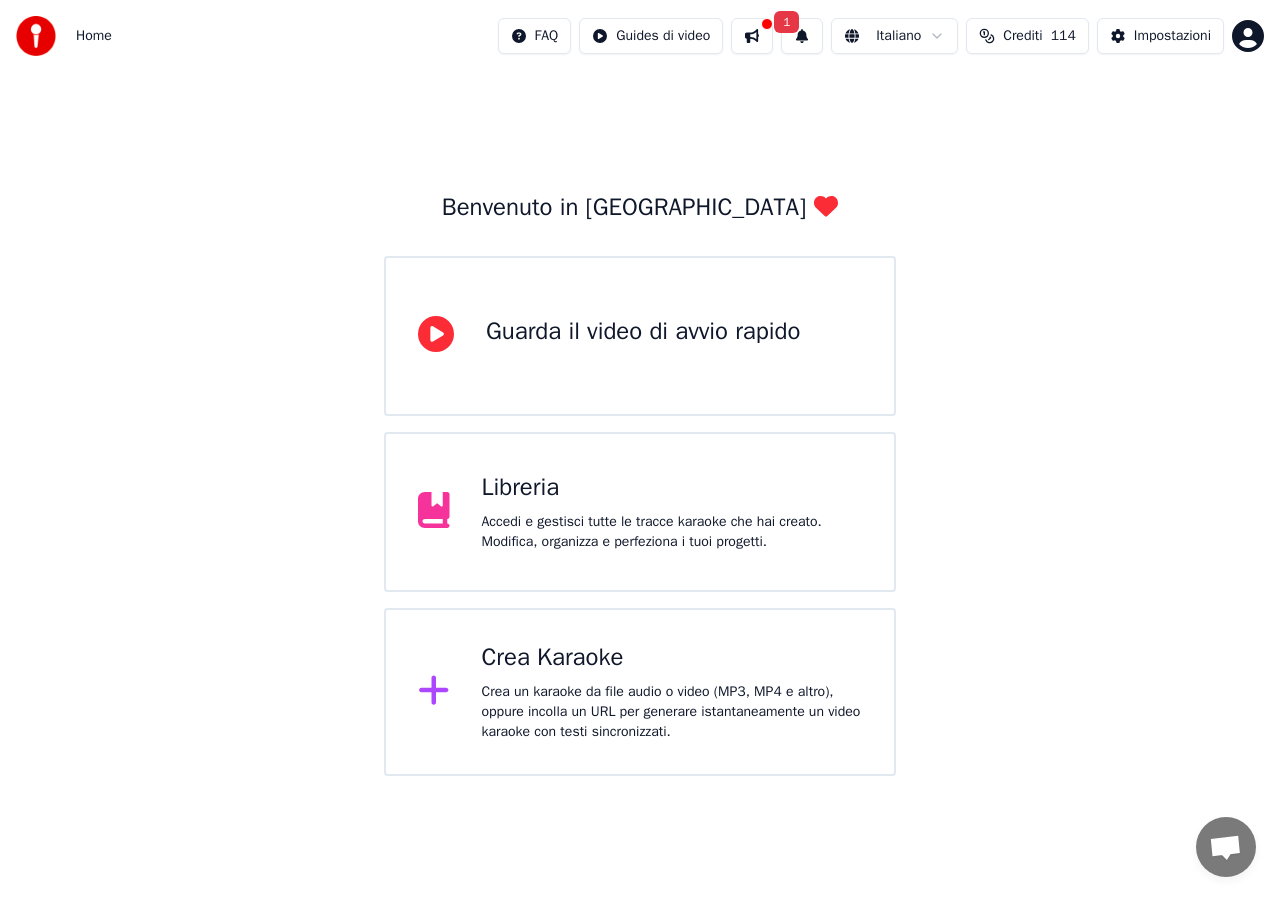 click on "Libreria" at bounding box center [672, 488] 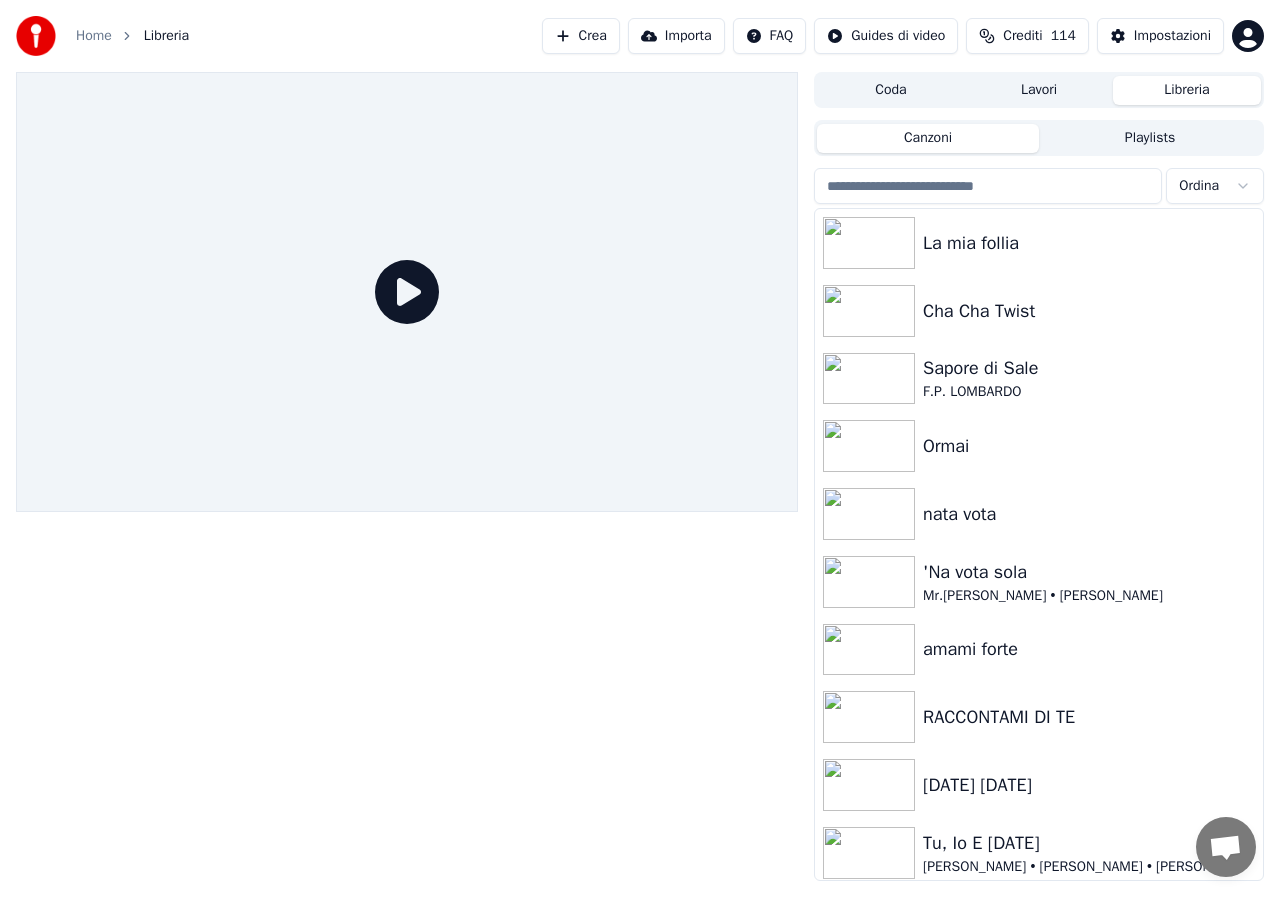 click on "Home Libreria Crea Importa FAQ Guides di video Crediti 114 Impostazioni Coda Lavori Libreria Canzoni Playlists Ordina La mia follia Cha Cha Twist Sapore di Sale F.P. [PERSON_NAME] nata vota 'Na vota sola Mr.[PERSON_NAME] • [PERSON_NAME] amami forte RACCONTAMI DI TE [DATE] [DATE] Tu, Io E [DATE] [PERSON_NAME] • [PERSON_NAME] • [PERSON_NAME] • [PERSON_NAME] [DATE] TU SEI L’UNICA DONNA PER ME FIGLI DELLE STELLE Parlami D'Amore" at bounding box center (640, 448) 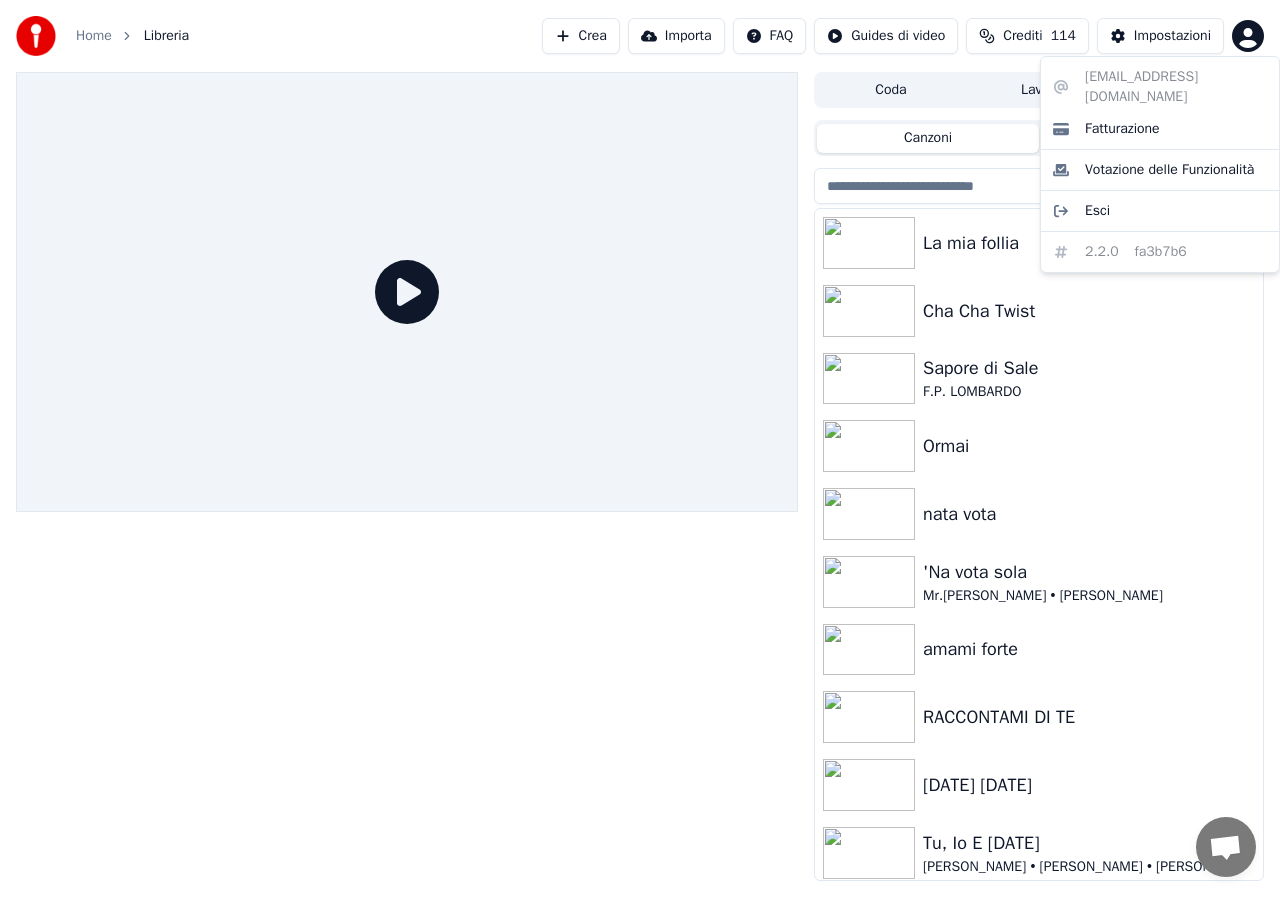 click on "Home Libreria Crea Importa FAQ Guides di video Crediti 114 Impostazioni Coda Lavori Libreria Canzoni Playlists Ordina La mia follia Cha Cha Twist Sapore di Sale F.P. [PERSON_NAME] nata vota 'Na vota sola Mr.[PERSON_NAME] • [PERSON_NAME] amami forte RACCONTAMI DI TE [DATE] [DATE] Tu, Io E [DATE][PERSON_NAME] • [PERSON_NAME] • [PERSON_NAME] • [PERSON_NAME] [DATE] TU SEI L’UNICA DONNA PER ME FIGLI DELLE STELLE Parlami D'Amore [EMAIL_ADDRESS][DOMAIN_NAME] Fatturazione Votazione delle Funzionalità Esci 2.2.0 fa3b7b6" at bounding box center (640, 448) 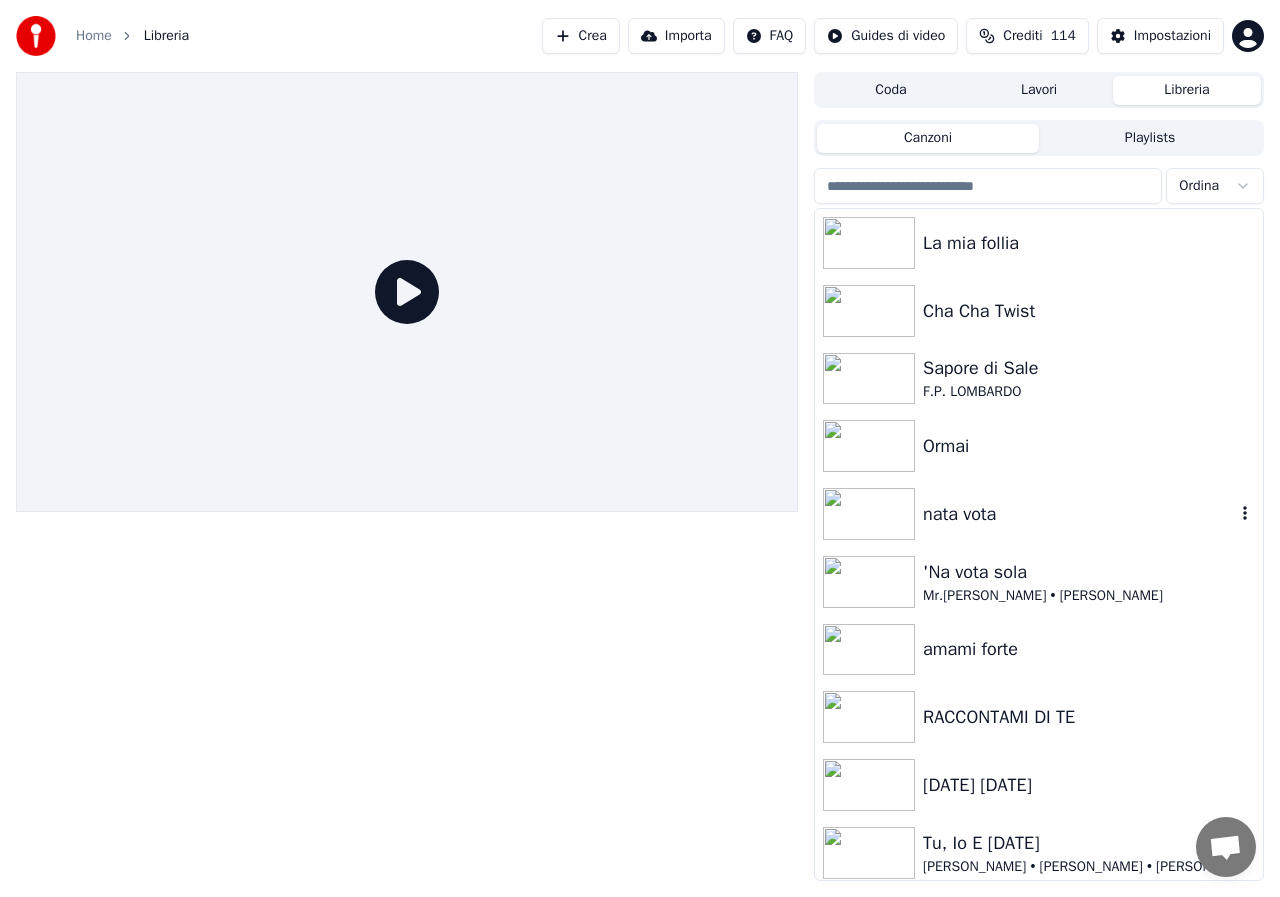 click at bounding box center [869, 514] 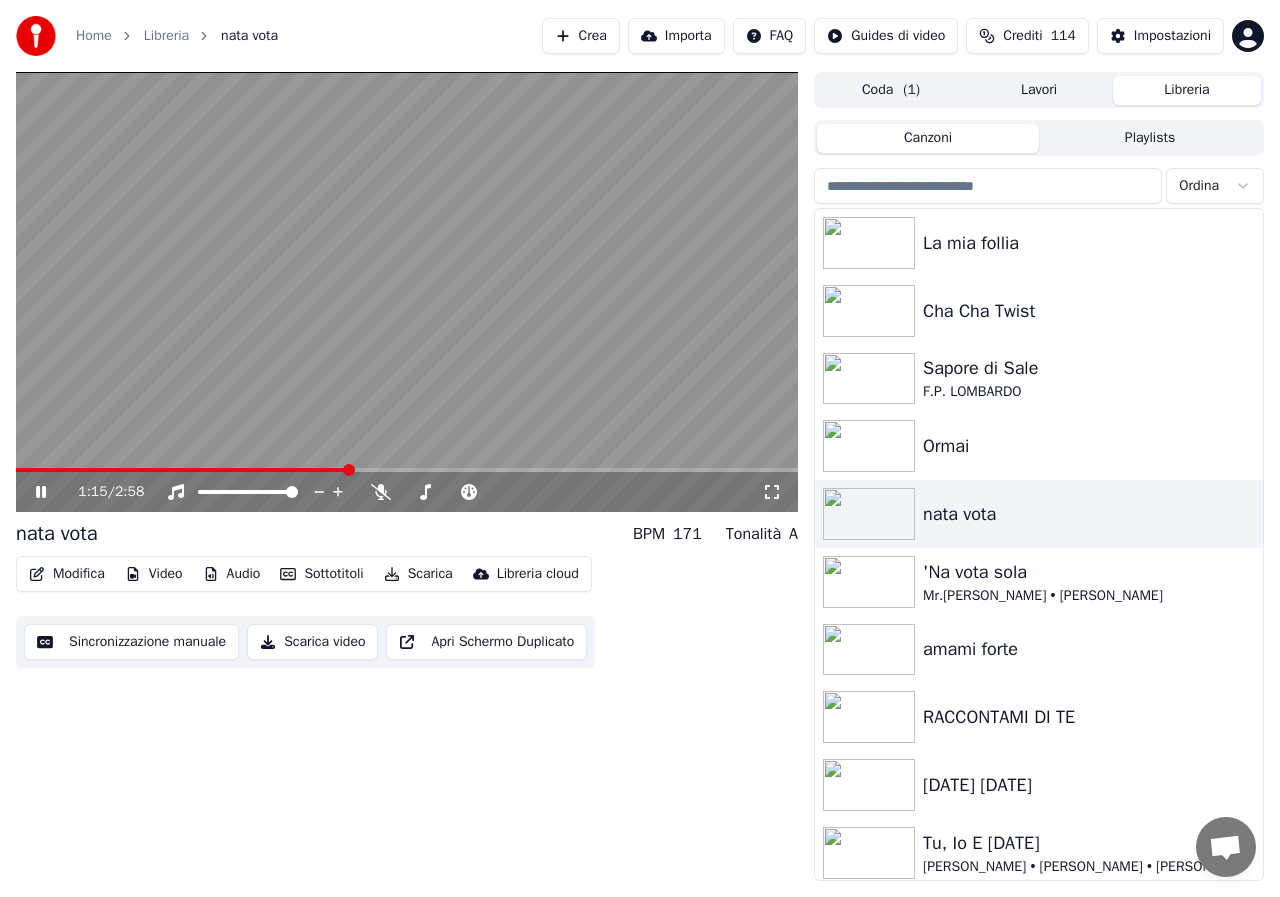 drag, startPoint x: 1073, startPoint y: 10, endPoint x: 1225, endPoint y: 89, distance: 171.30382 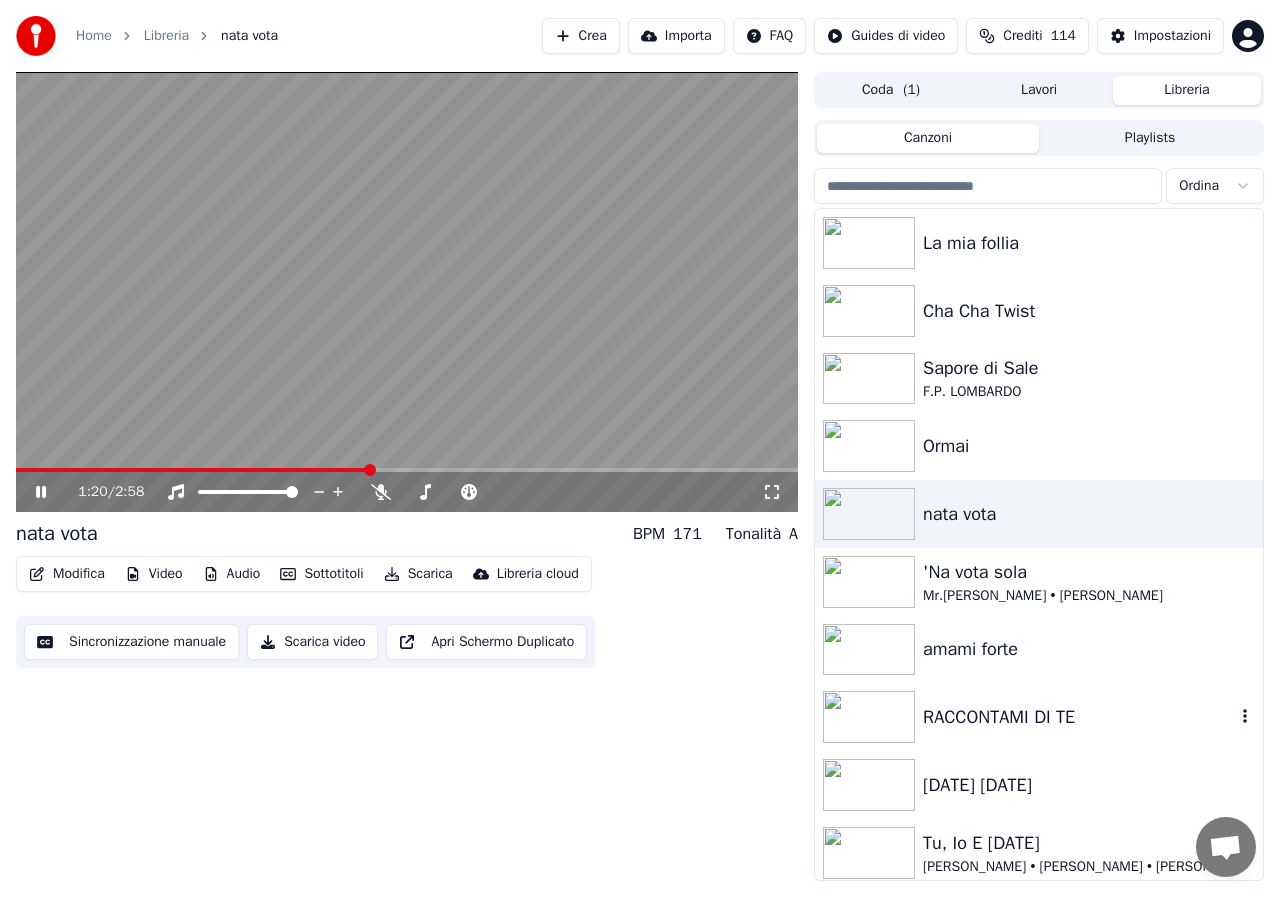 click on "RACCONTAMI DI TE" at bounding box center [1079, 717] 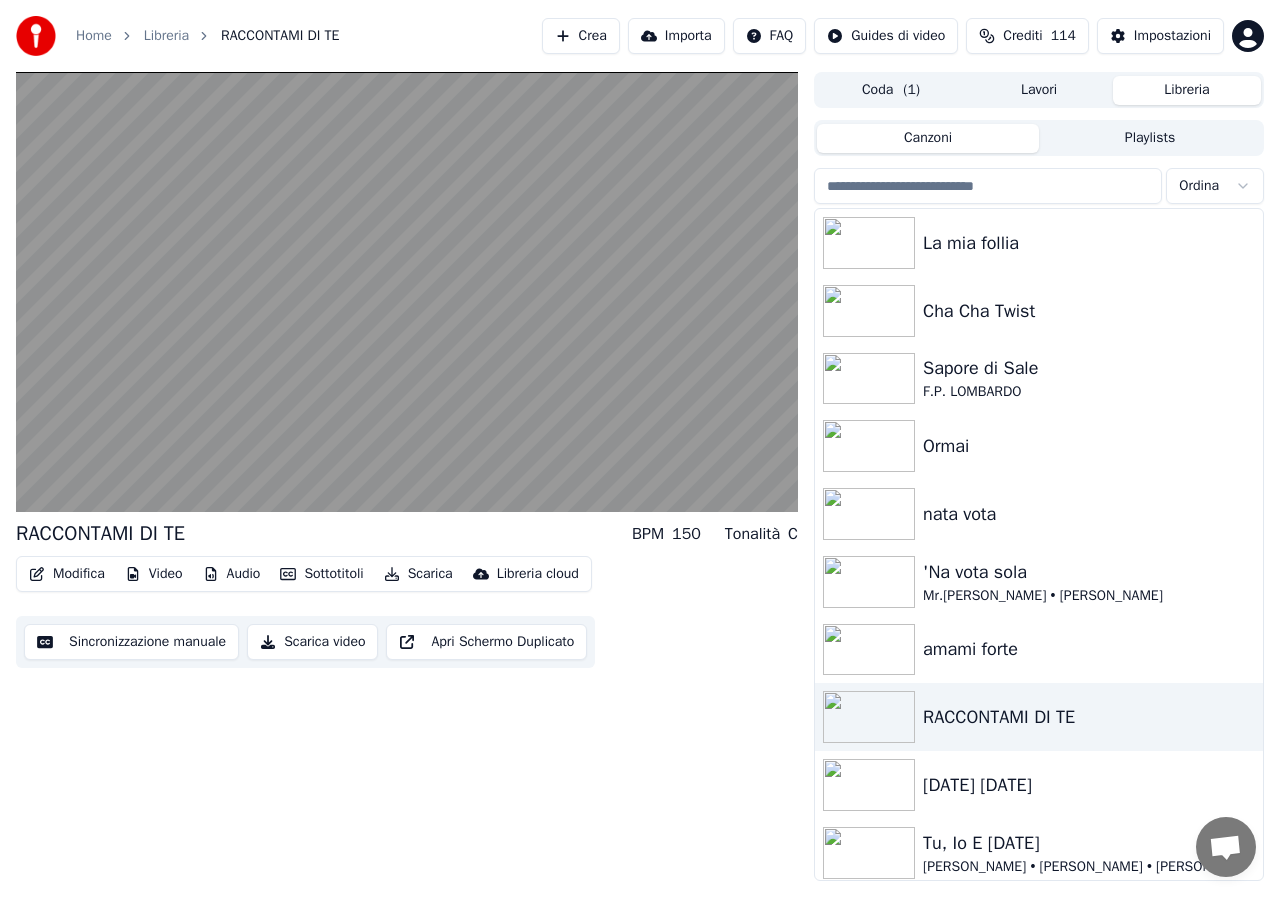 click on "Tu, Io E [DATE]" at bounding box center [1079, 843] 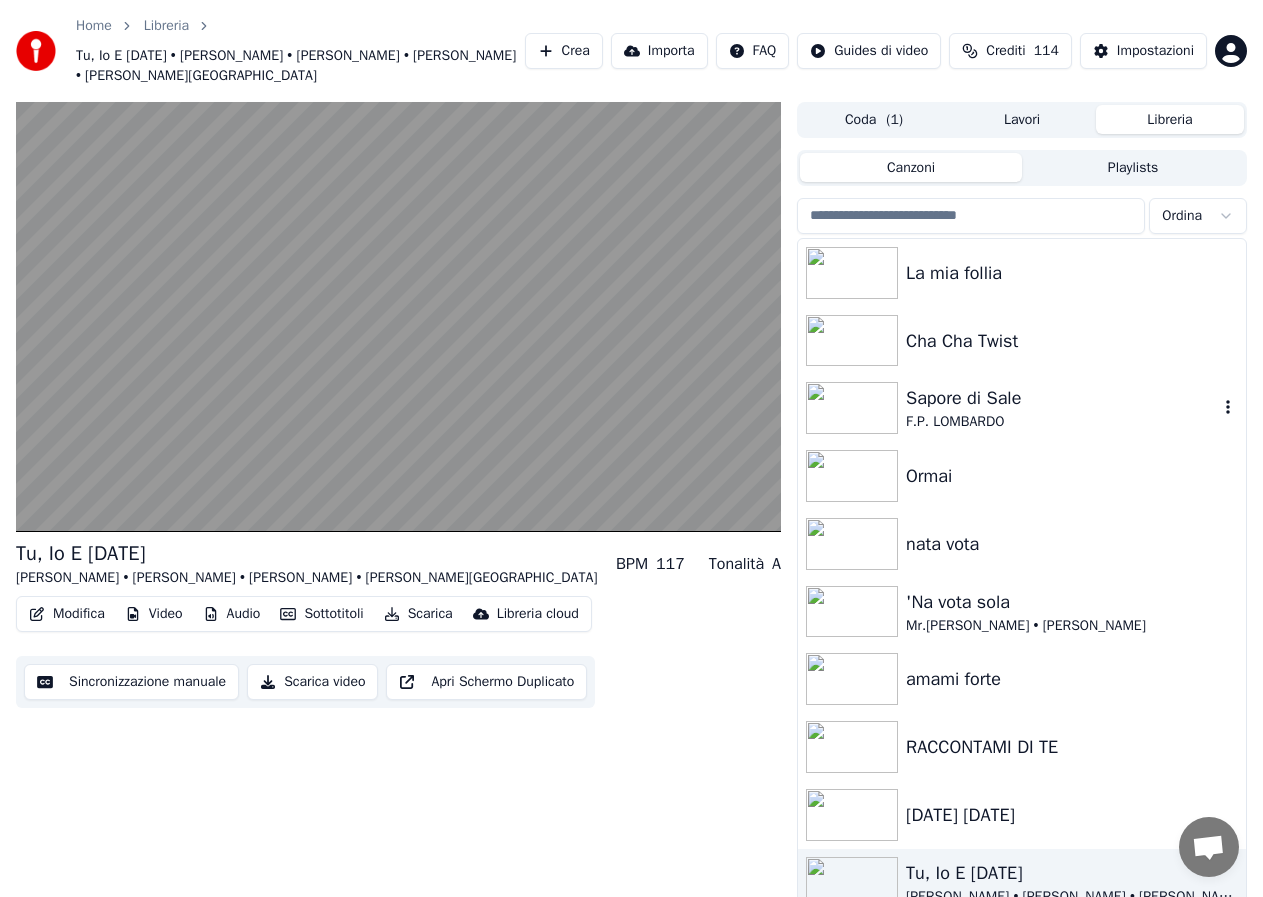 click at bounding box center [852, 408] 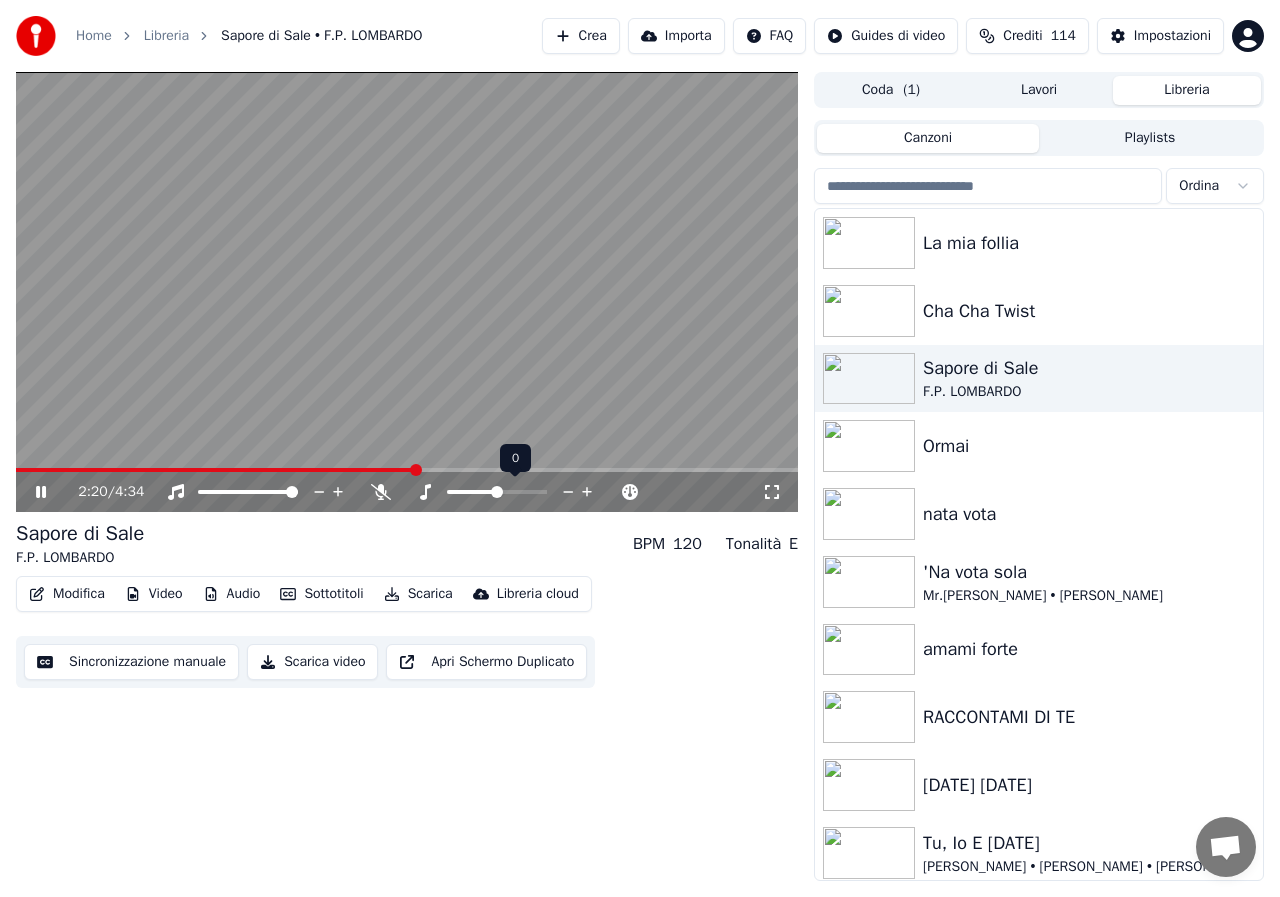 click 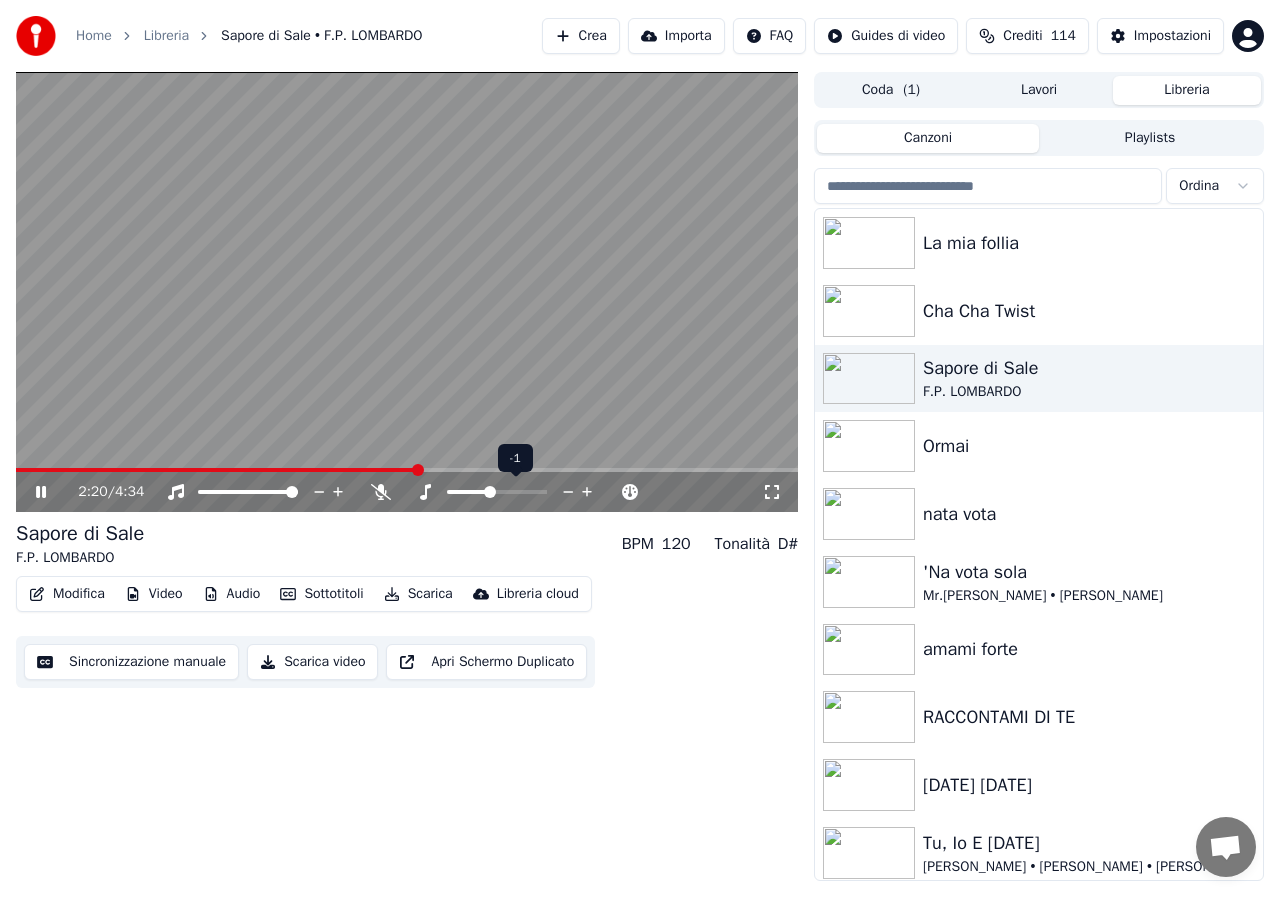 click 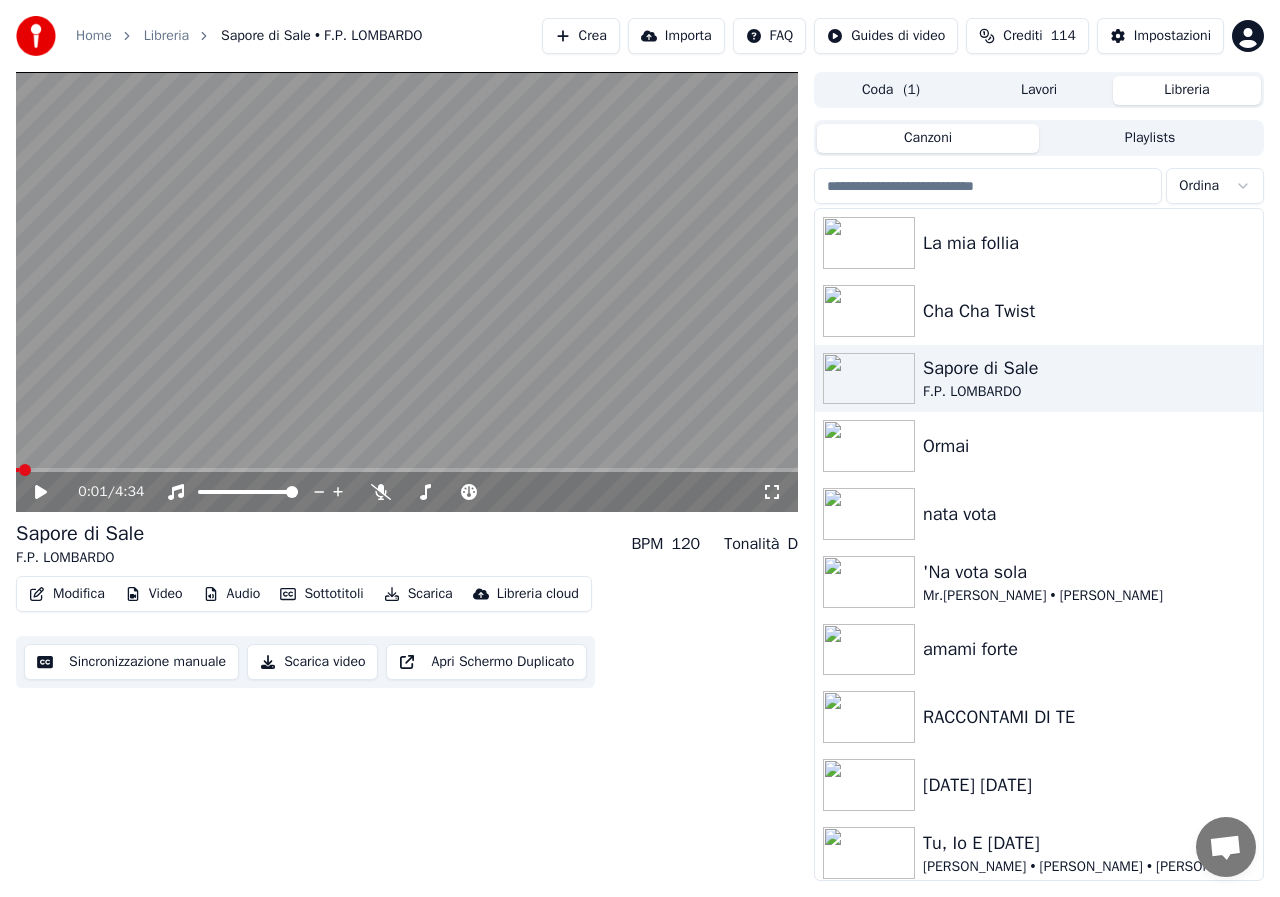click at bounding box center (17, 470) 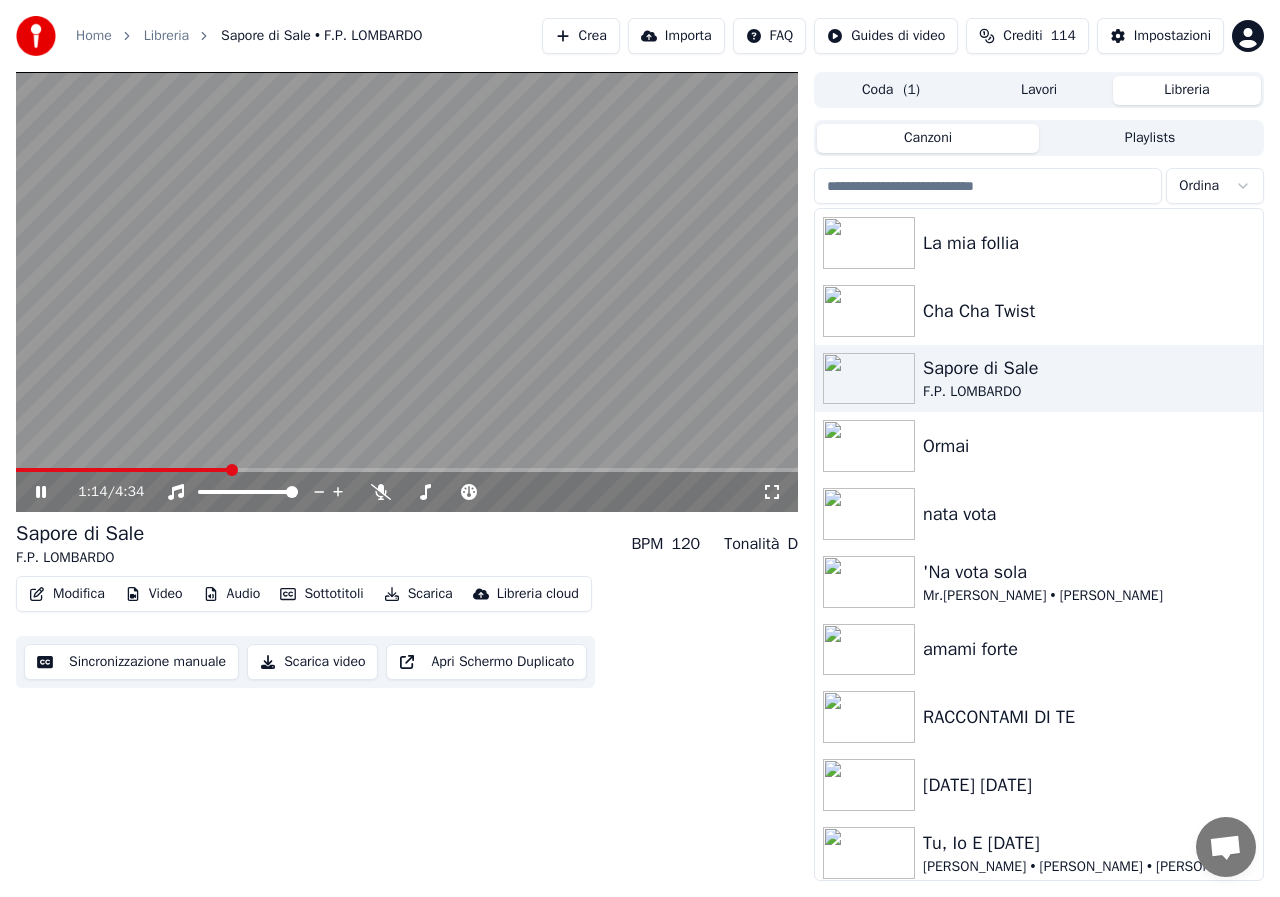 click 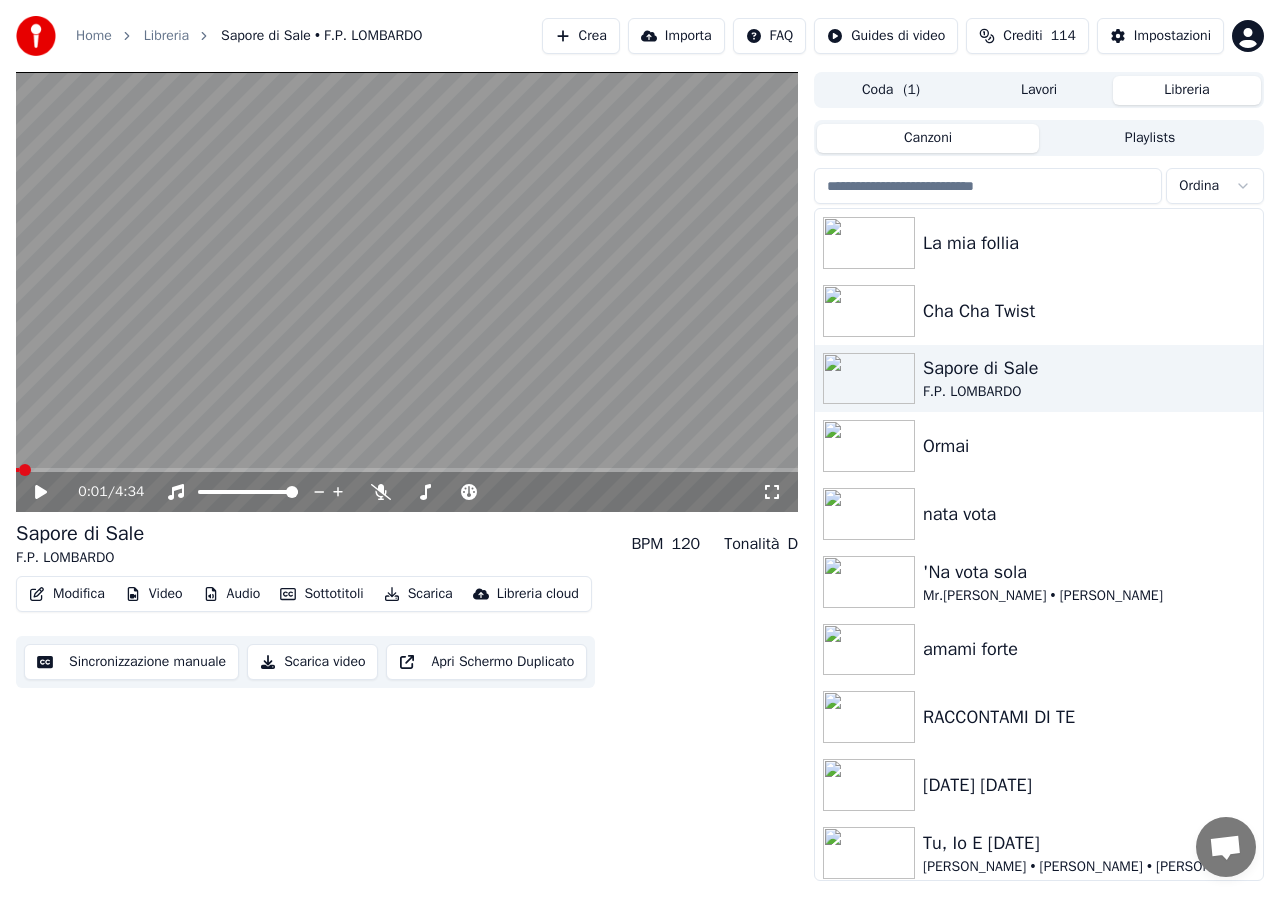 click at bounding box center (17, 470) 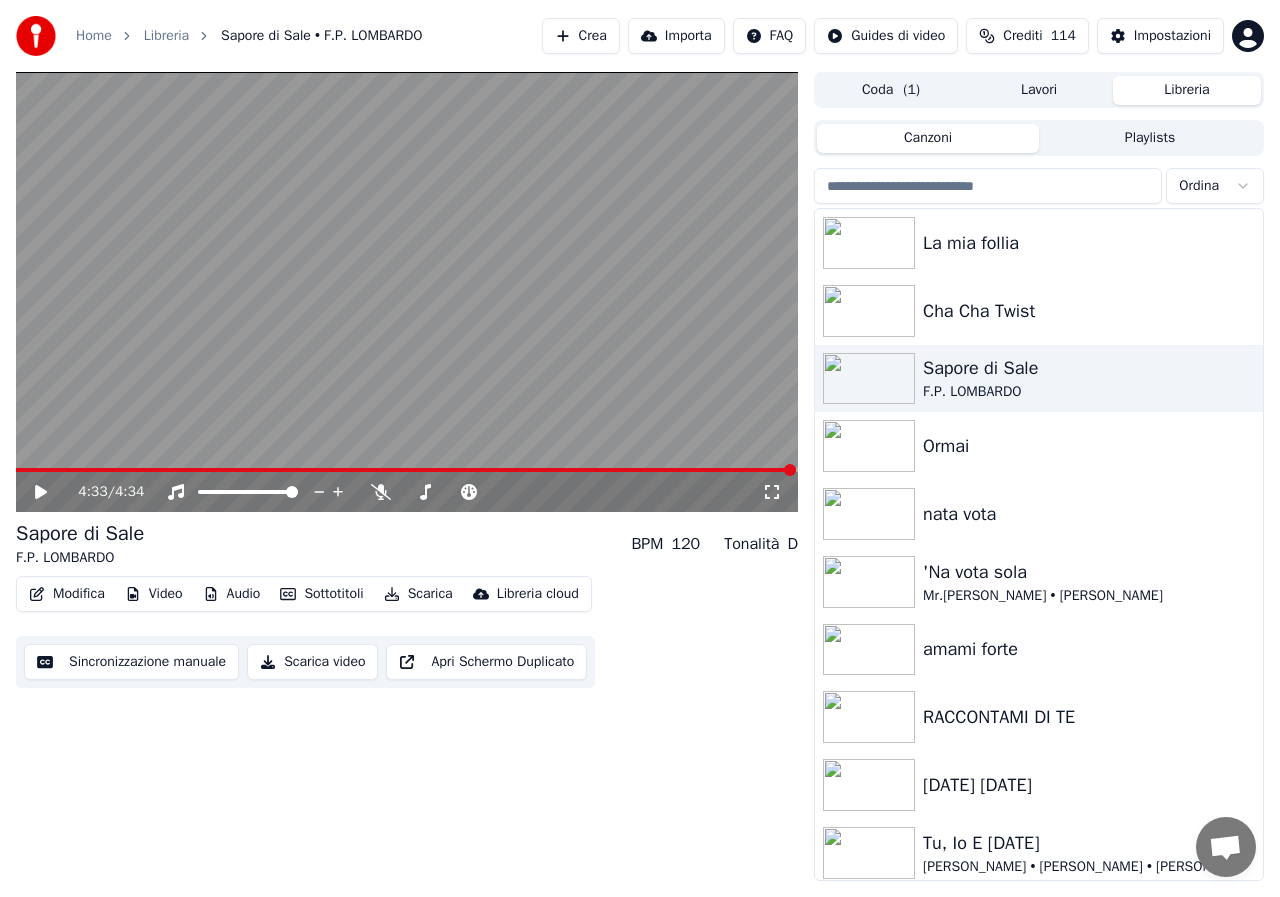 click 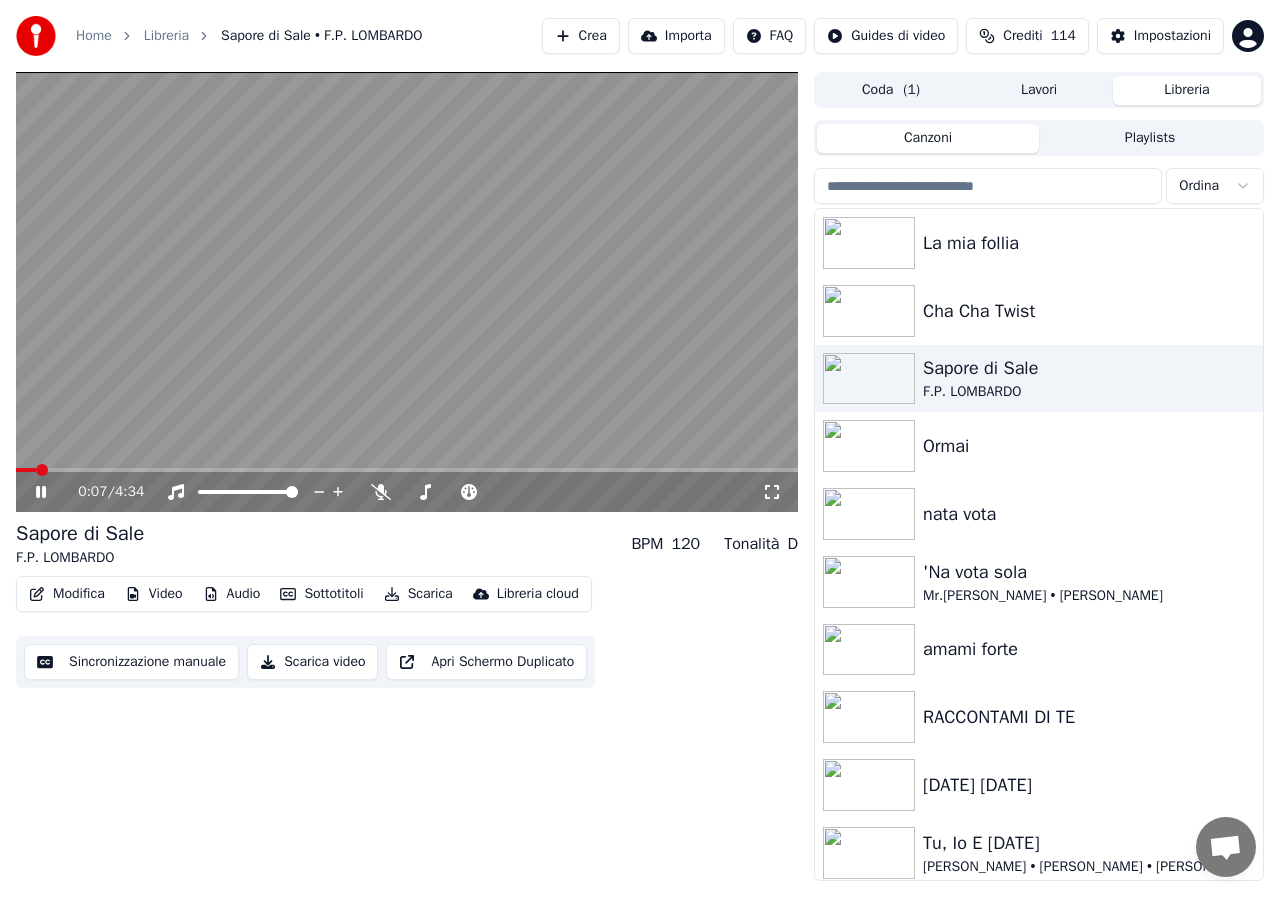 click at bounding box center (26, 470) 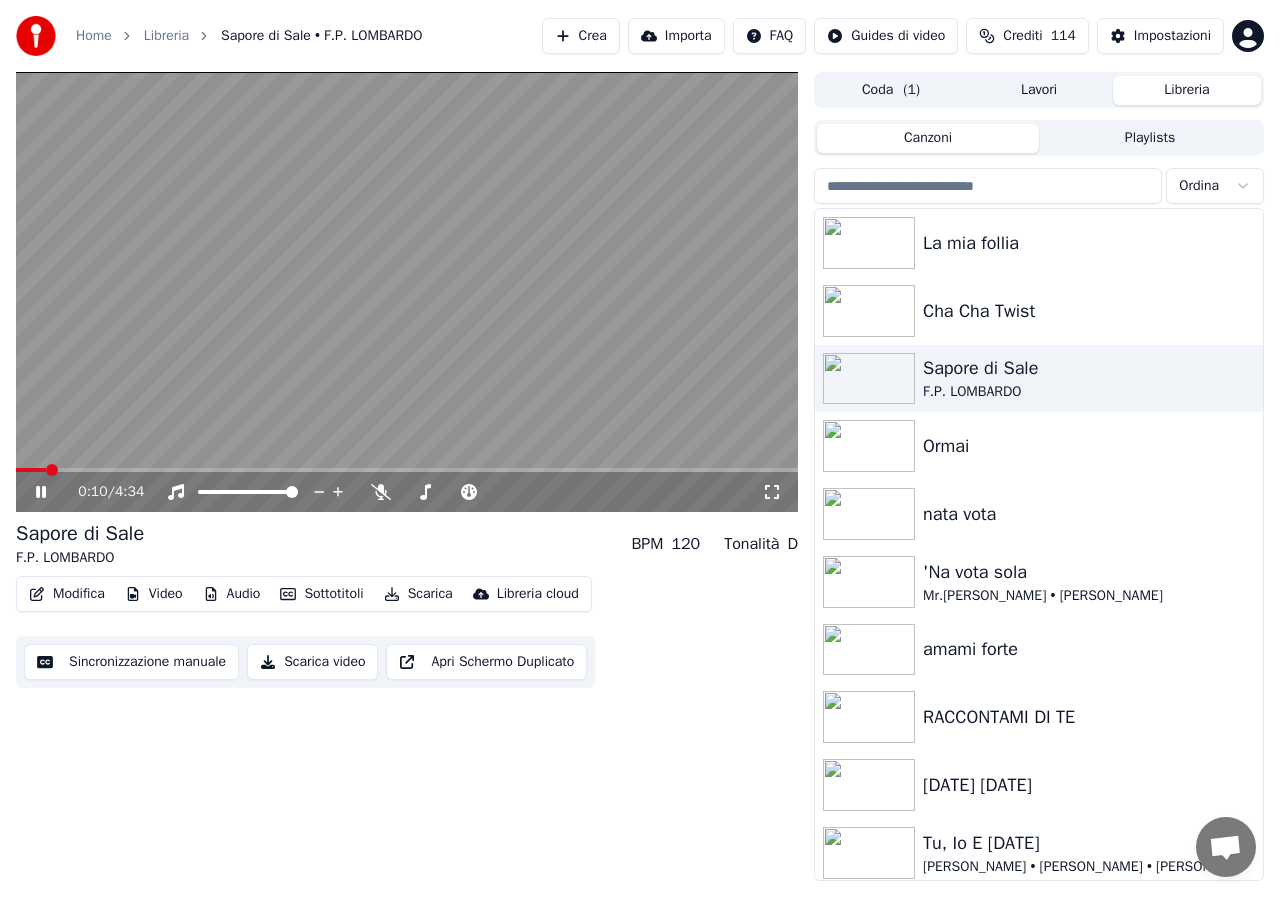 click 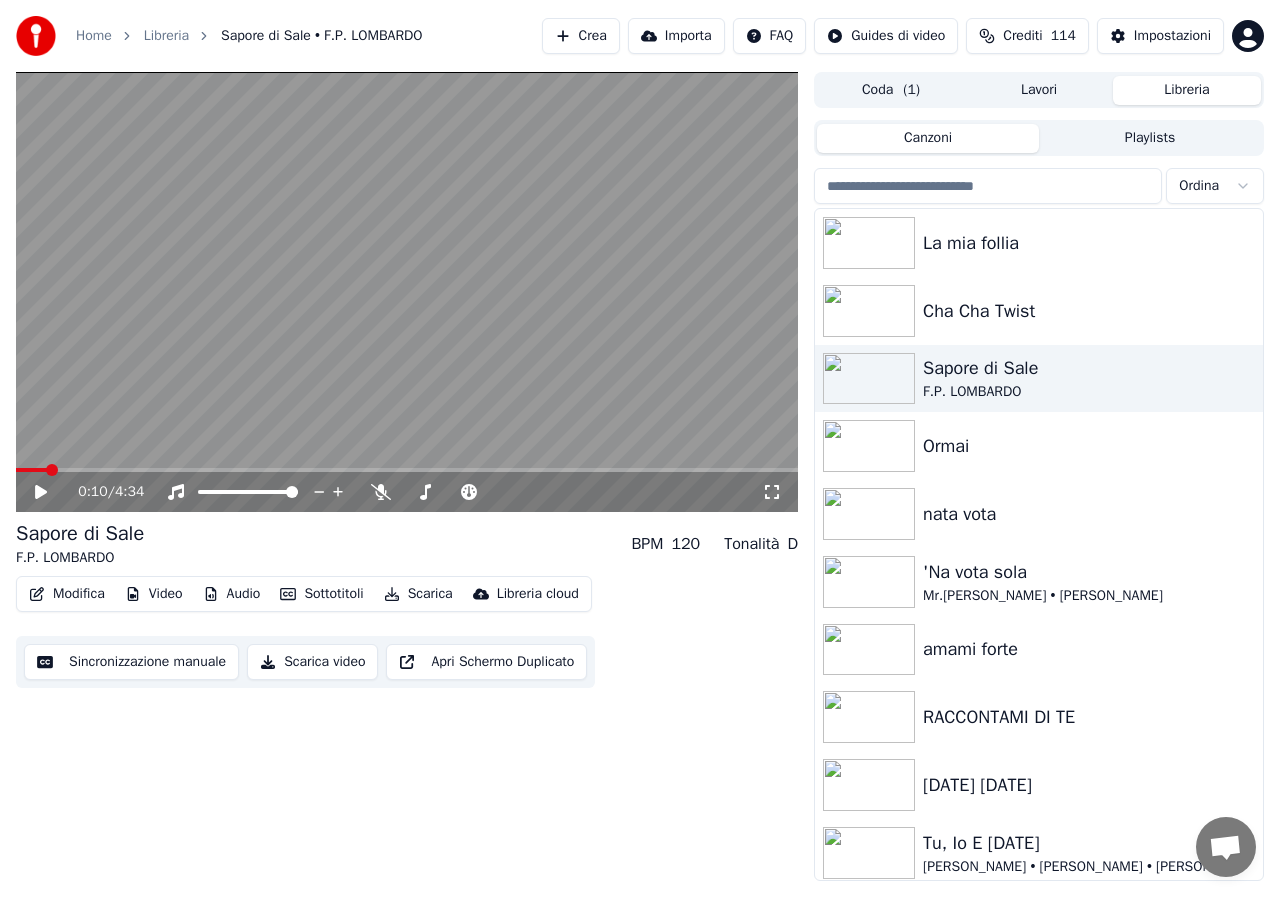 click on "Crea" at bounding box center [581, 36] 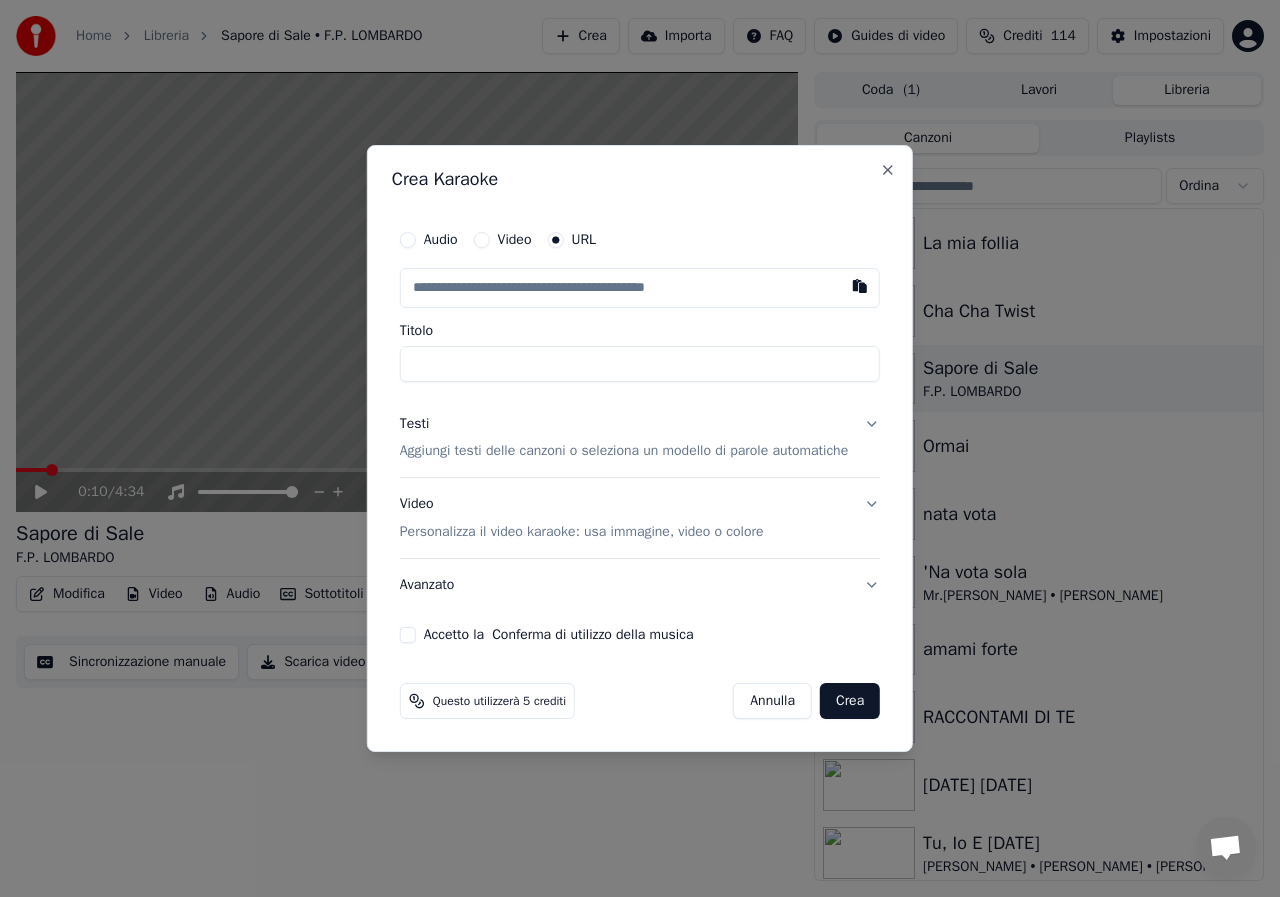 click at bounding box center [640, 288] 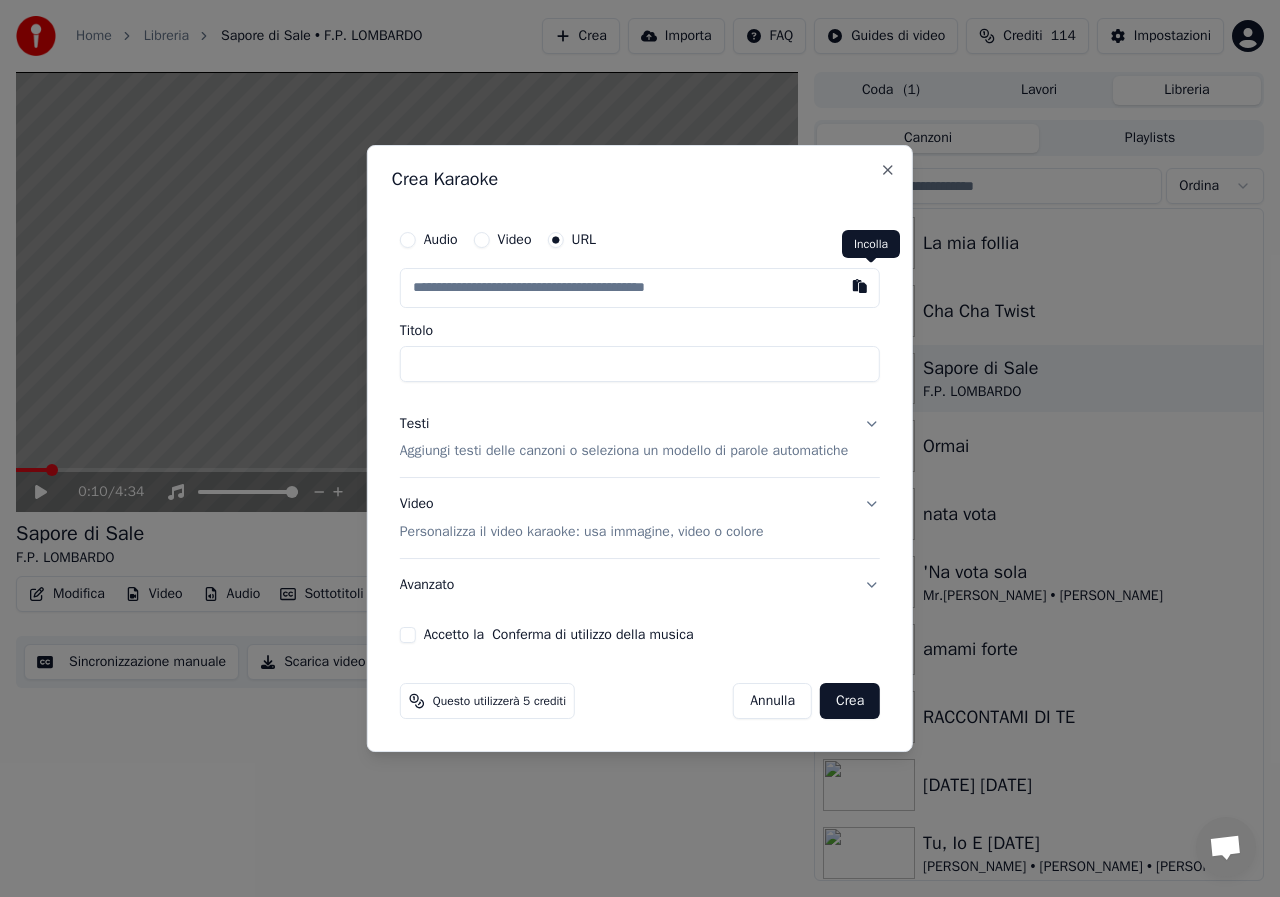 click at bounding box center (860, 286) 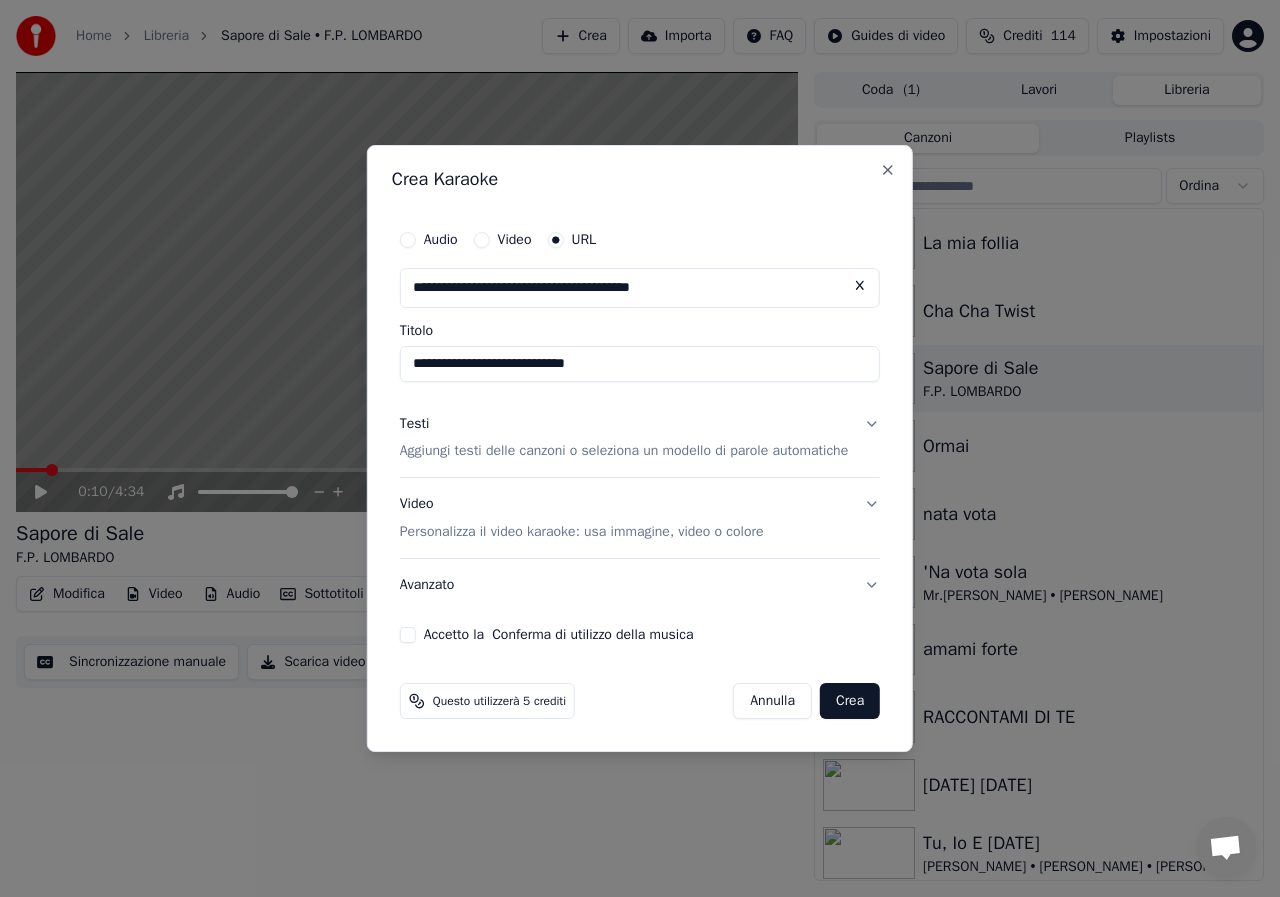 type on "**********" 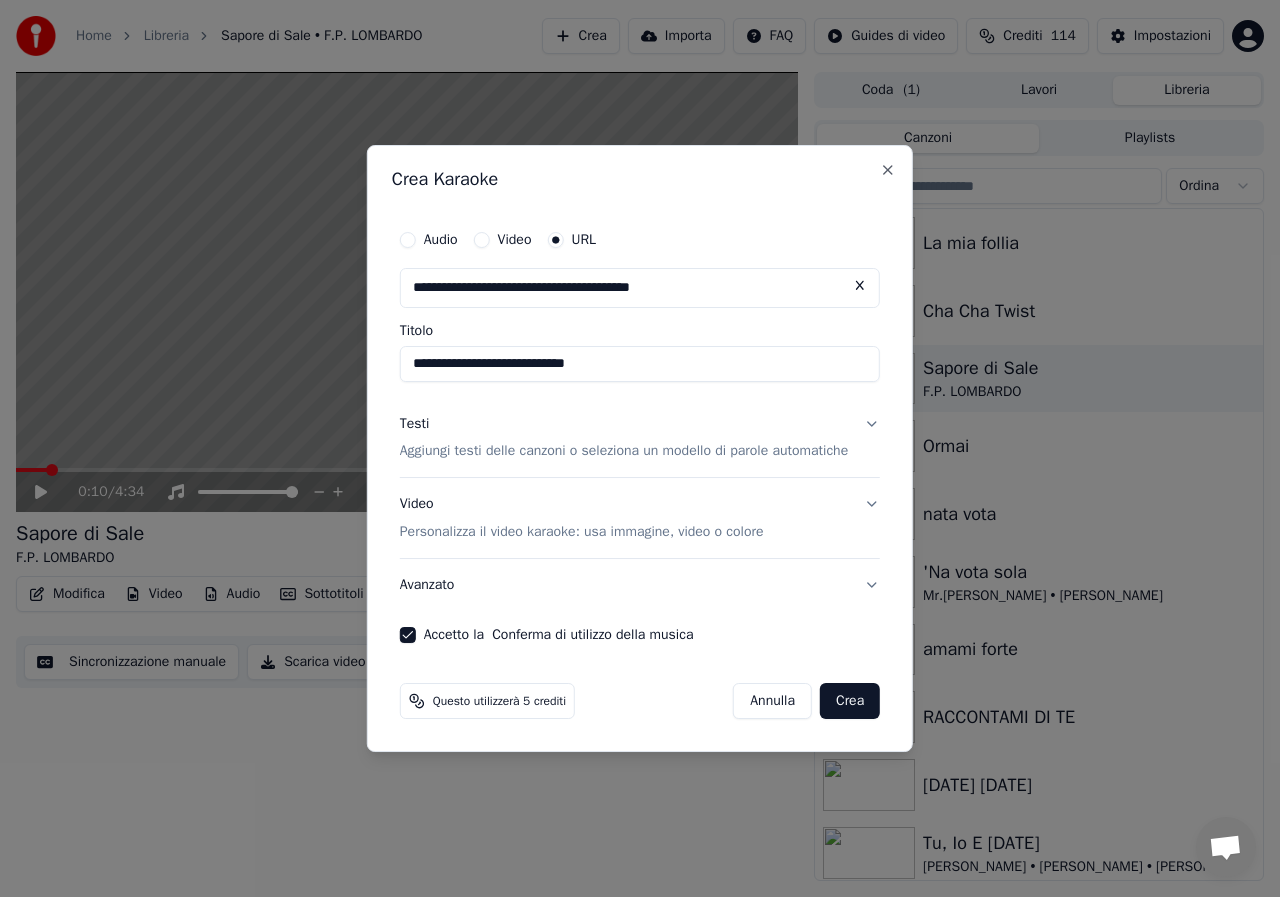 click on "Crea" at bounding box center (850, 701) 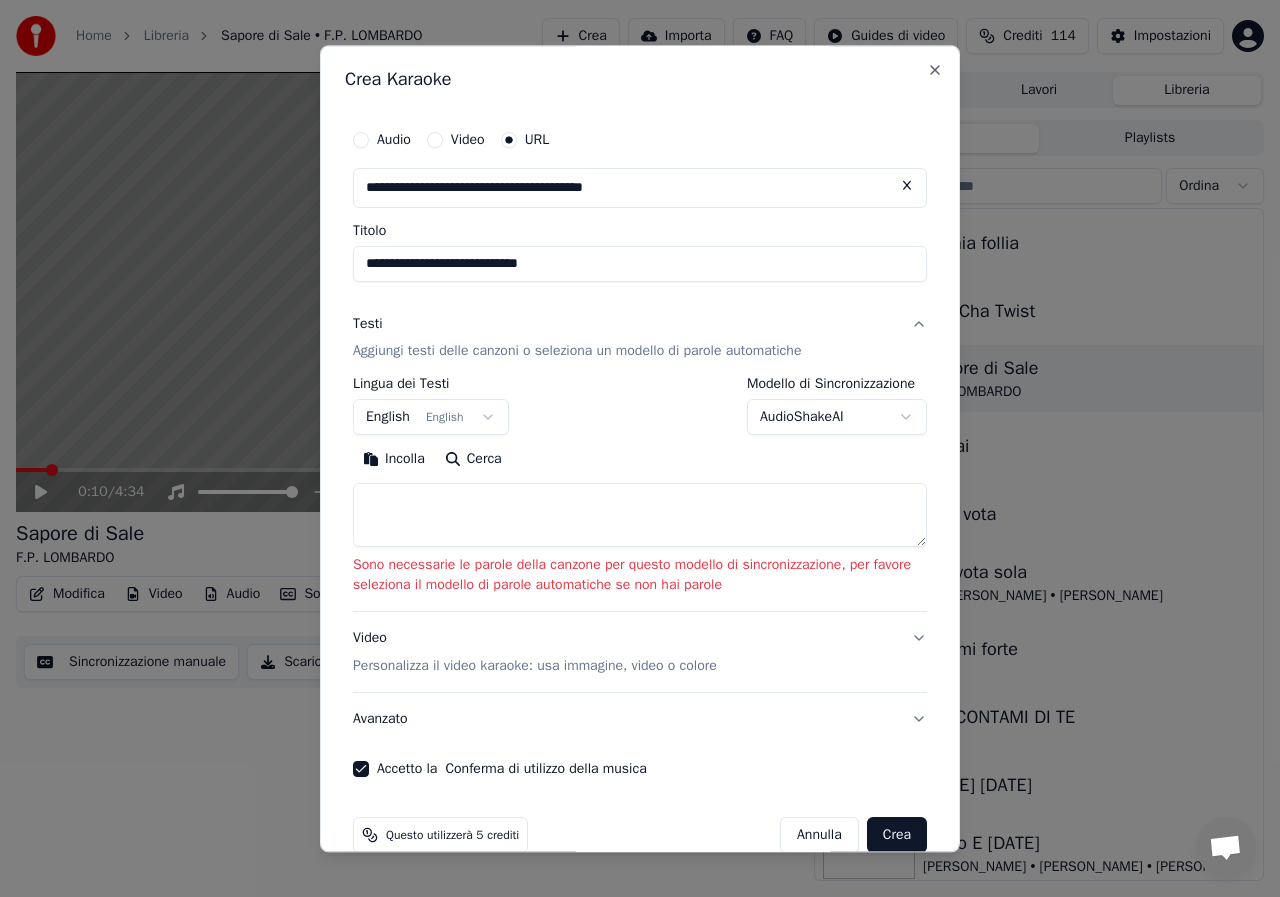 click on "English English" at bounding box center (431, 418) 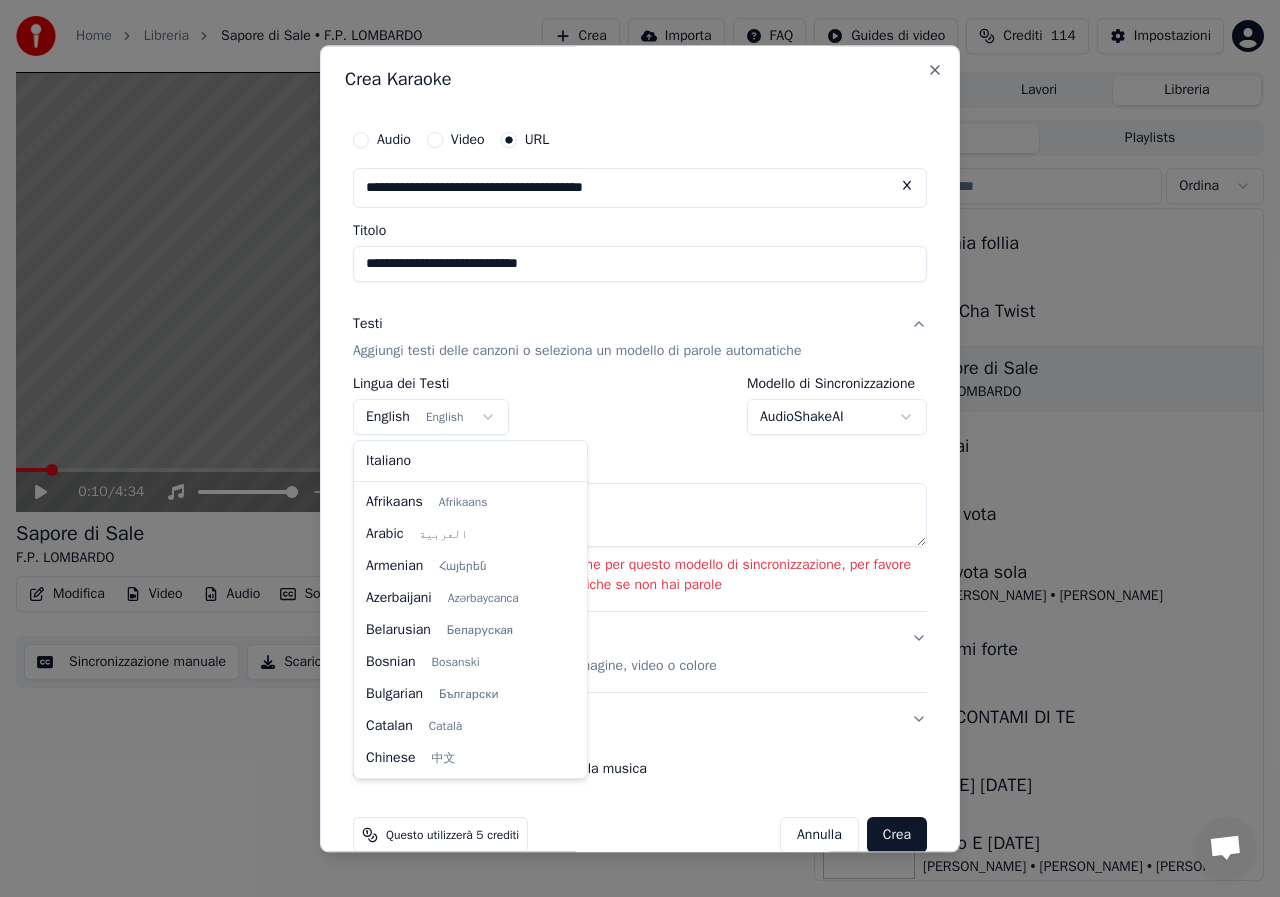 scroll, scrollTop: 160, scrollLeft: 0, axis: vertical 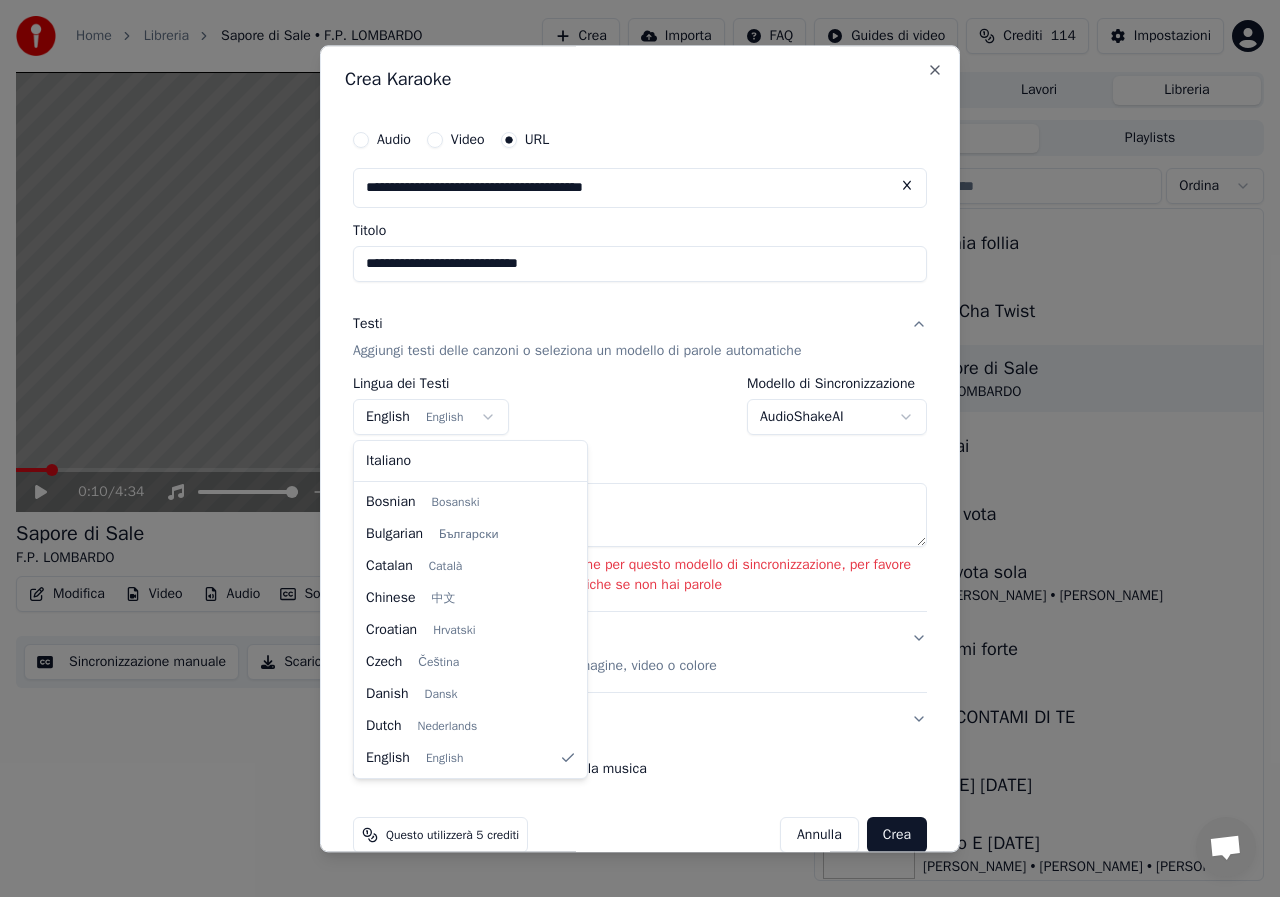 select on "**" 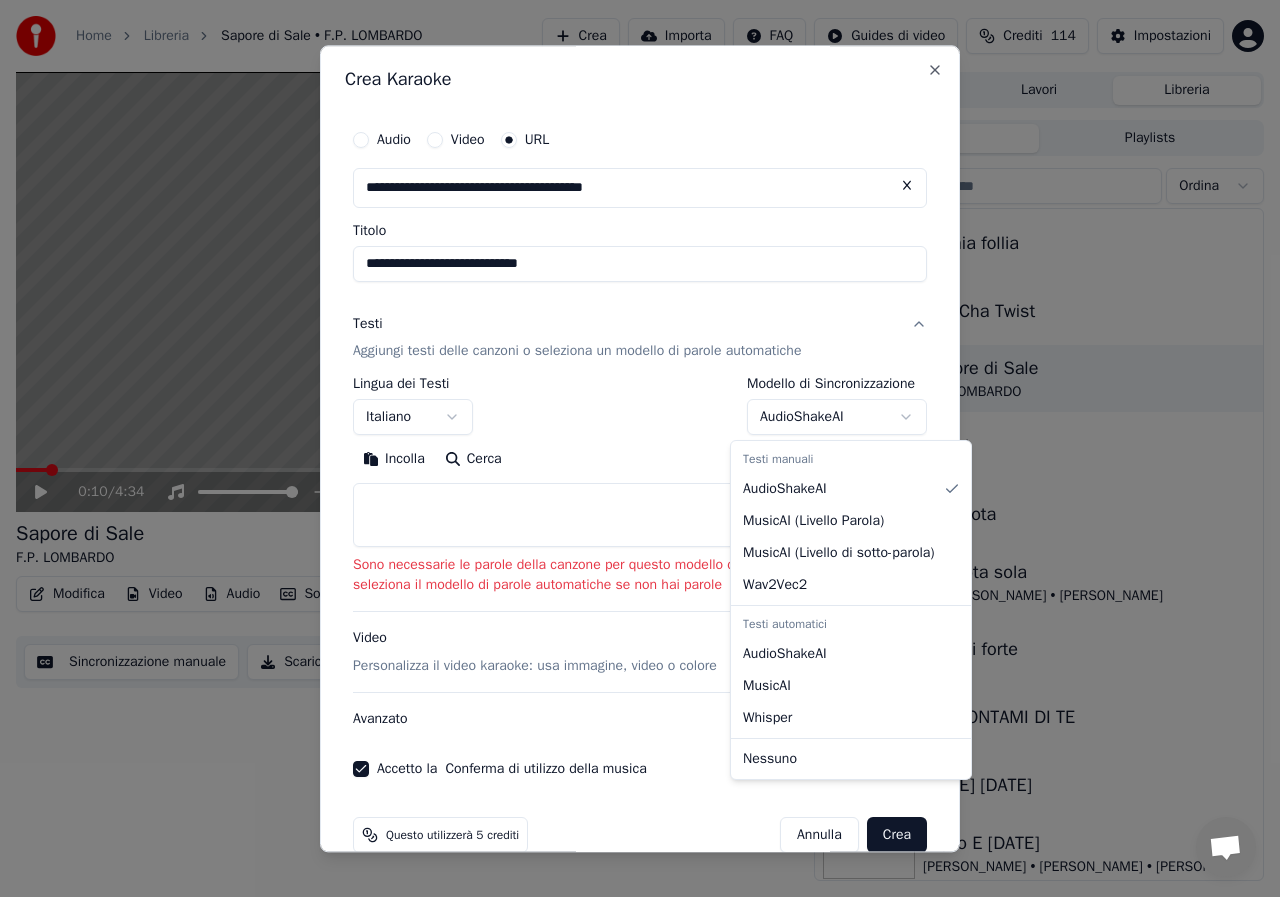 click on "**********" at bounding box center [640, 448] 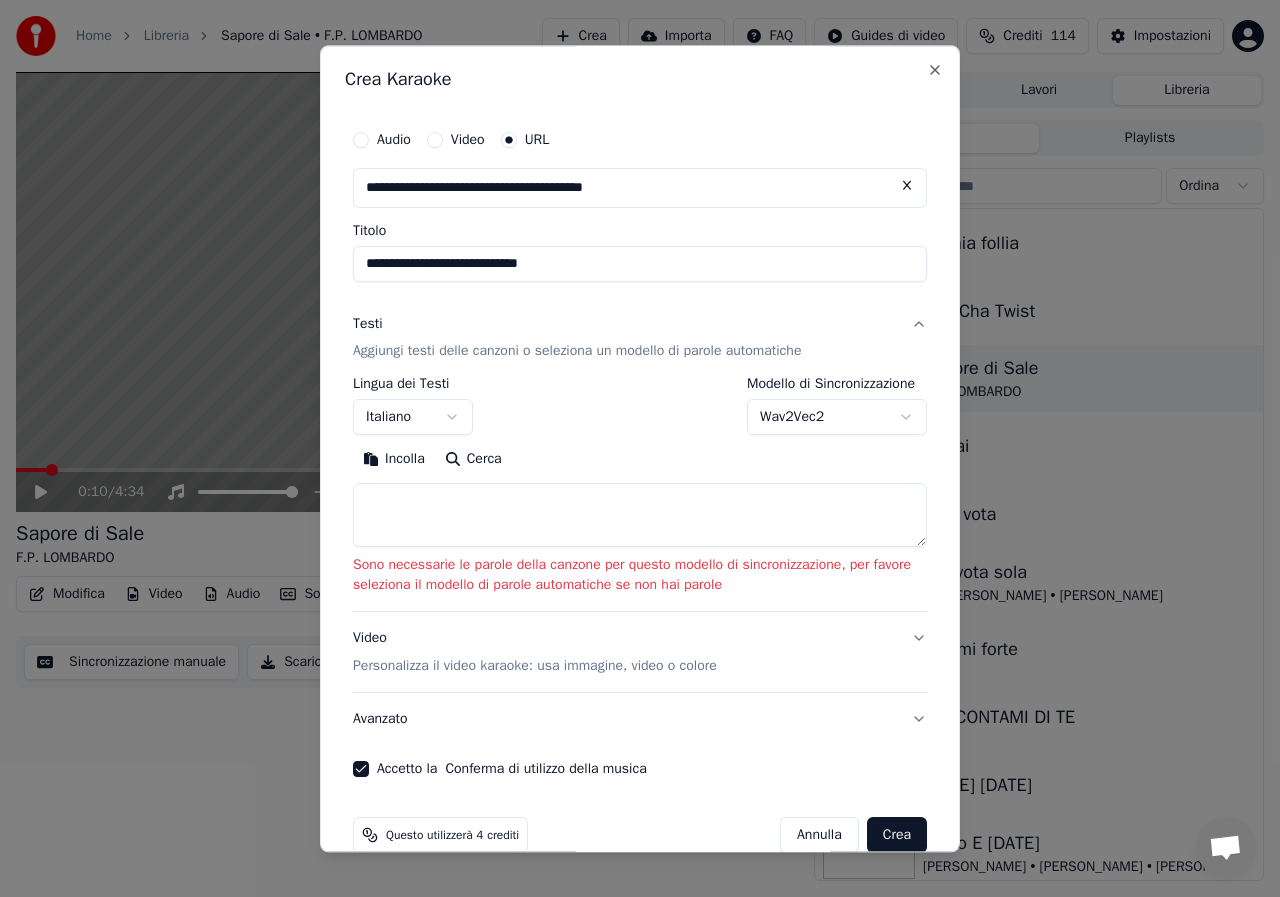 click on "Crea" at bounding box center [897, 836] 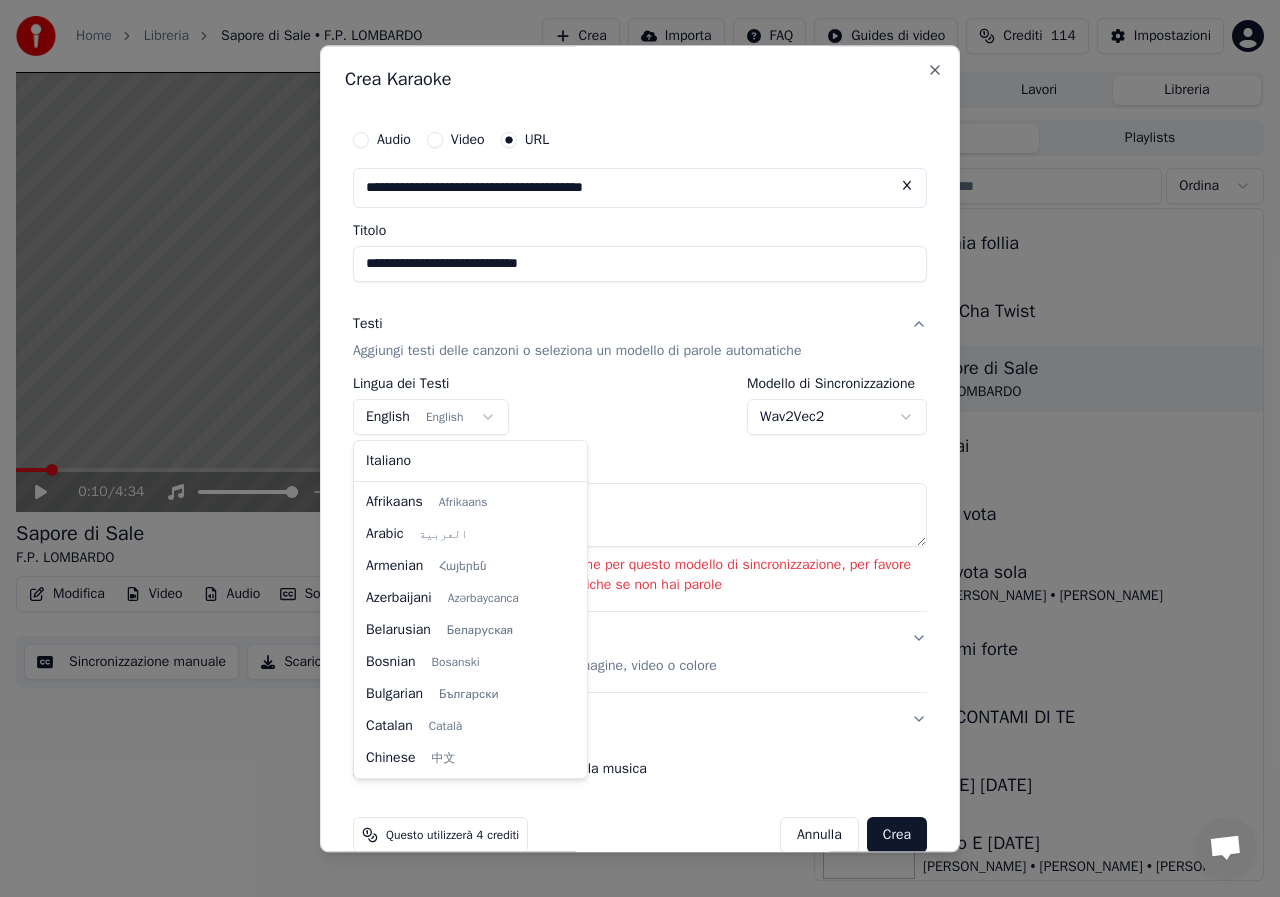 click on "**********" at bounding box center [640, 448] 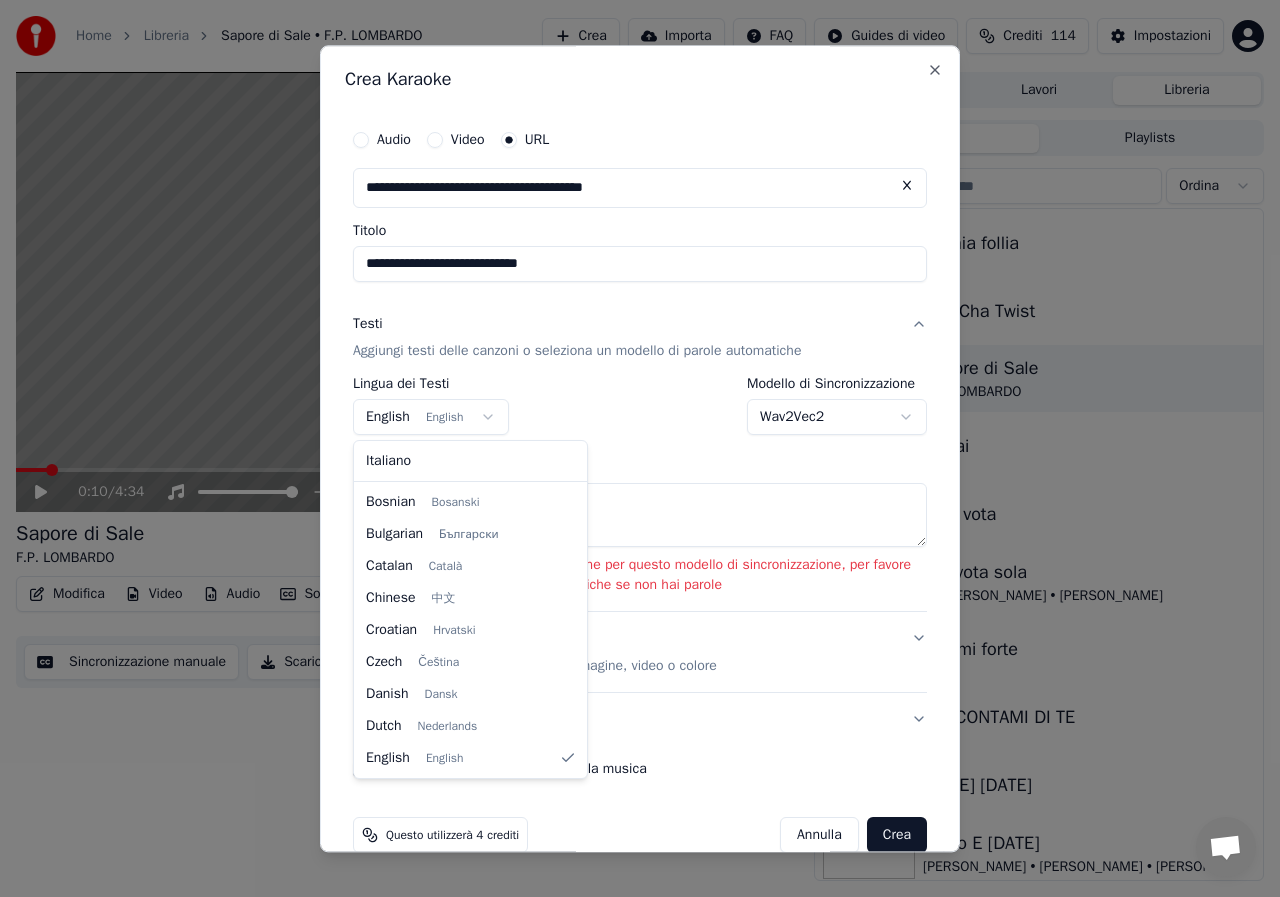 select on "**" 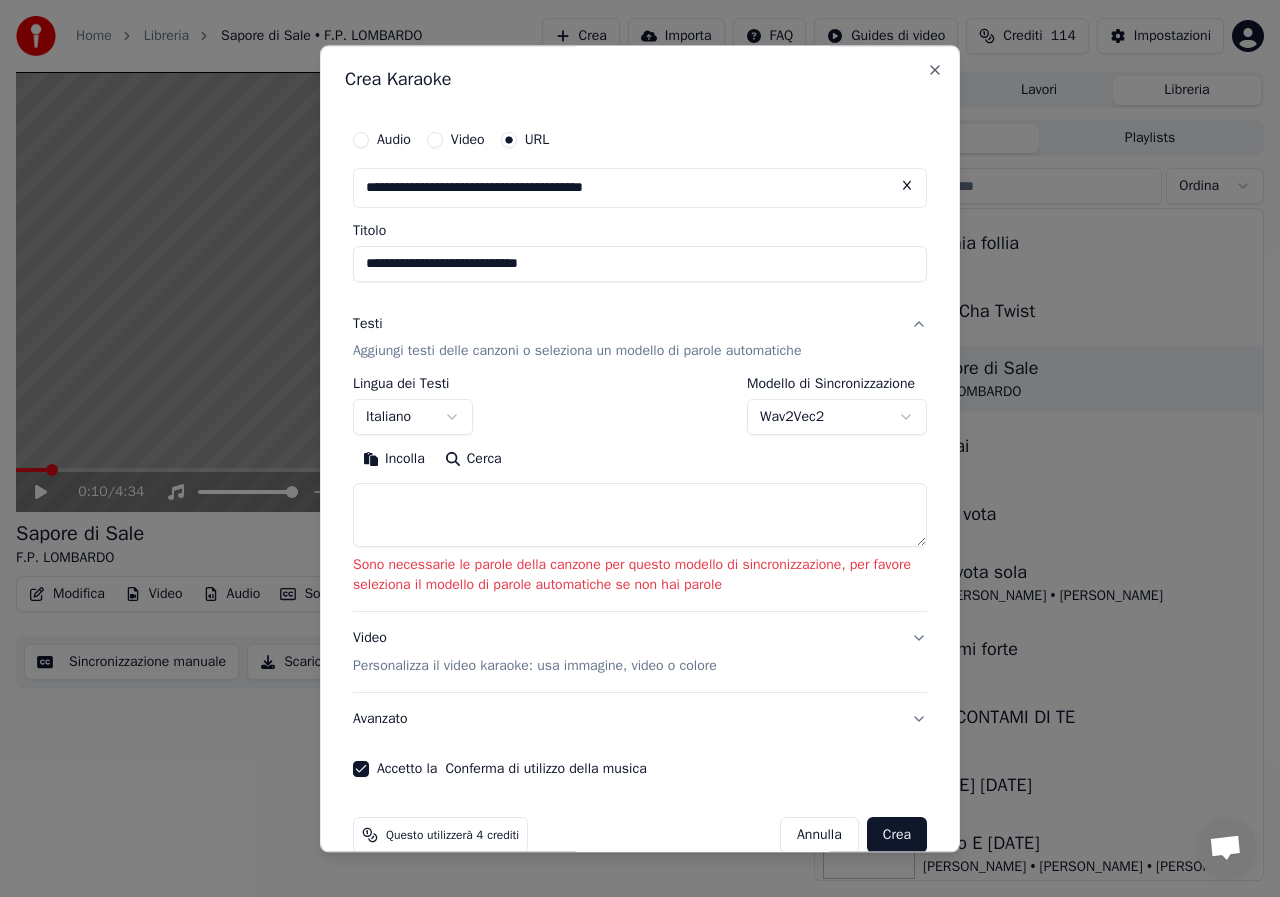 click on "**********" at bounding box center [640, 448] 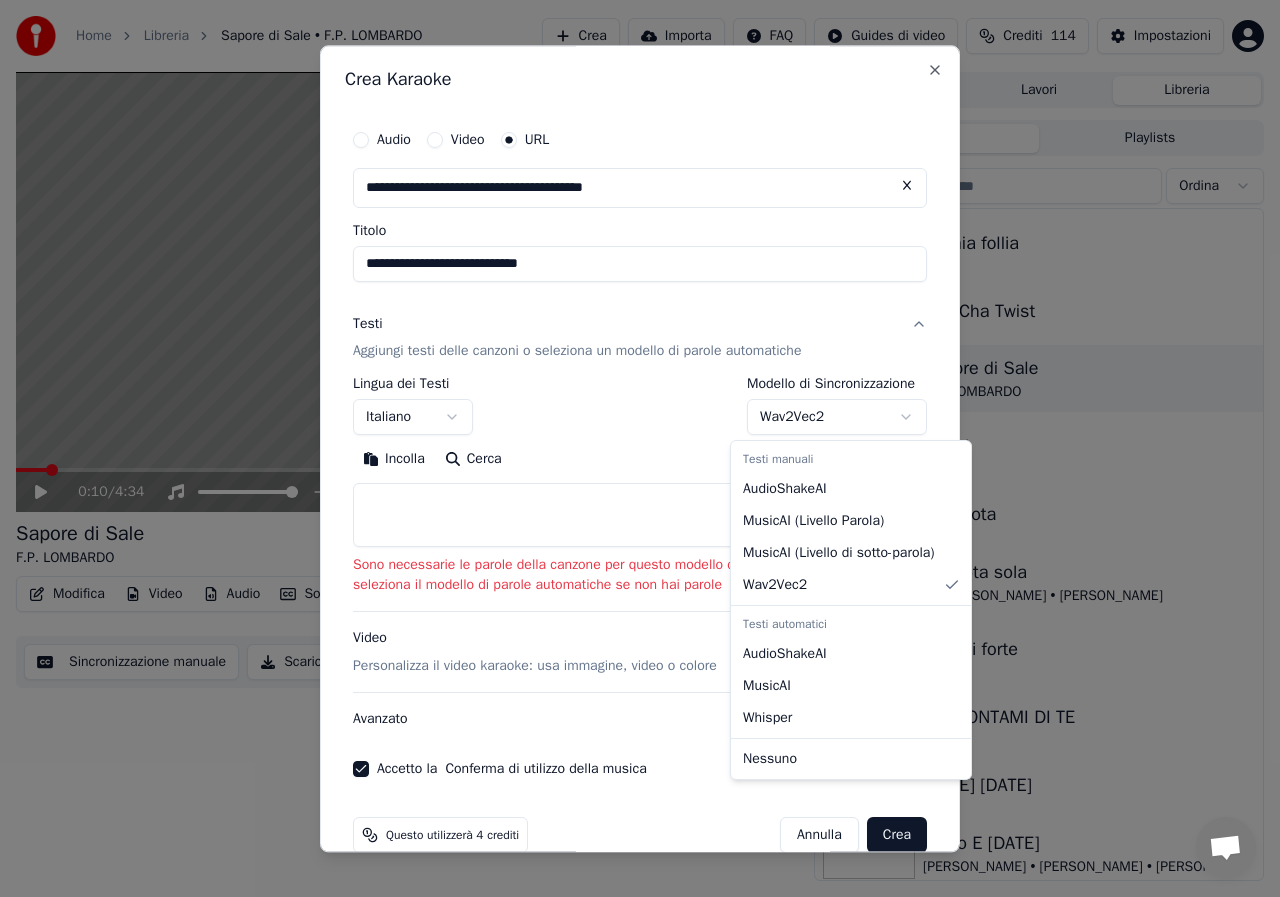 select on "**********" 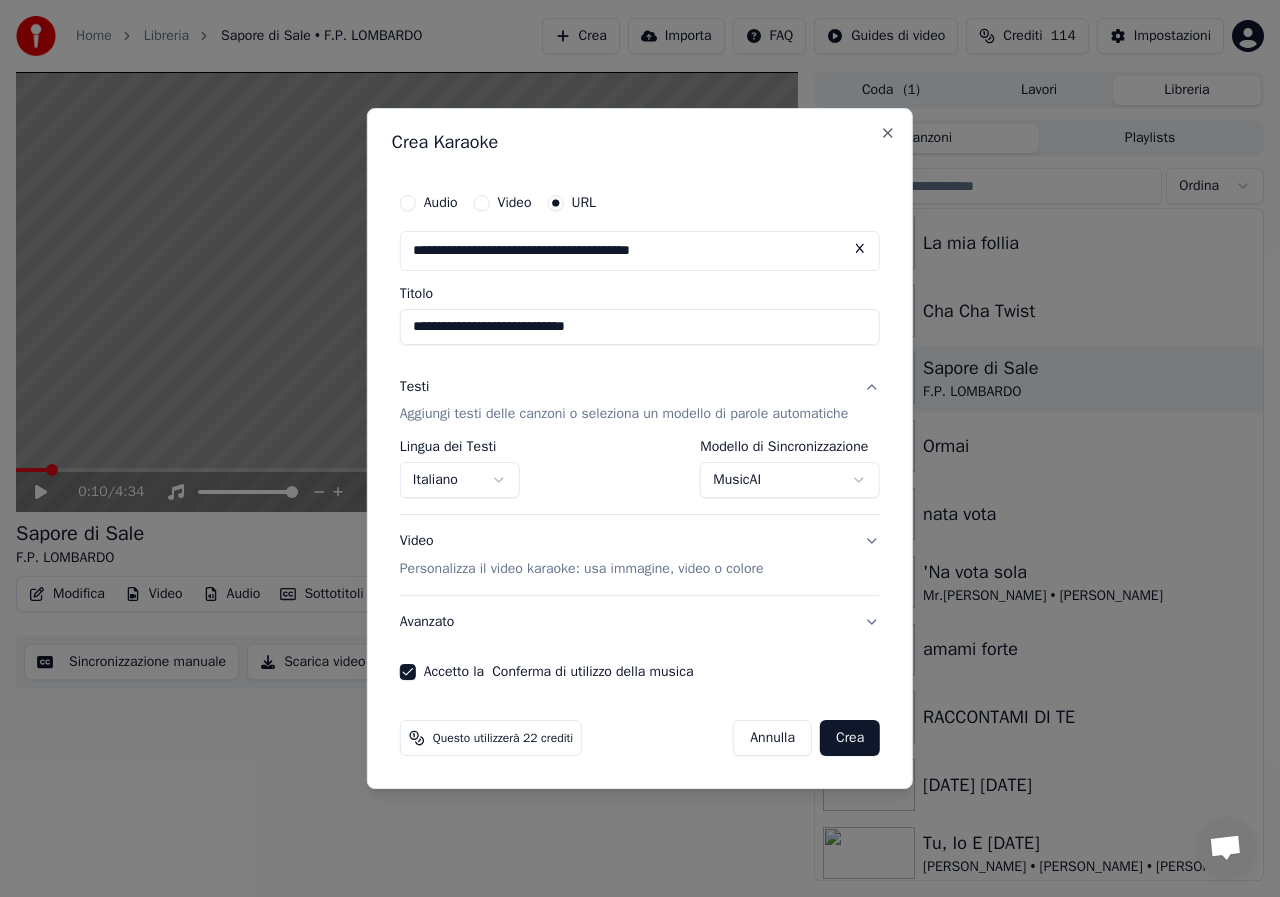 click on "Crea" at bounding box center (850, 738) 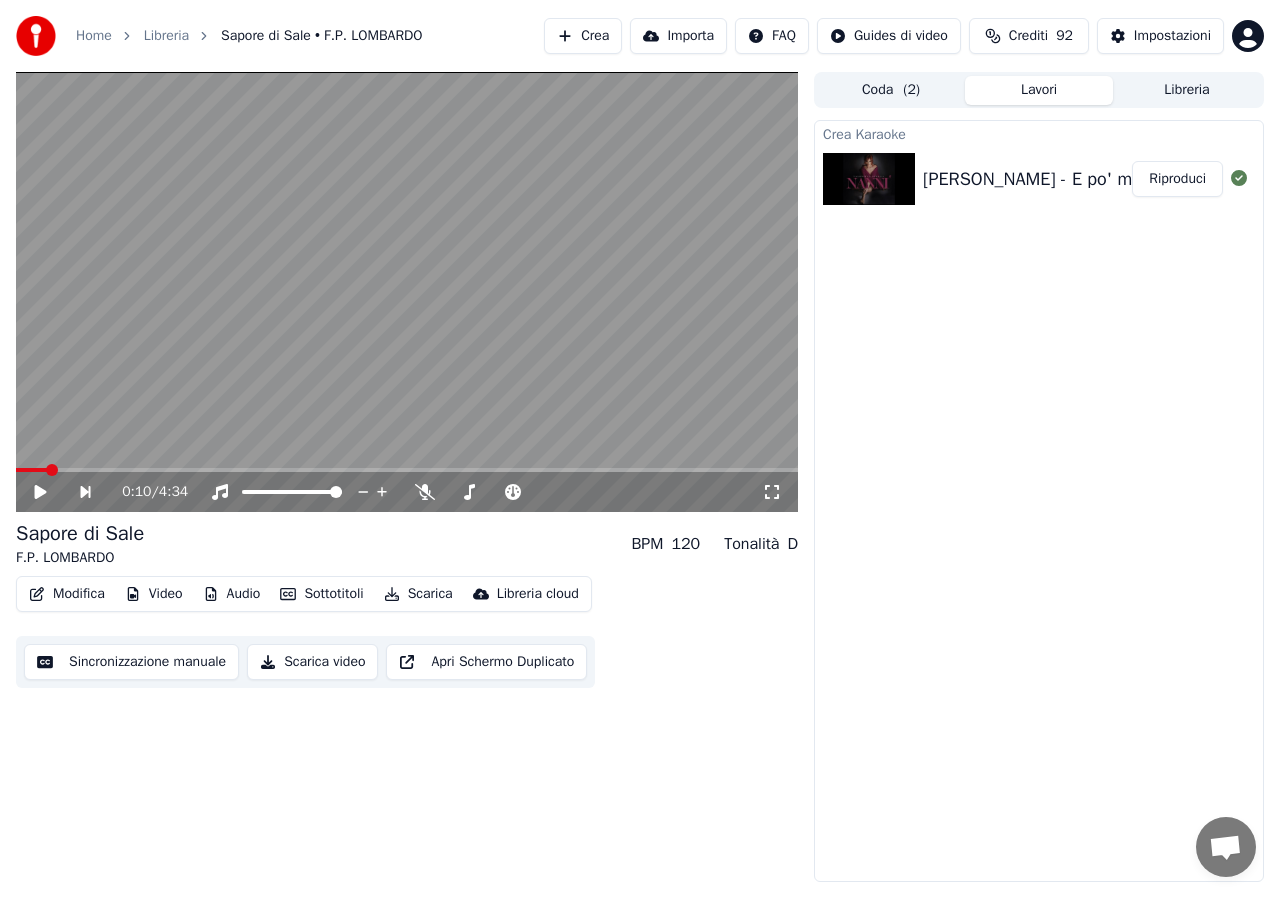 click on "Riproduci" at bounding box center [1177, 179] 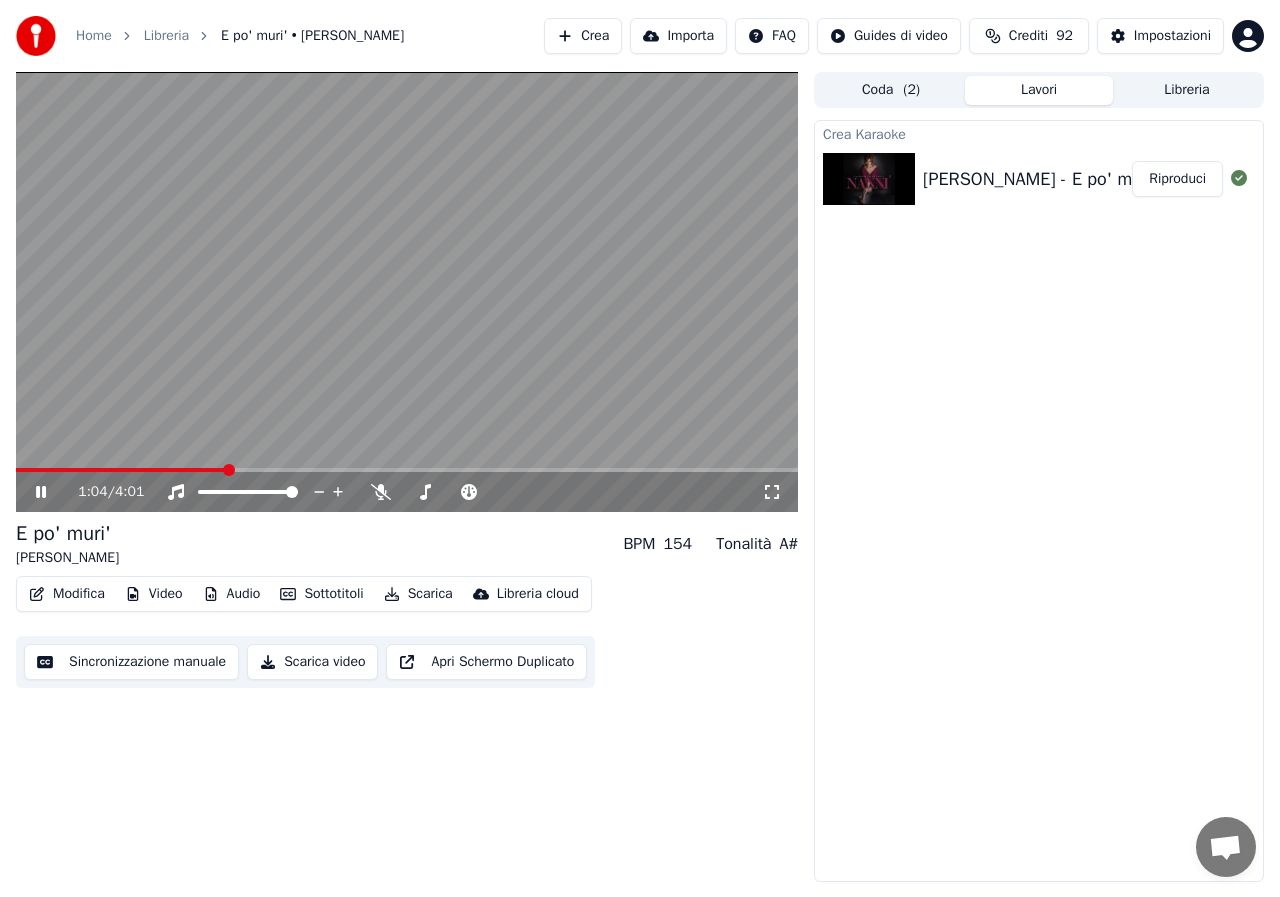click on "Video" at bounding box center (154, 594) 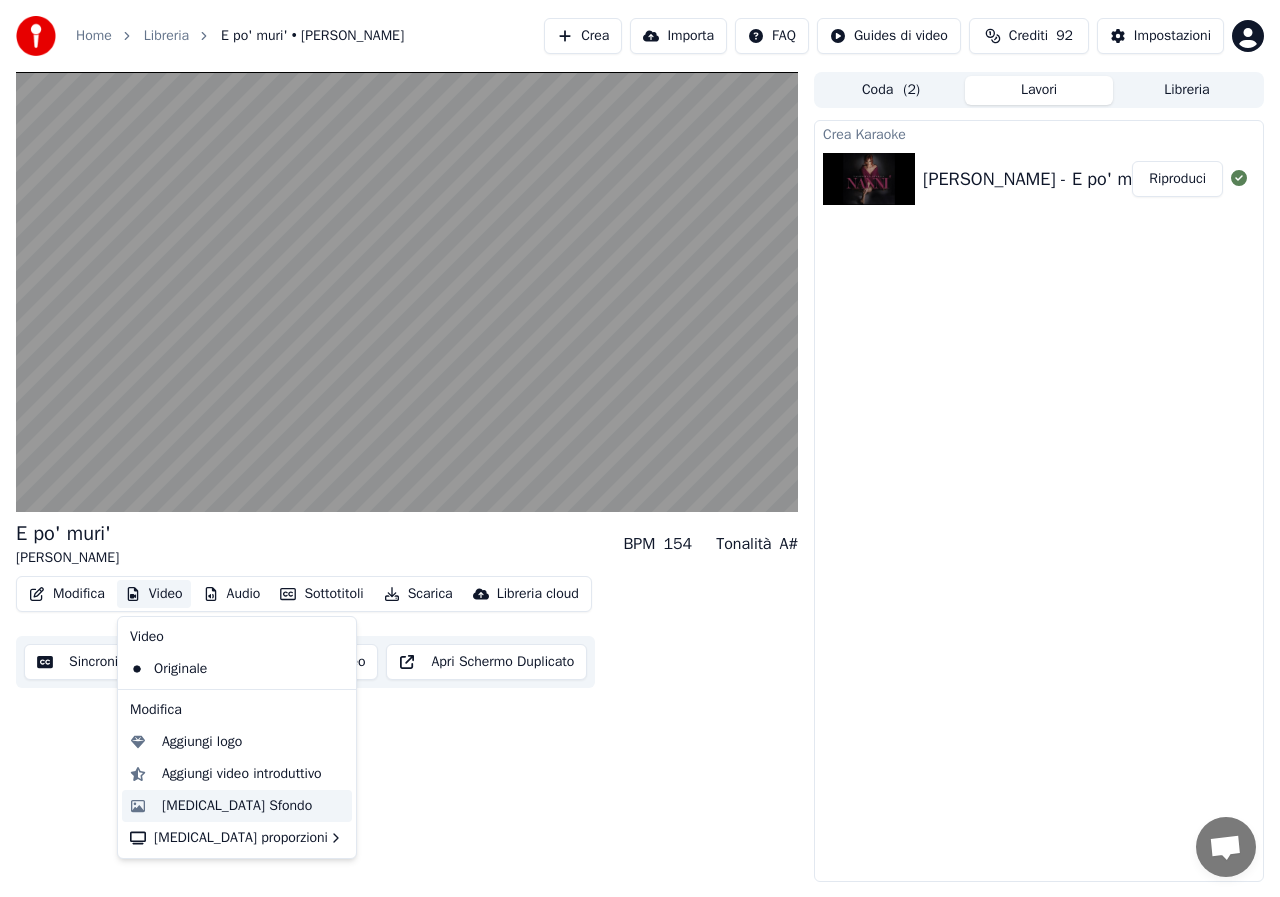 click on "[MEDICAL_DATA] Sfondo" at bounding box center (237, 806) 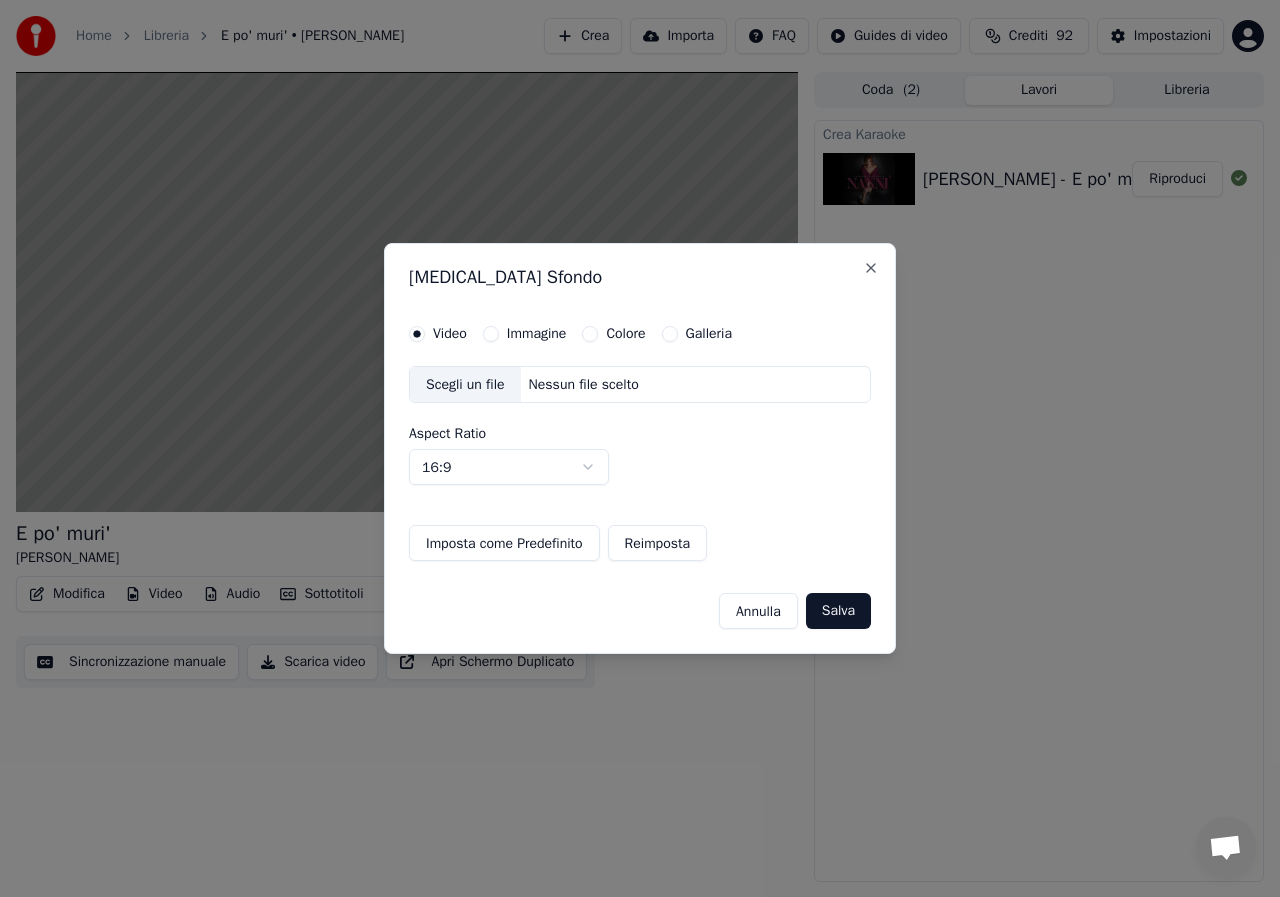 click on "Immagine" at bounding box center (491, 334) 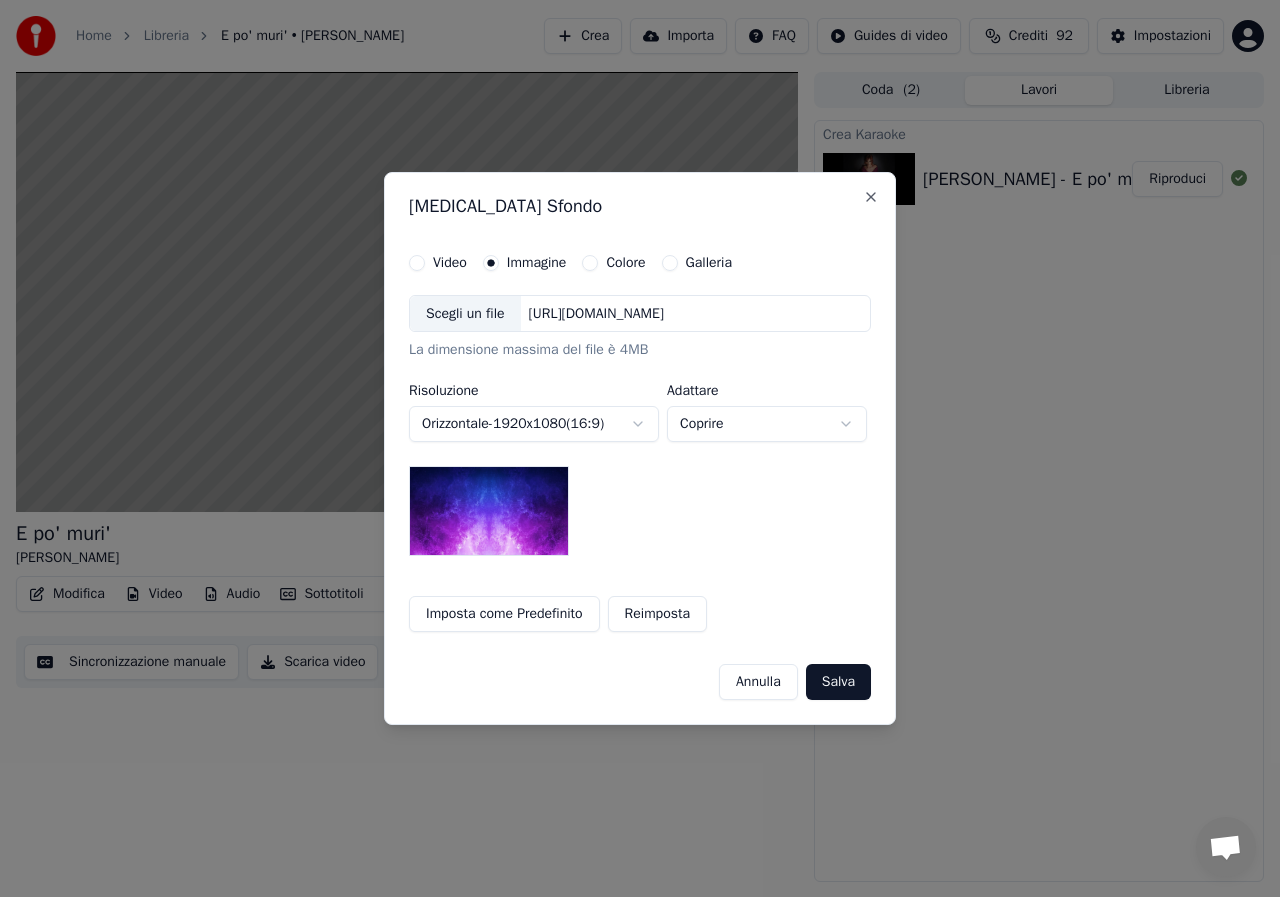 click on "Scegli un file" at bounding box center [465, 314] 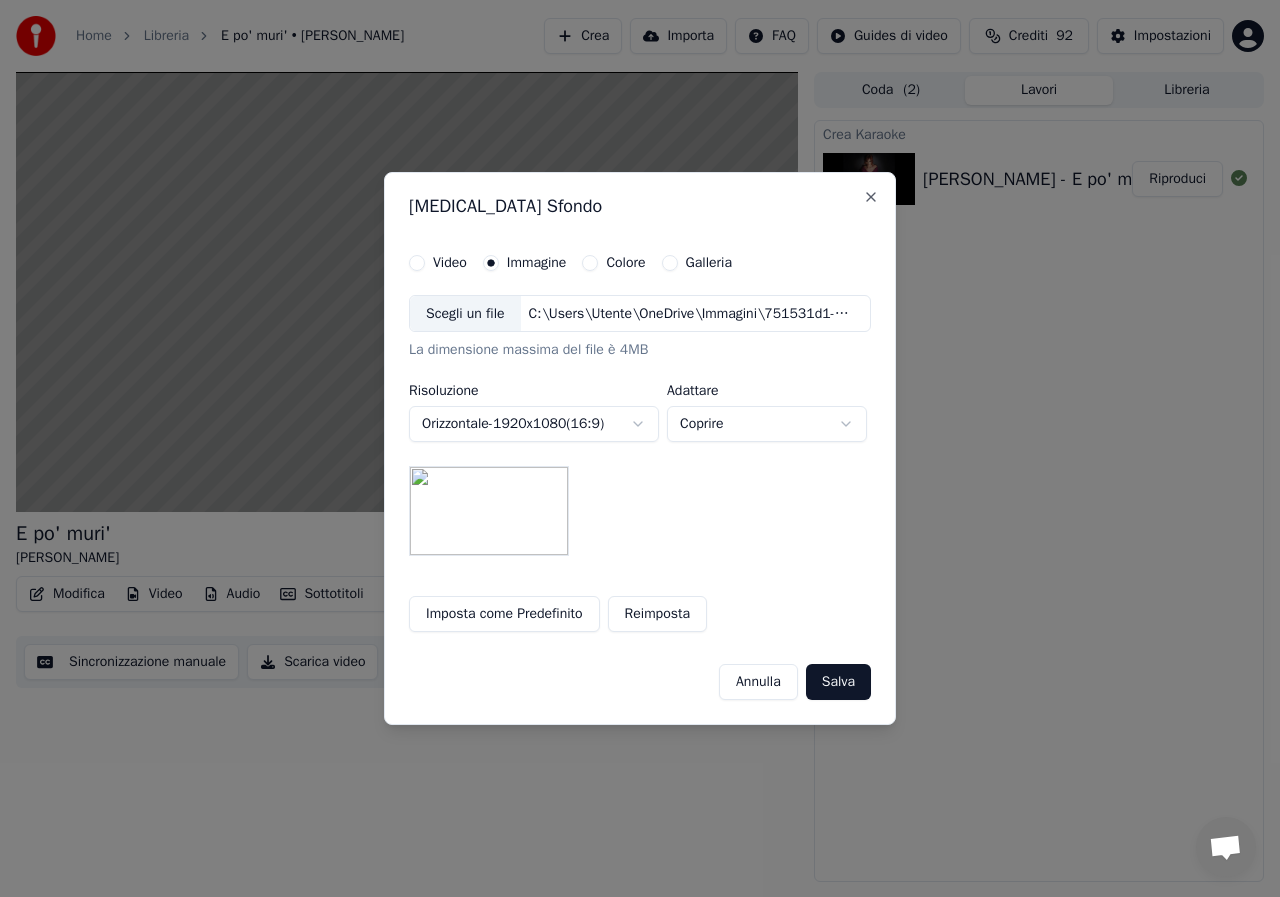 click on "Salva" at bounding box center [838, 682] 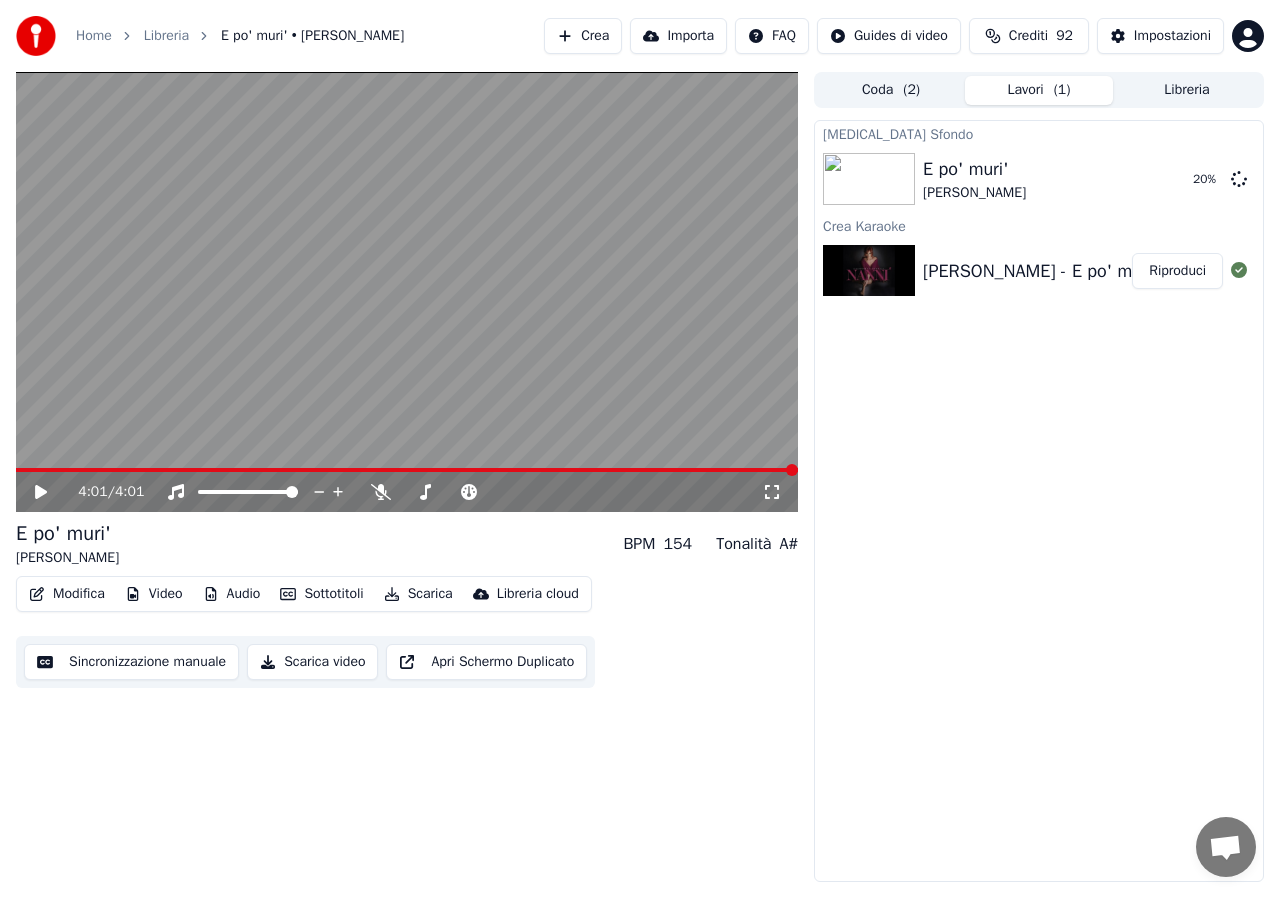 click 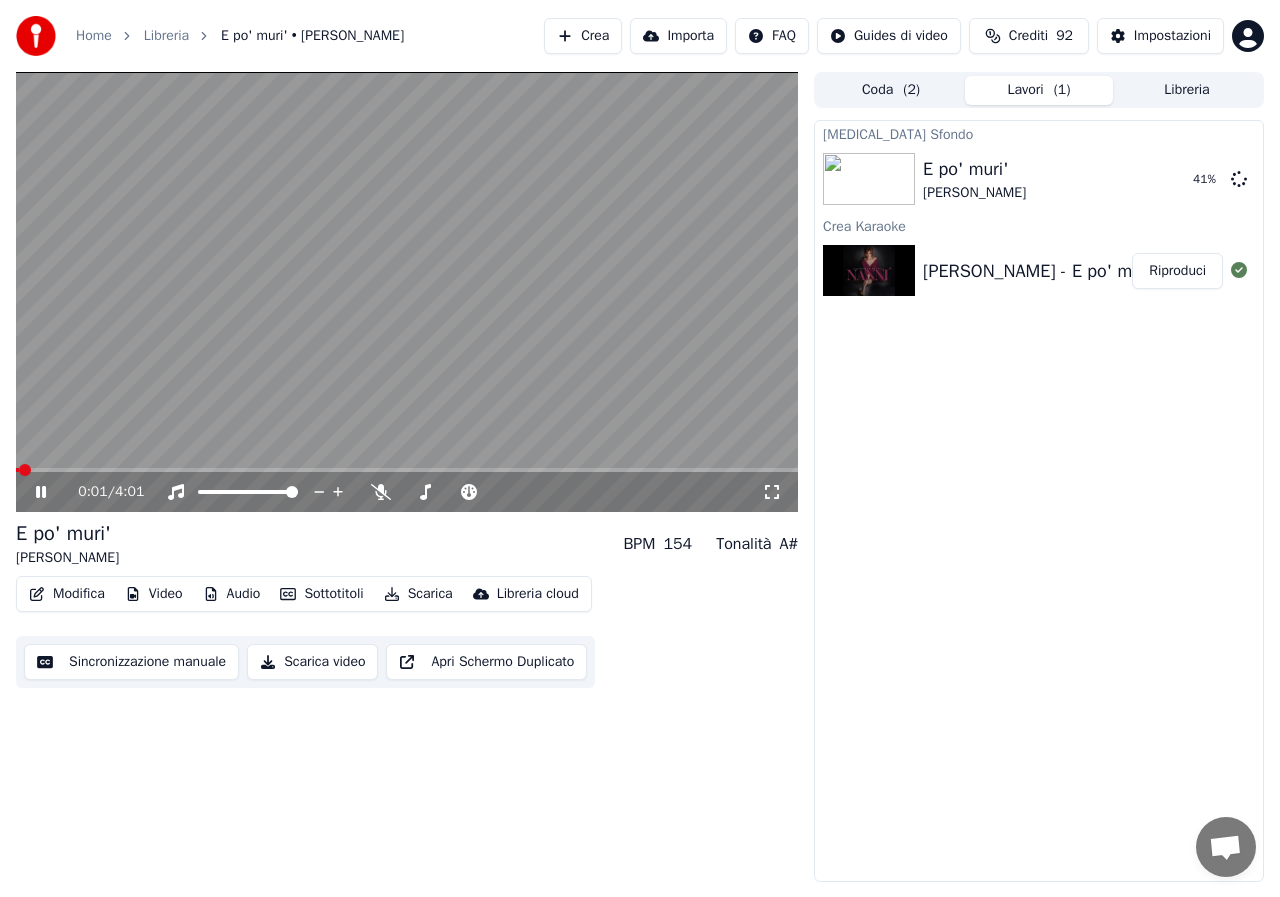click at bounding box center [17, 470] 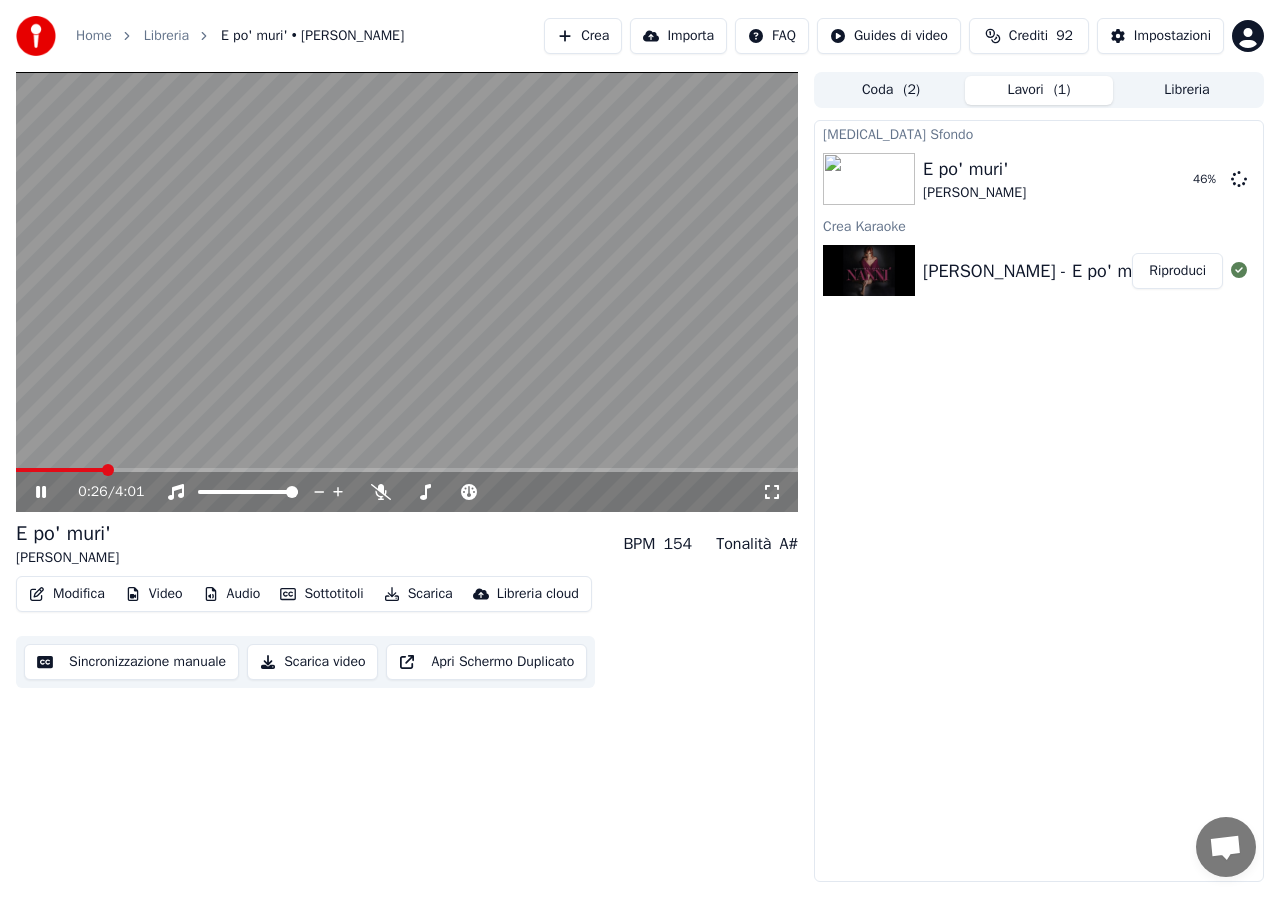 click at bounding box center [59, 470] 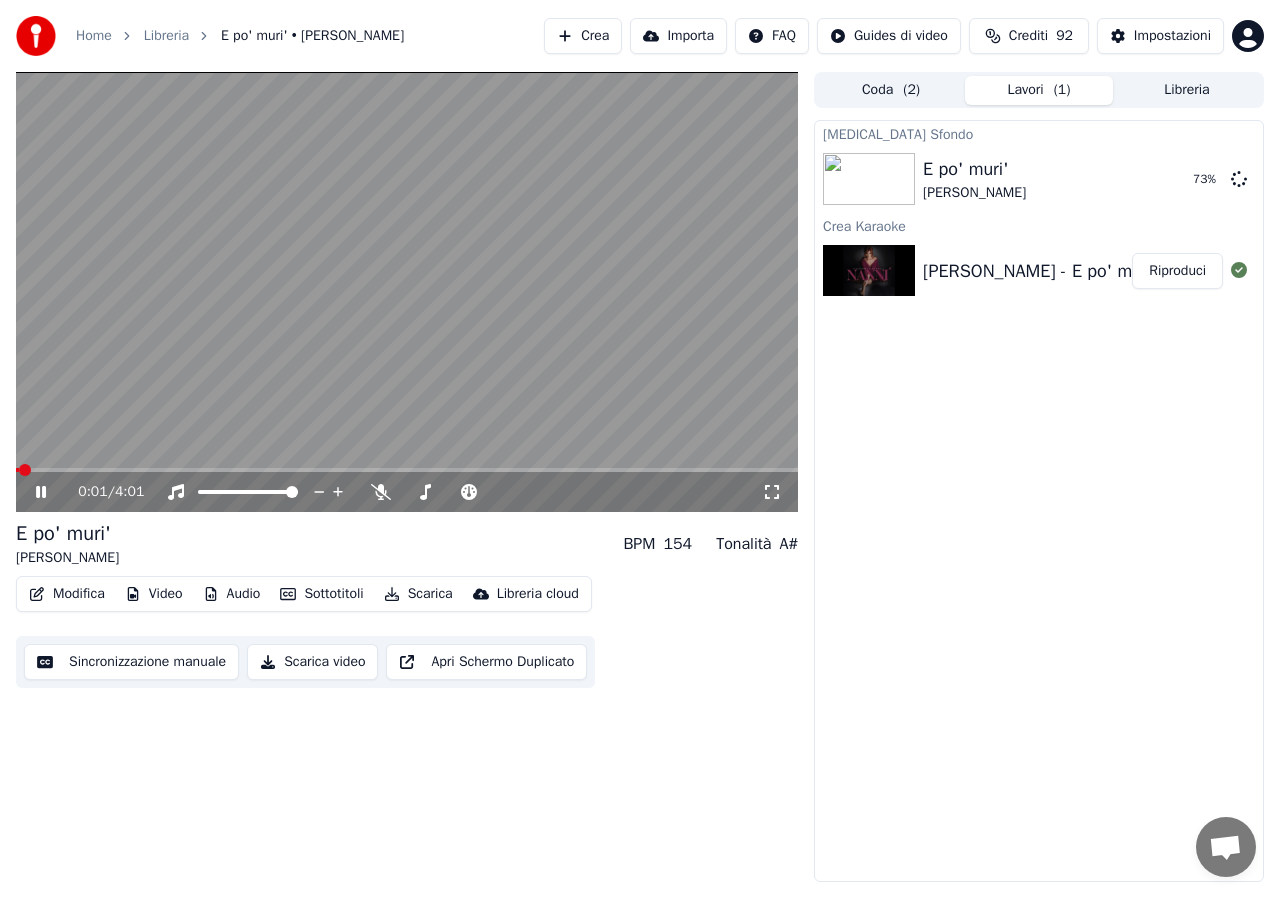 click at bounding box center [17, 470] 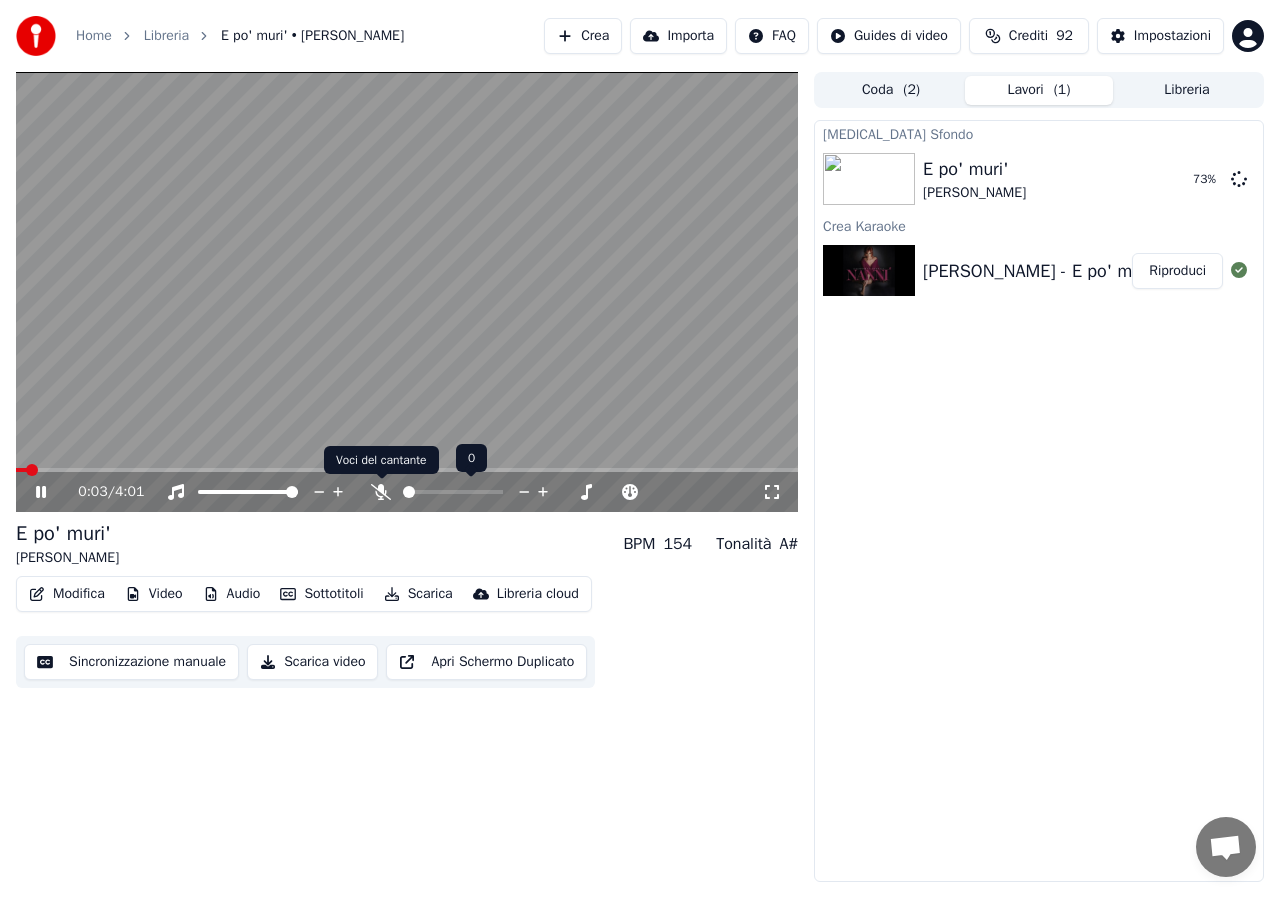 click 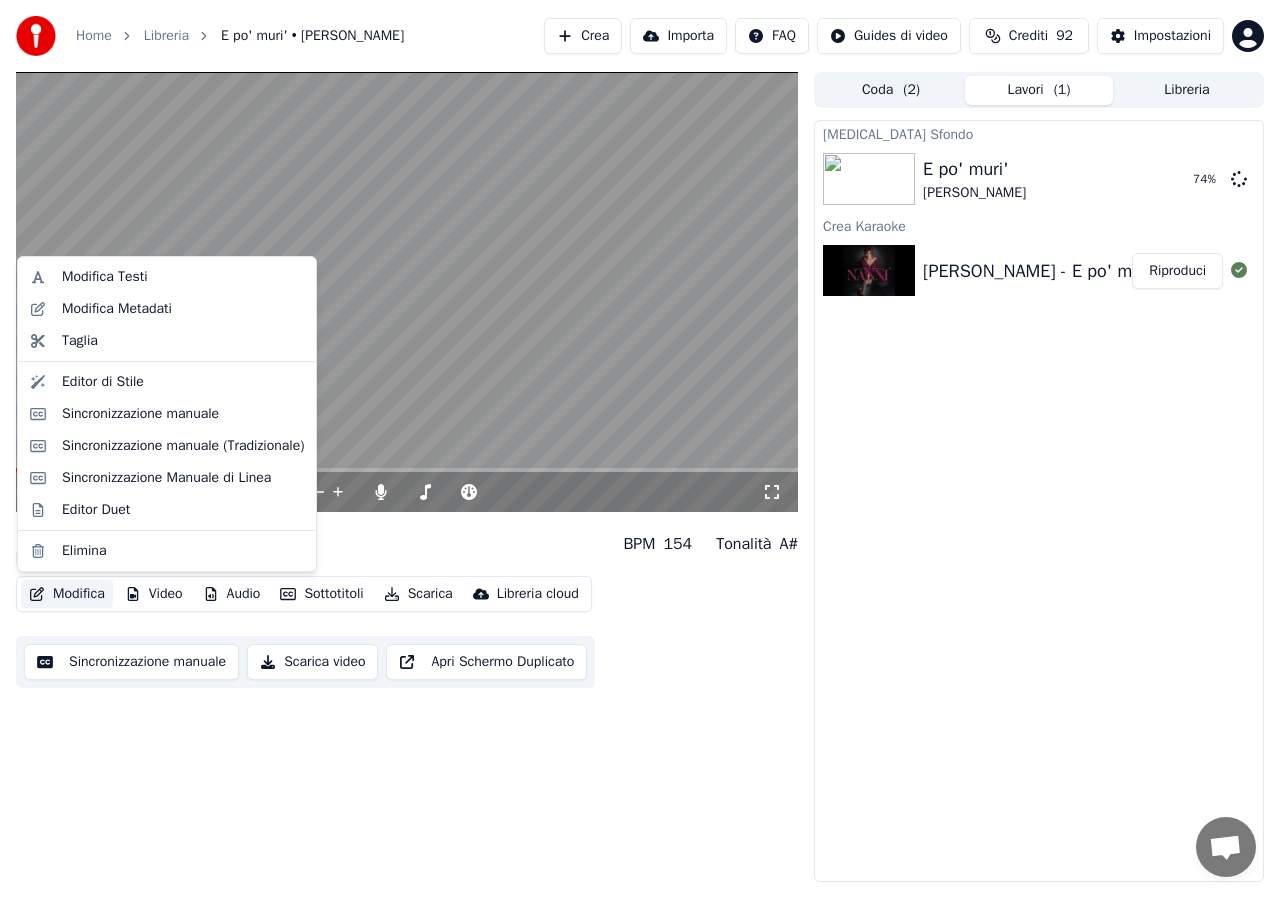 click on "Modifica" at bounding box center (67, 594) 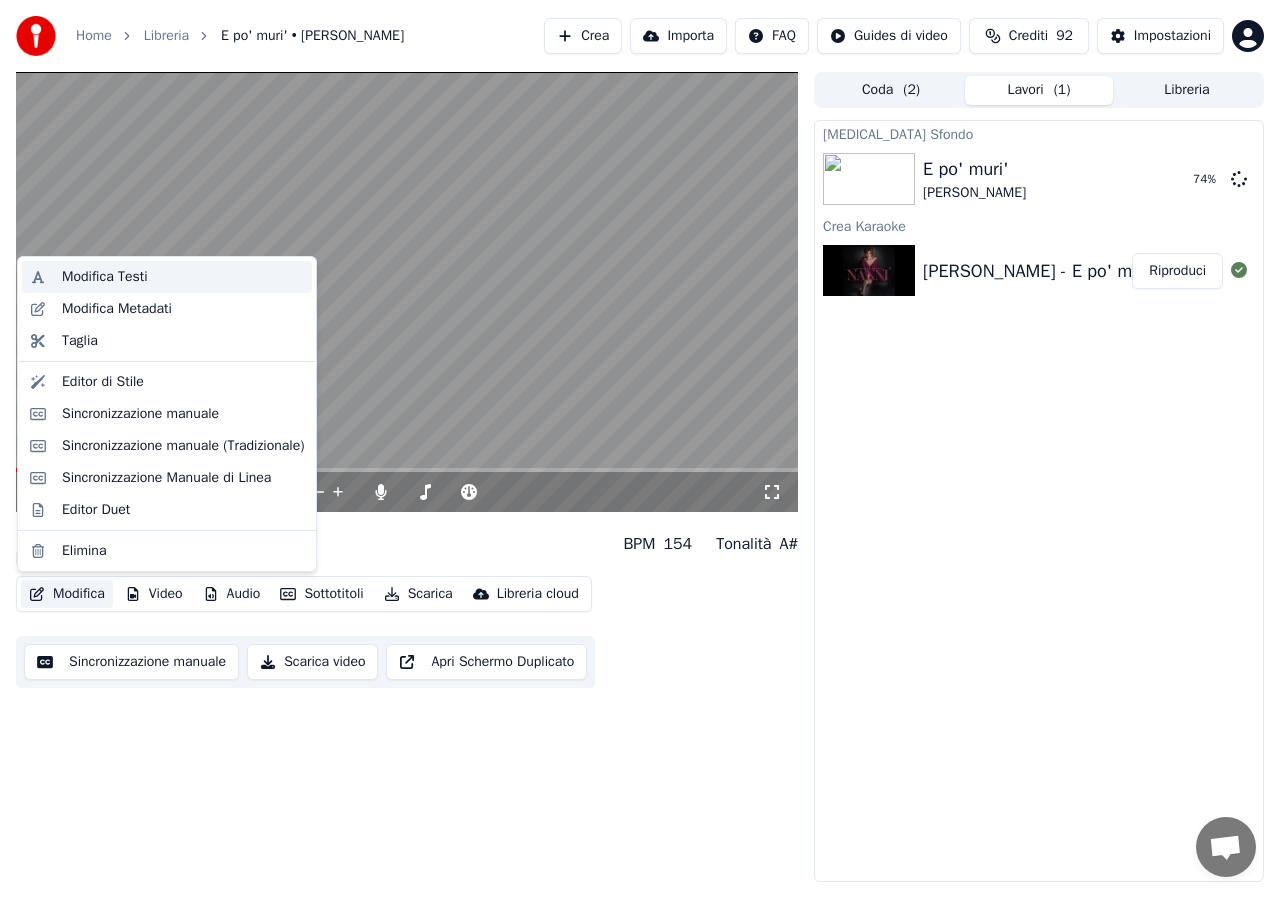 click on "Modifica Testi" at bounding box center [105, 277] 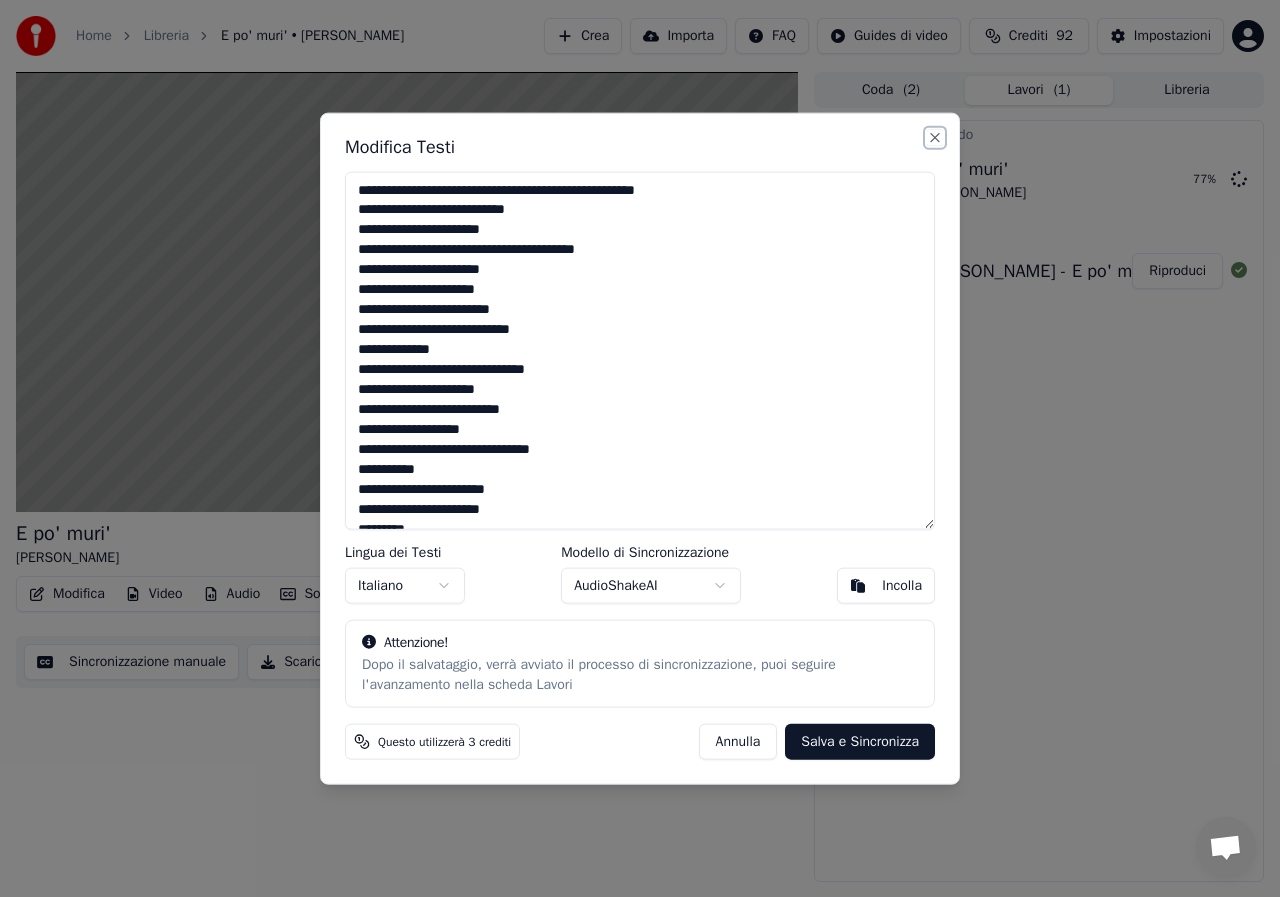 click on "Close" at bounding box center (935, 137) 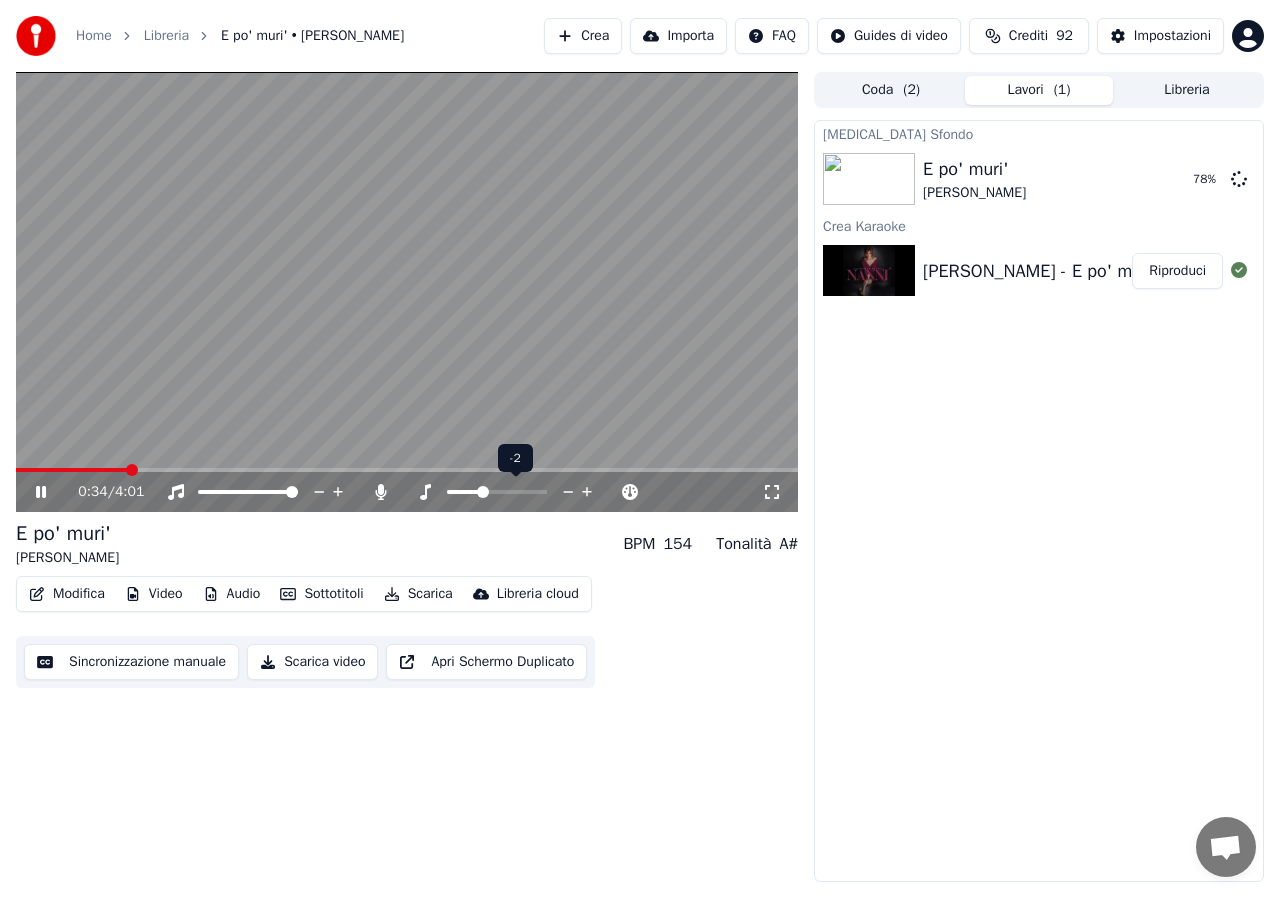 click 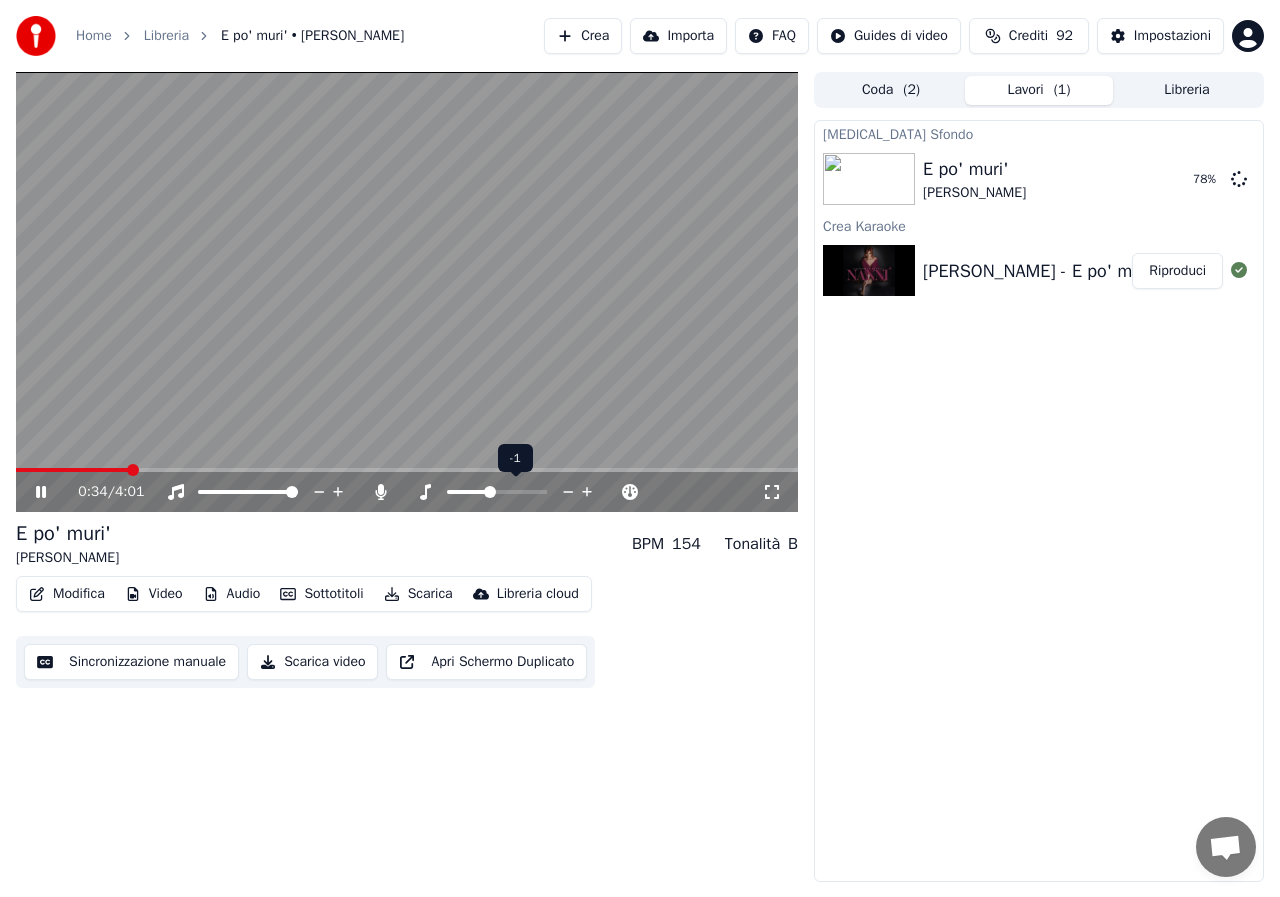 click 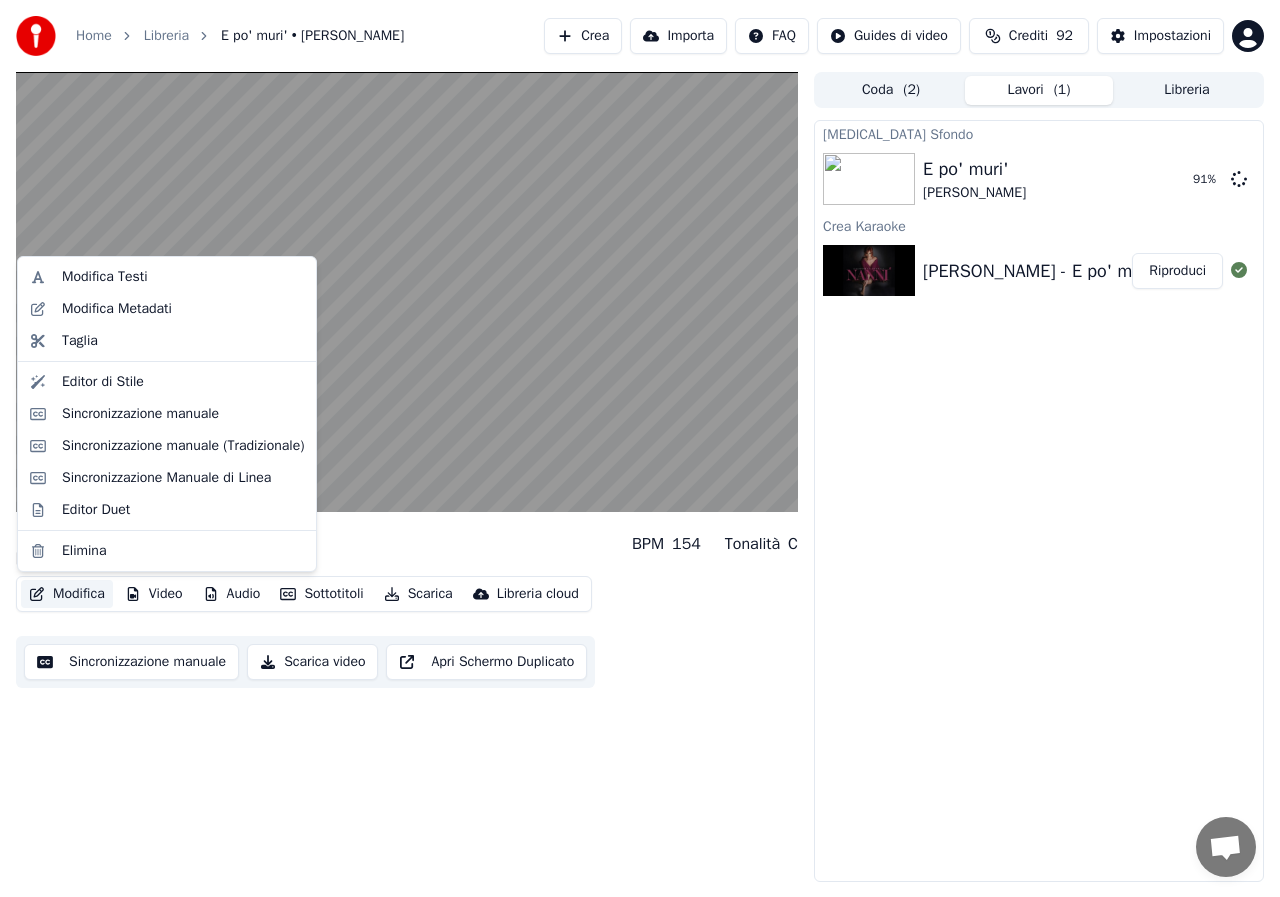 click on "Modifica" at bounding box center [67, 594] 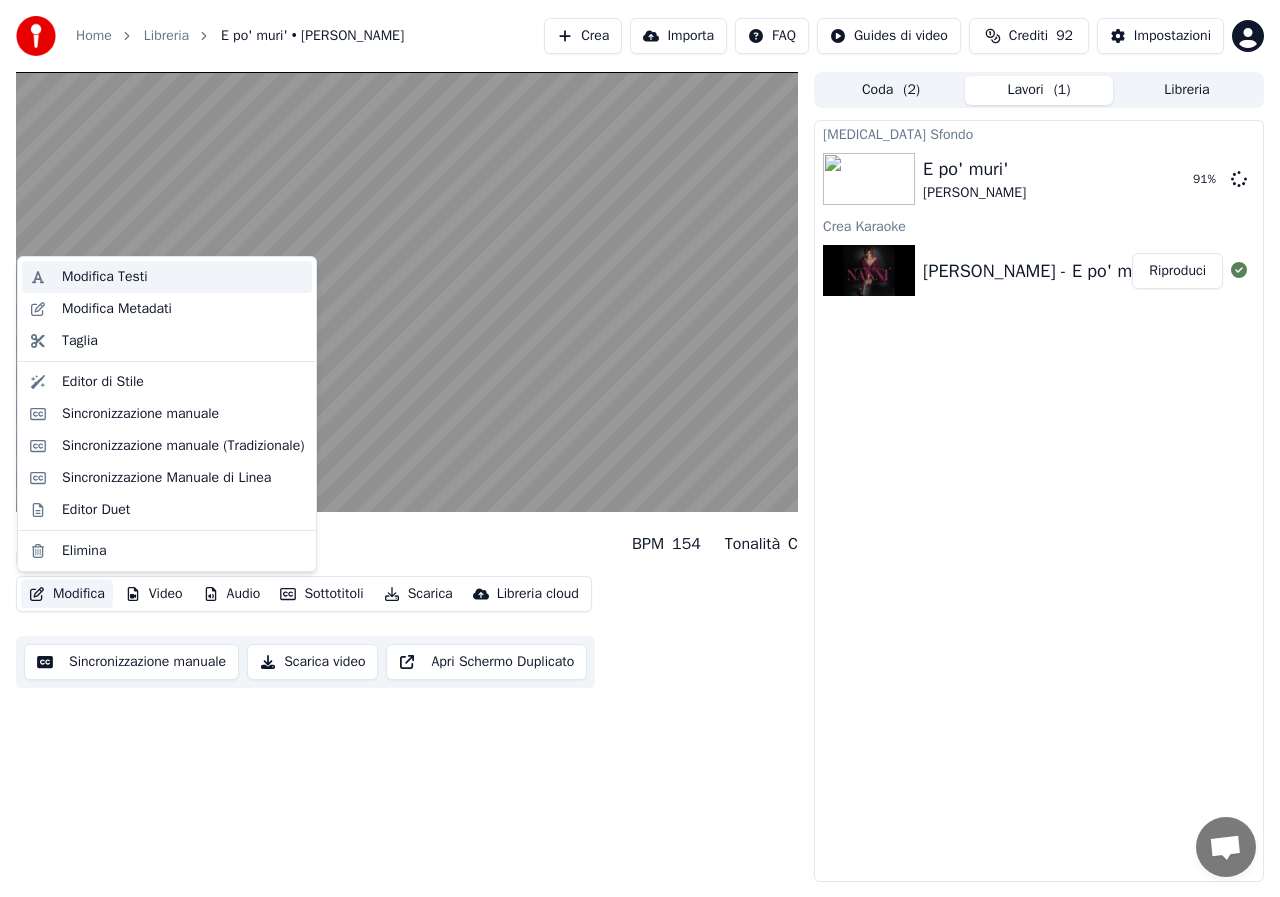 click on "Modifica Testi" at bounding box center (105, 277) 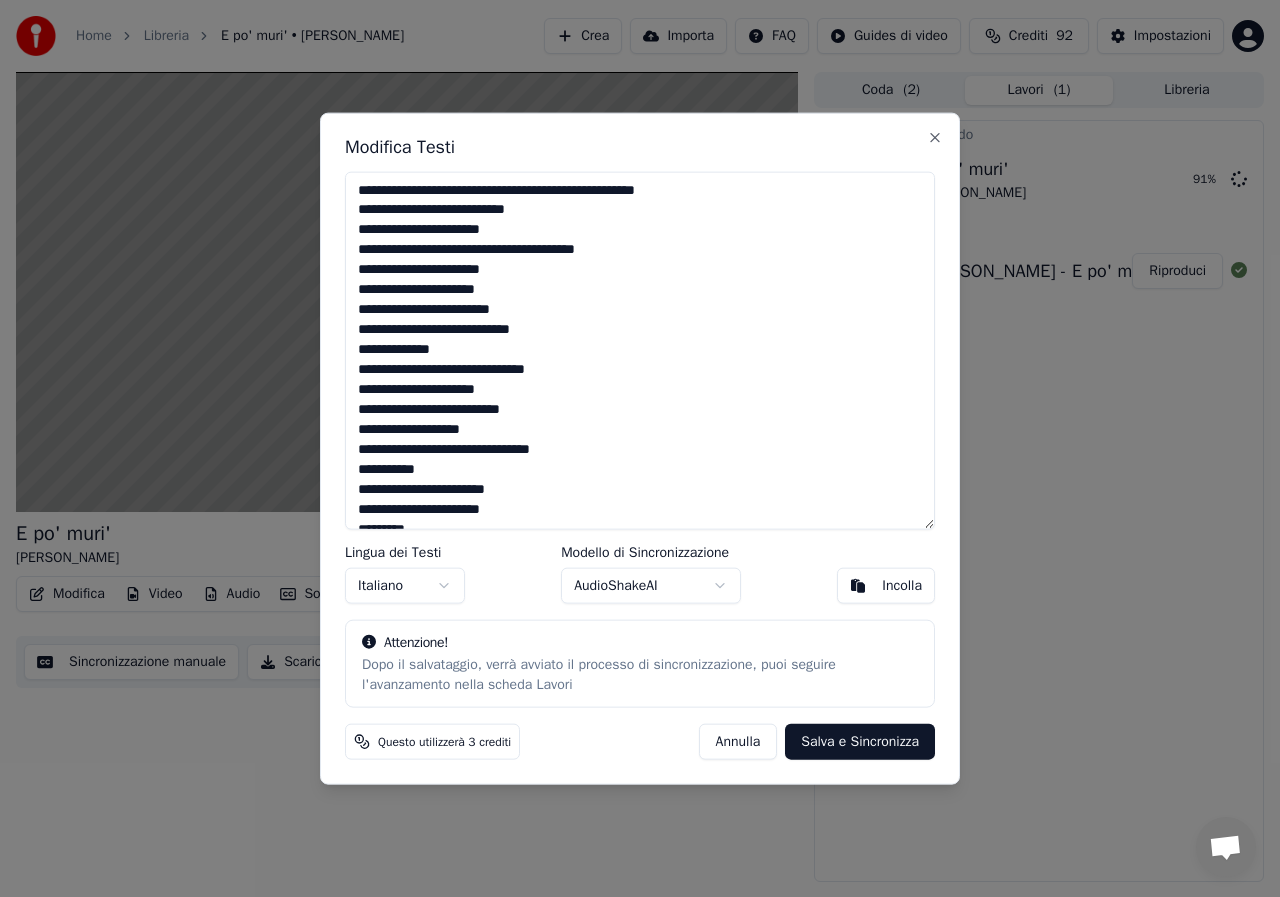 click at bounding box center (640, 350) 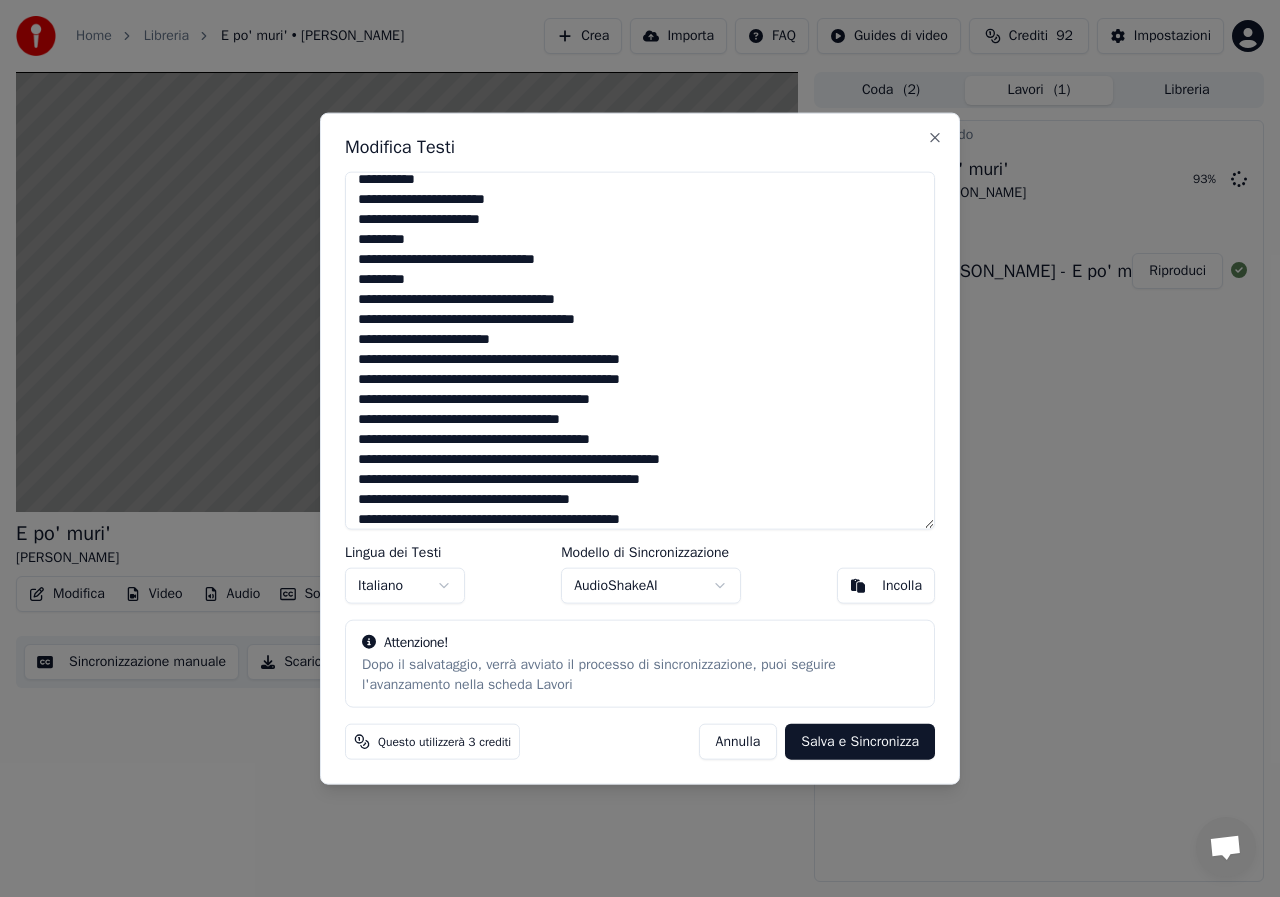scroll, scrollTop: 458, scrollLeft: 0, axis: vertical 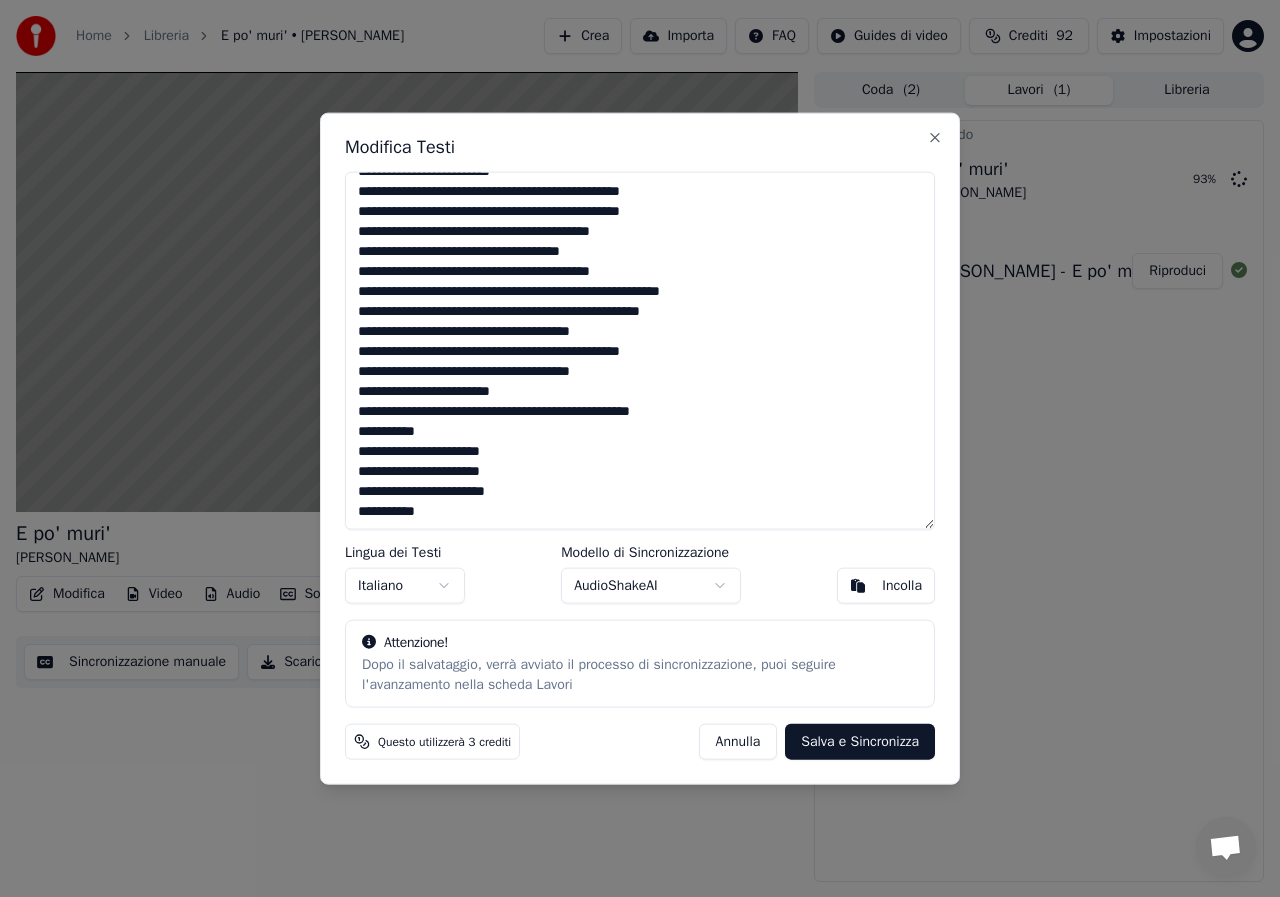 drag, startPoint x: 357, startPoint y: 191, endPoint x: 739, endPoint y: 574, distance: 540.93713 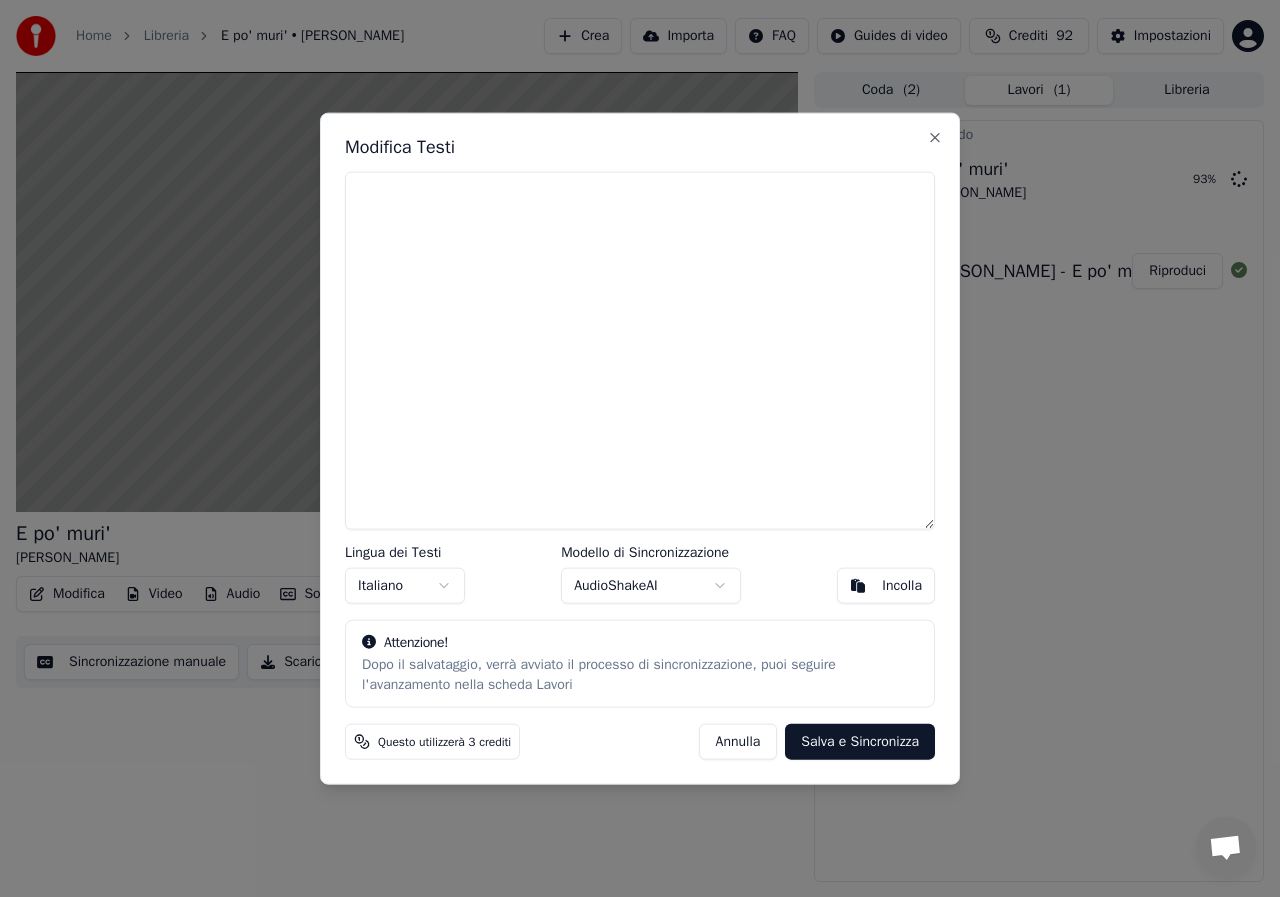 scroll, scrollTop: 0, scrollLeft: 0, axis: both 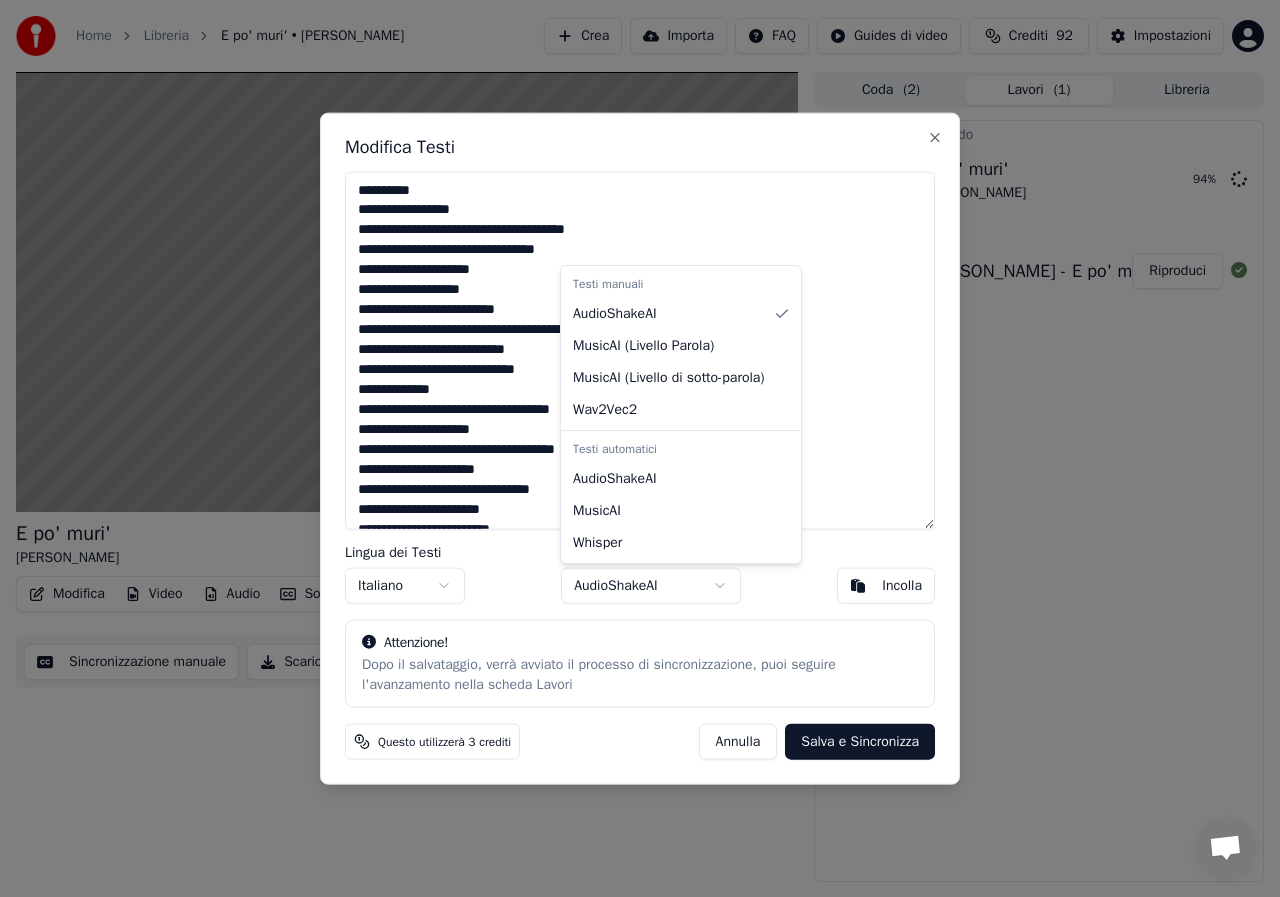 click on "Home Libreria E po' muri' • [PERSON_NAME] Crea Importa FAQ Guides di video Crediti 92 Impostazioni E po' muri' [PERSON_NAME] BPM 154 Tonalità C Modifica Video Audio Sottotitoli Scarica Libreria cloud Sincronizzazione manuale Scarica video Apri Schermo Duplicato Coda ( 2 ) Lavori ( 1 ) Libreria [MEDICAL_DATA] Sfondo E po' muri' [PERSON_NAME] 94 % Crea Karaoke [PERSON_NAME] - E po' muri' Riproduci Modifica Testi Lingua dei Testi Italiano Modello di Sincronizzazione AudioShakeAI Incolla Attenzione! Dopo il salvataggio, verrà avviato il processo di sincronizzazione, puoi seguire l'avanzamento nella scheda Lavori Questo utilizzerà 3 crediti [PERSON_NAME] e Sincronizza Close Testi manuali AudioShakeAI MusicAI ( Livello Parola ) MusicAI ( Livello di sotto-parola ) Wav2Vec2 Testi automatici AudioShakeAI MusicAI Whisper" at bounding box center [640, 448] 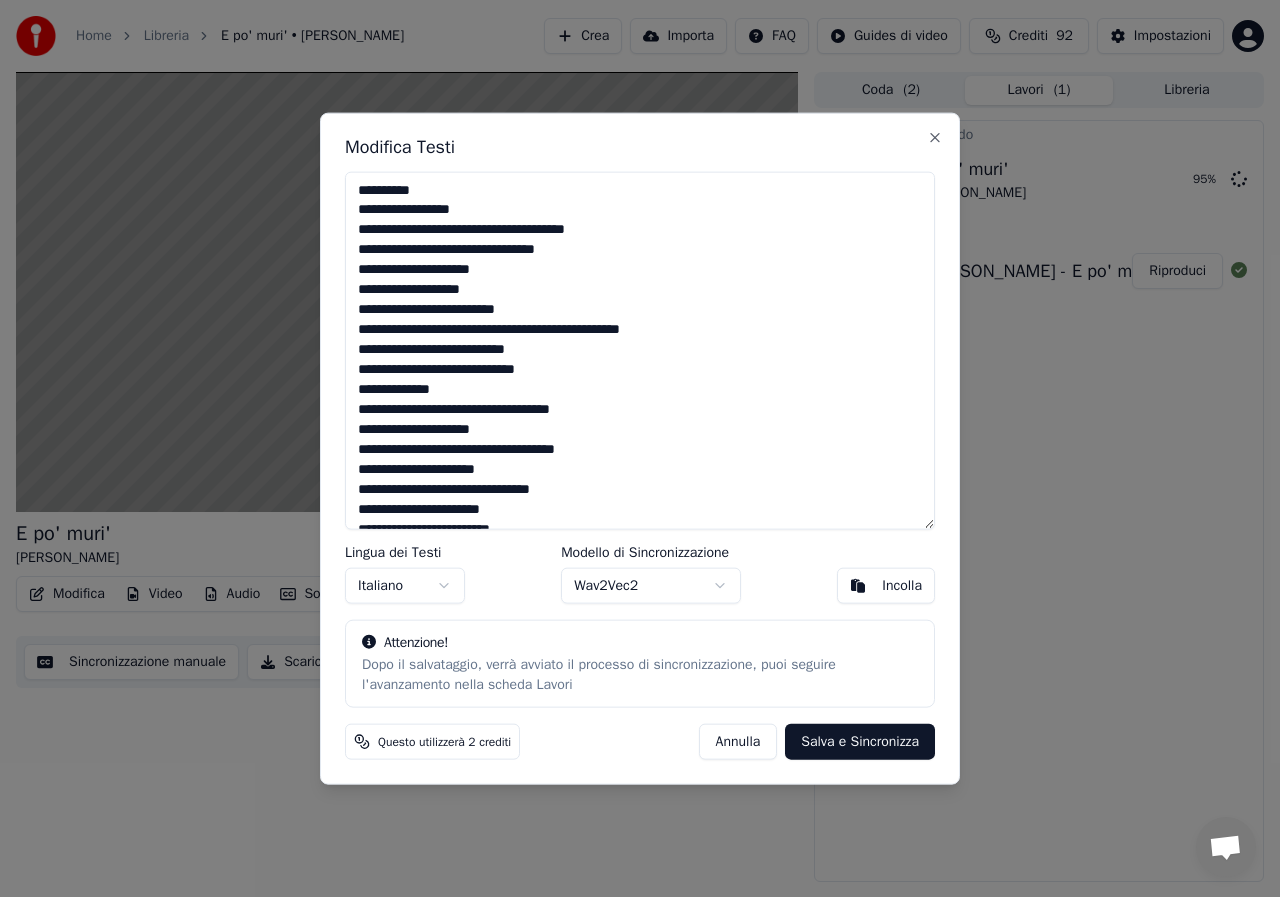 click on "Salva e Sincronizza" at bounding box center (860, 742) 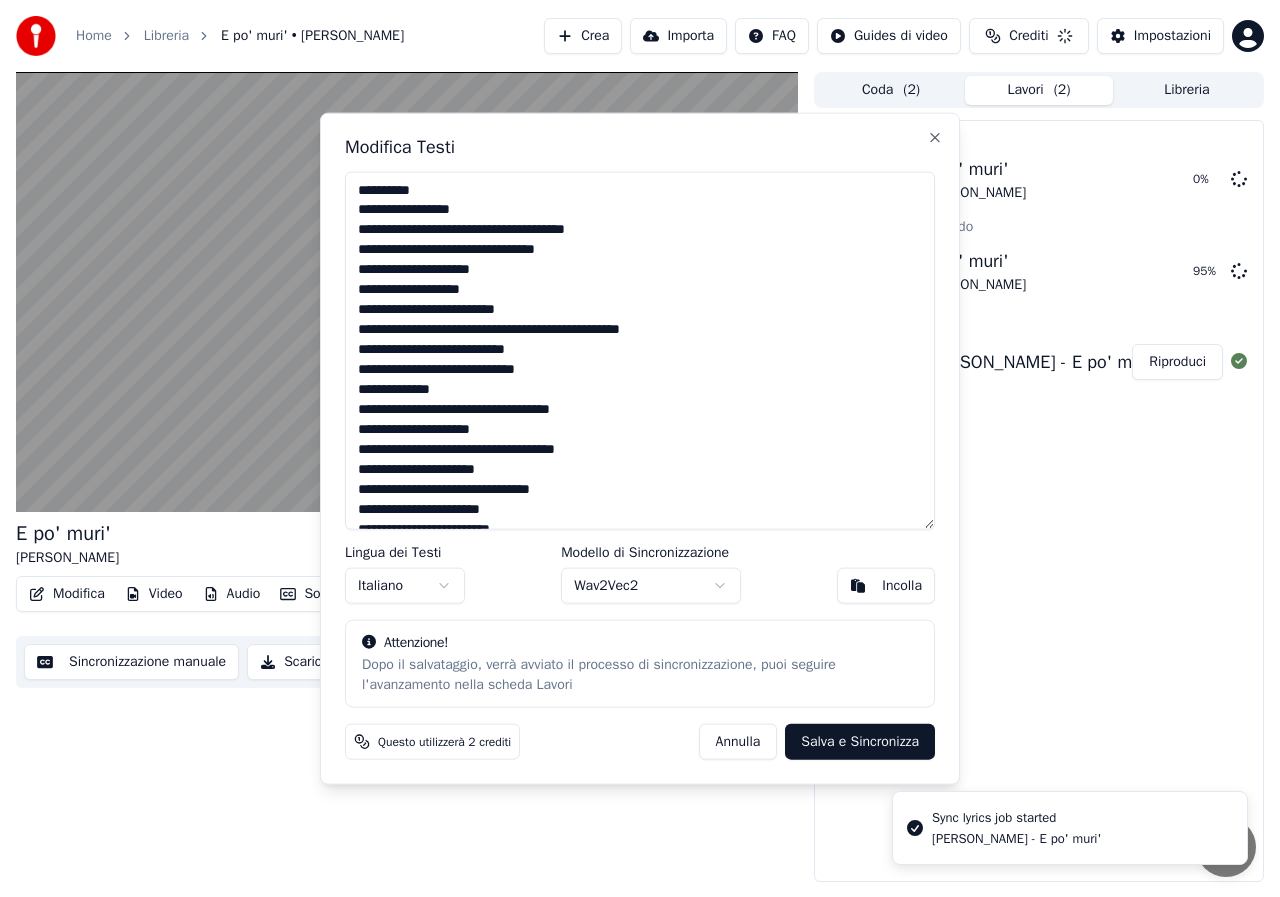 type on "**********" 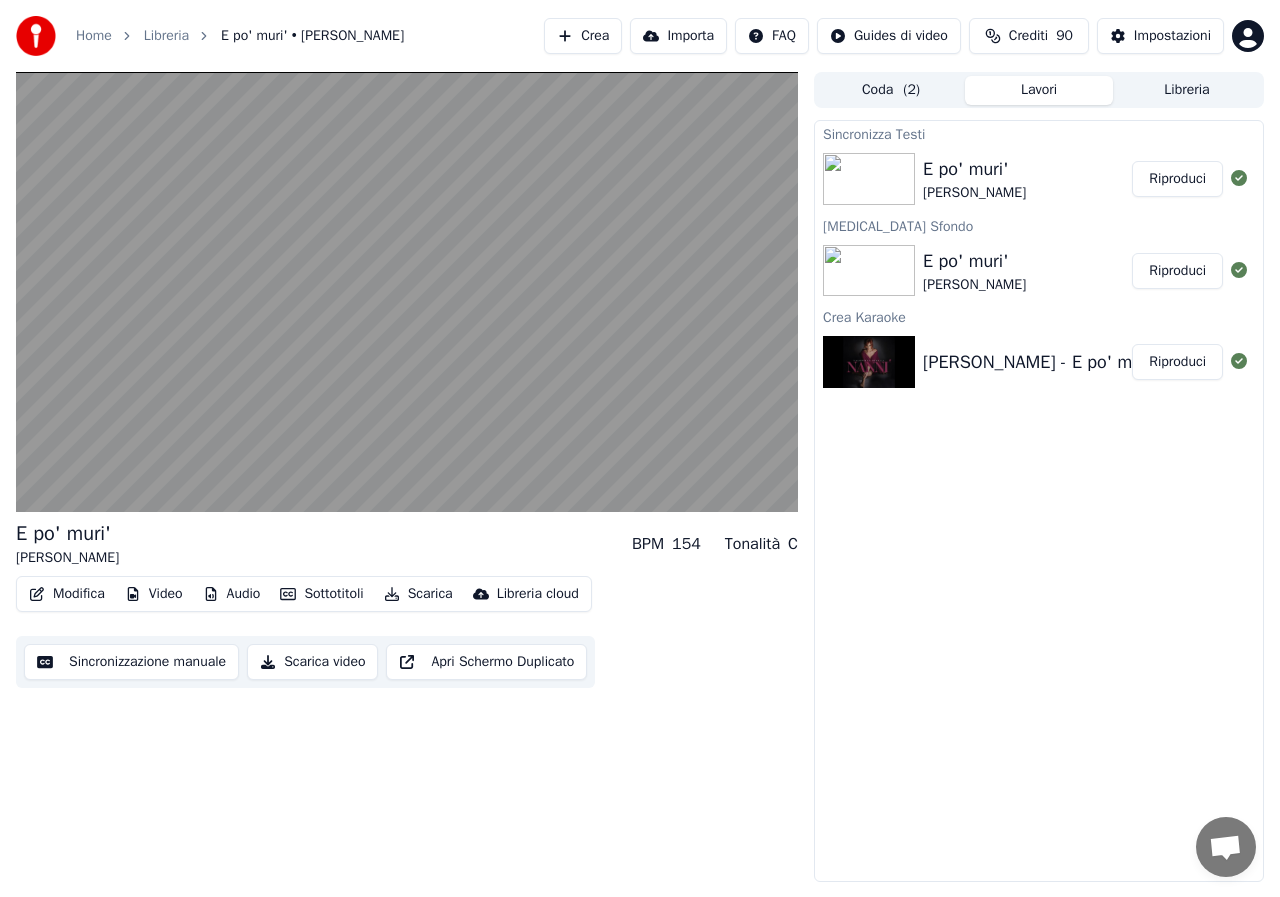 click on "Riproduci" at bounding box center (1177, 179) 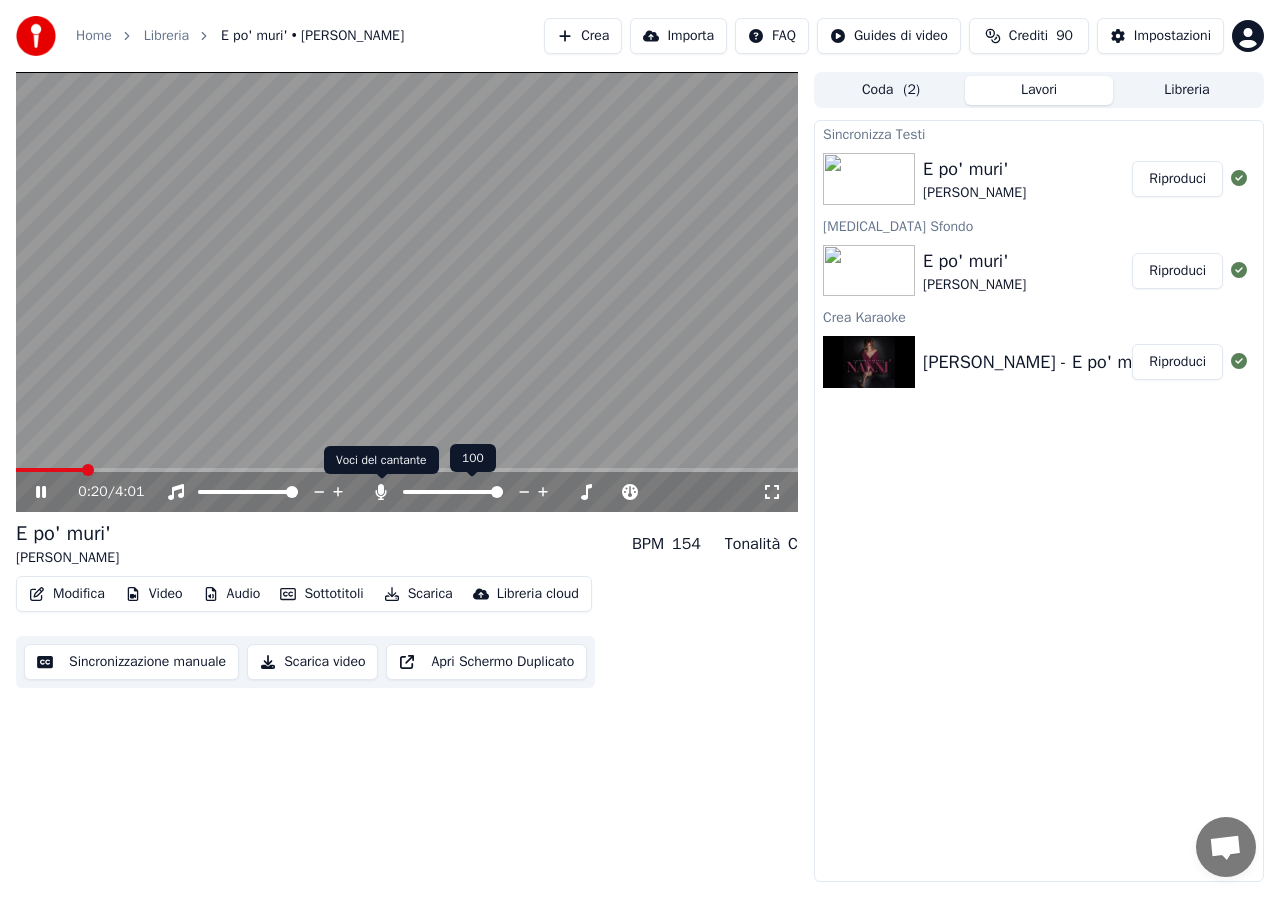 click 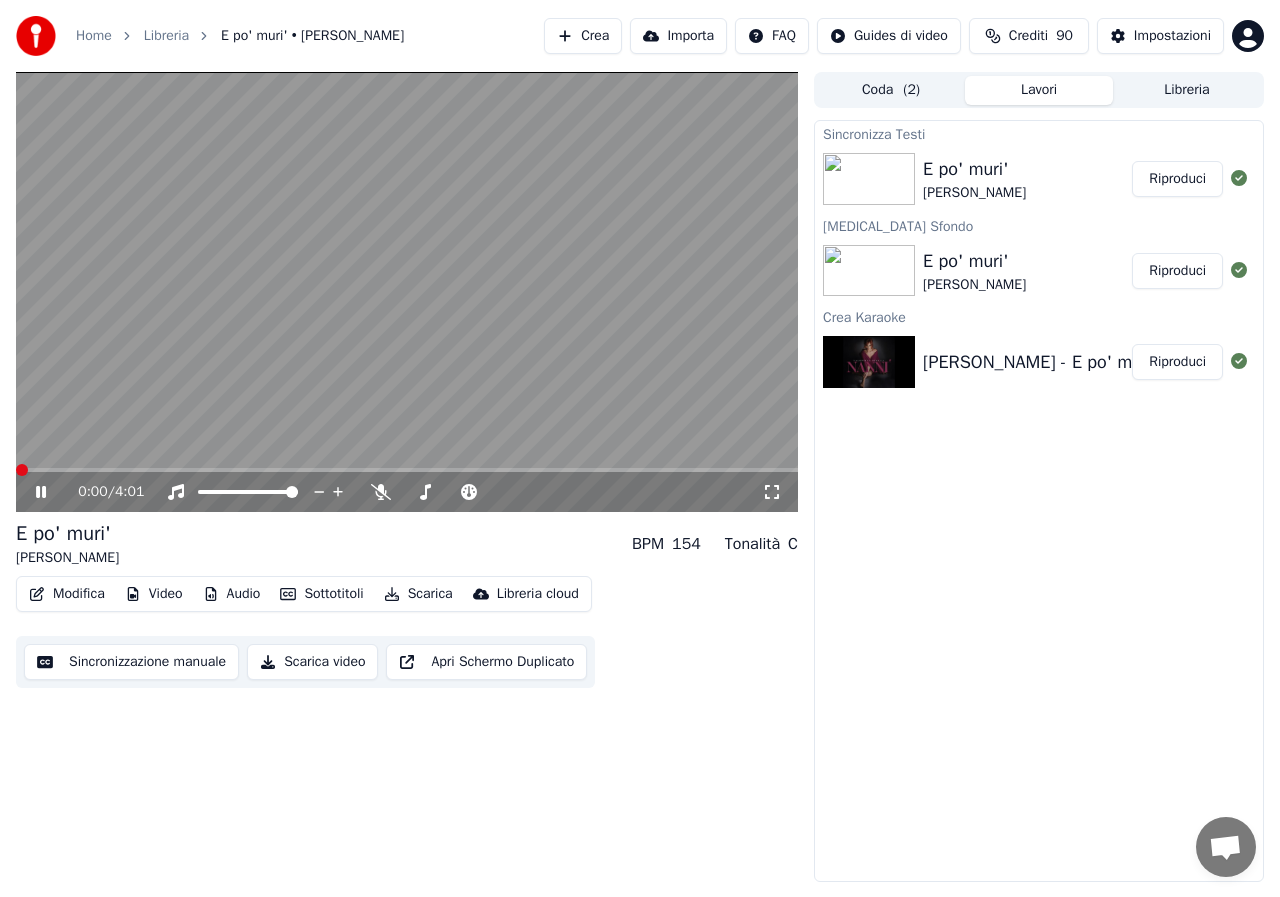 click at bounding box center (22, 470) 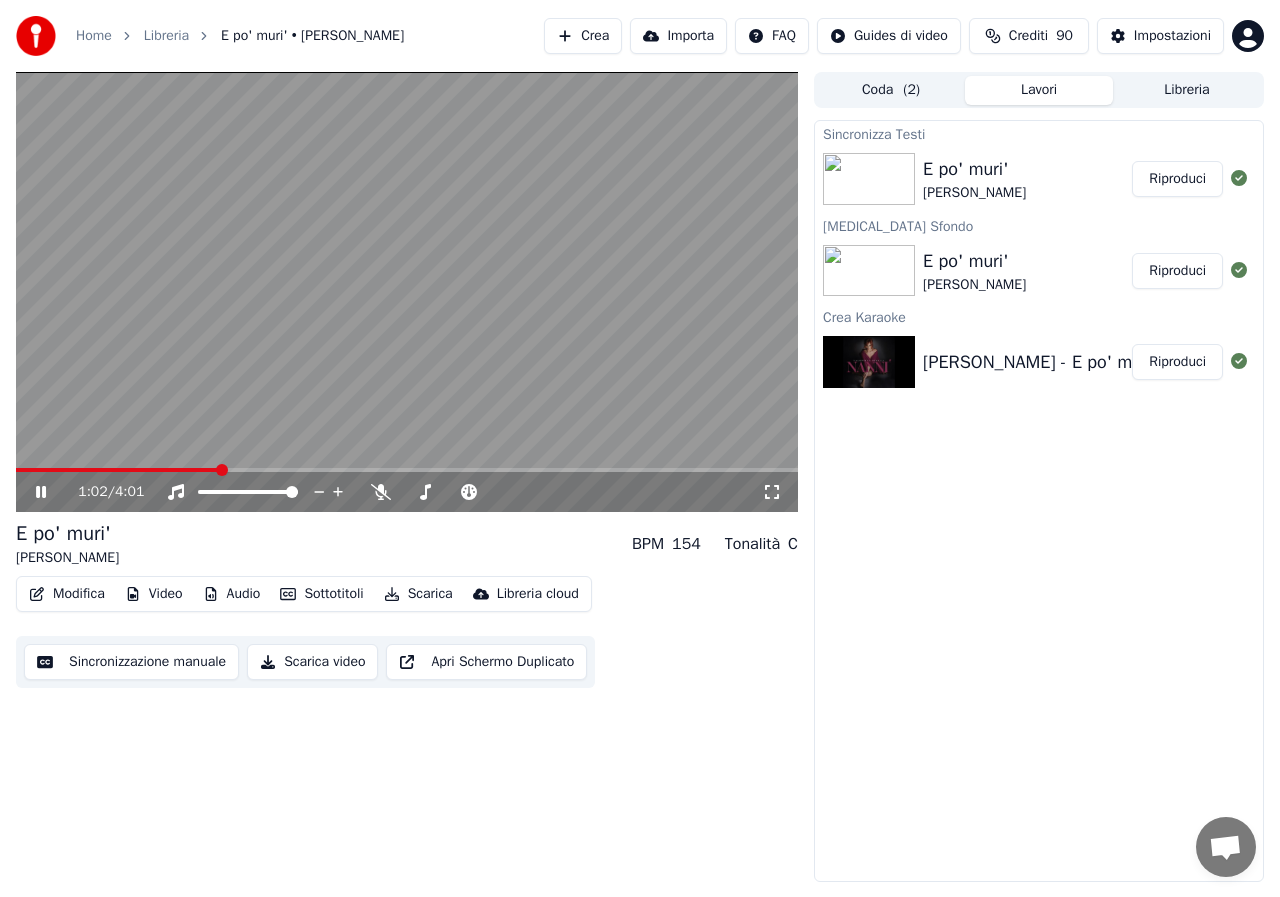 click 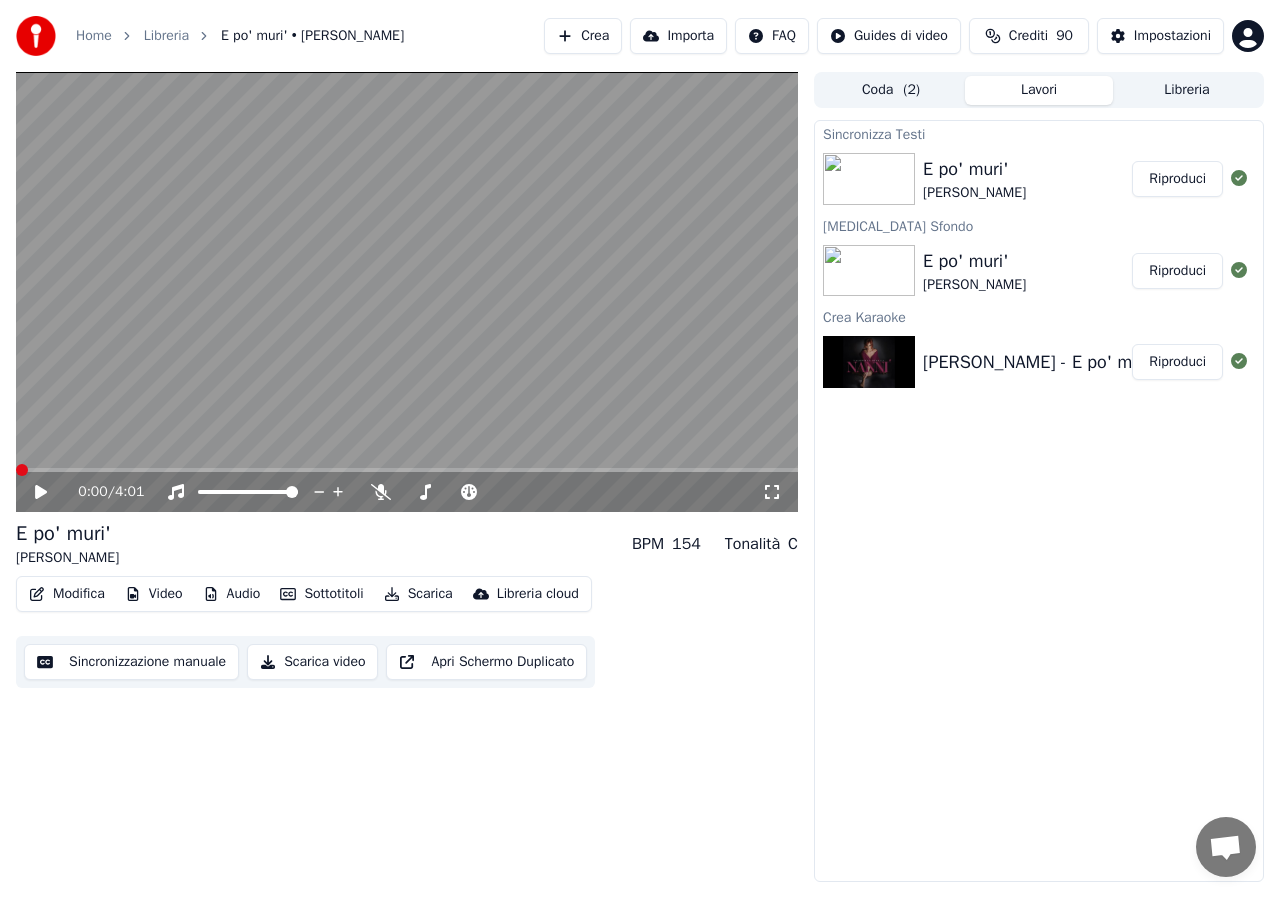 click at bounding box center (22, 470) 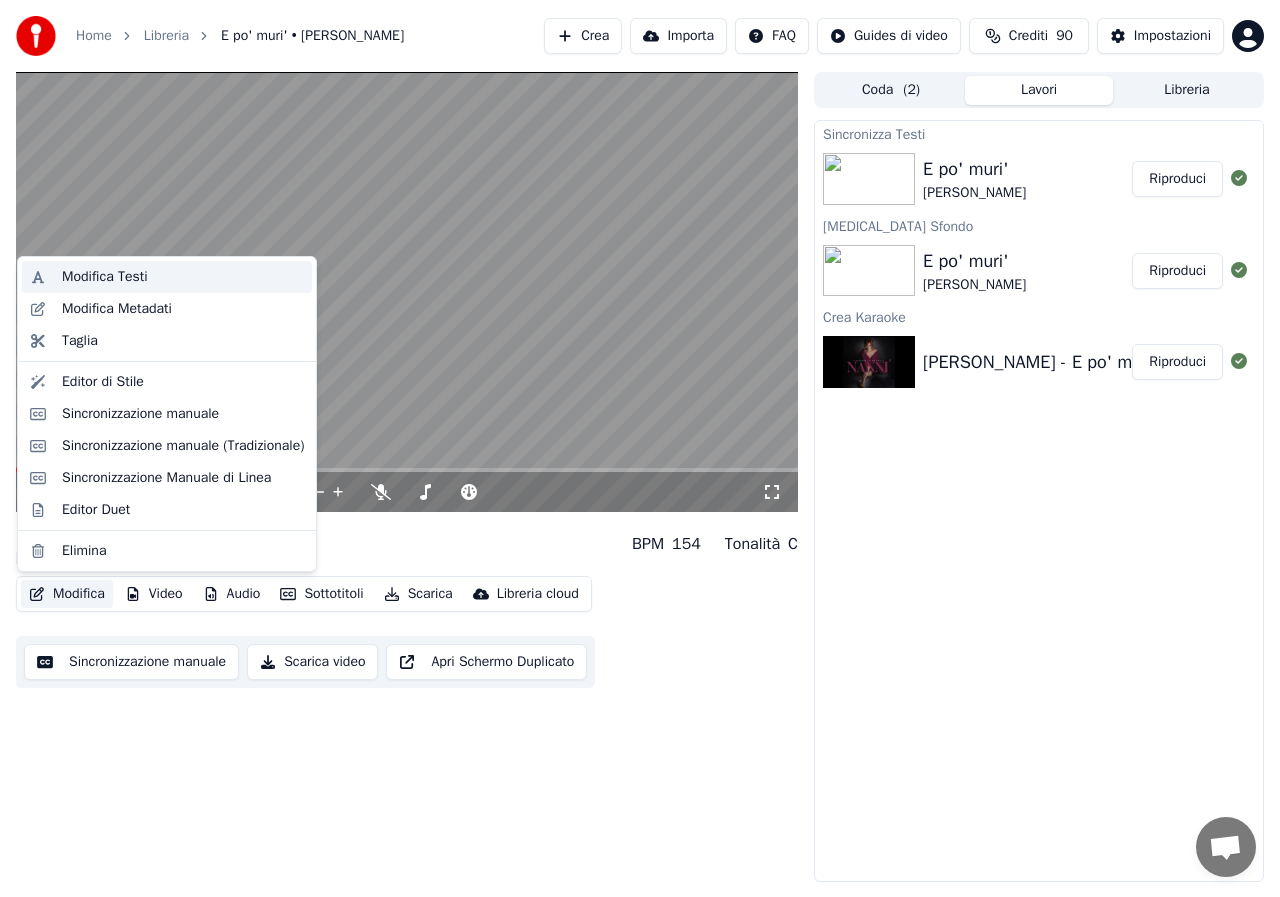 click on "Modifica Testi" at bounding box center [183, 277] 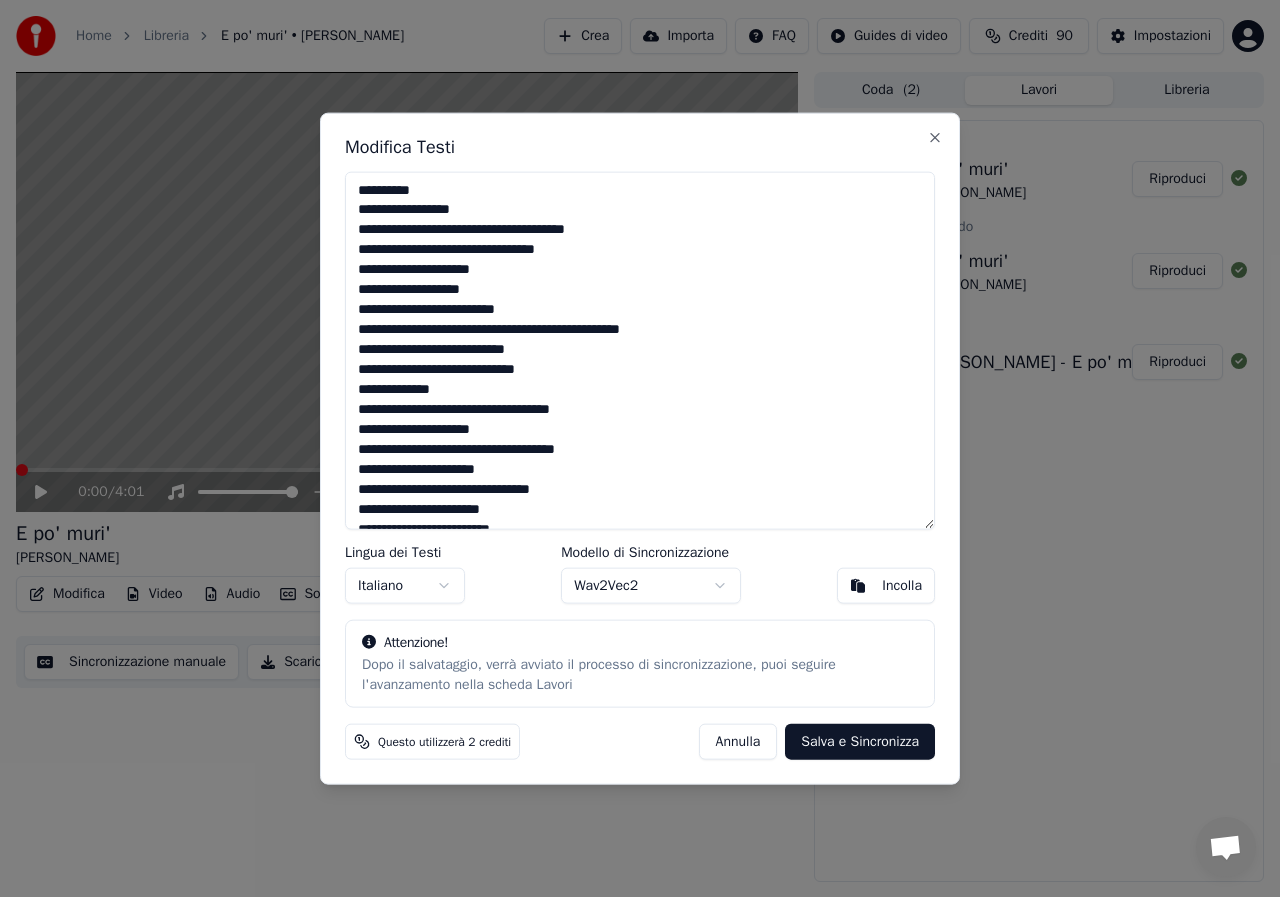 drag, startPoint x: 355, startPoint y: 190, endPoint x: 461, endPoint y: 194, distance: 106.07545 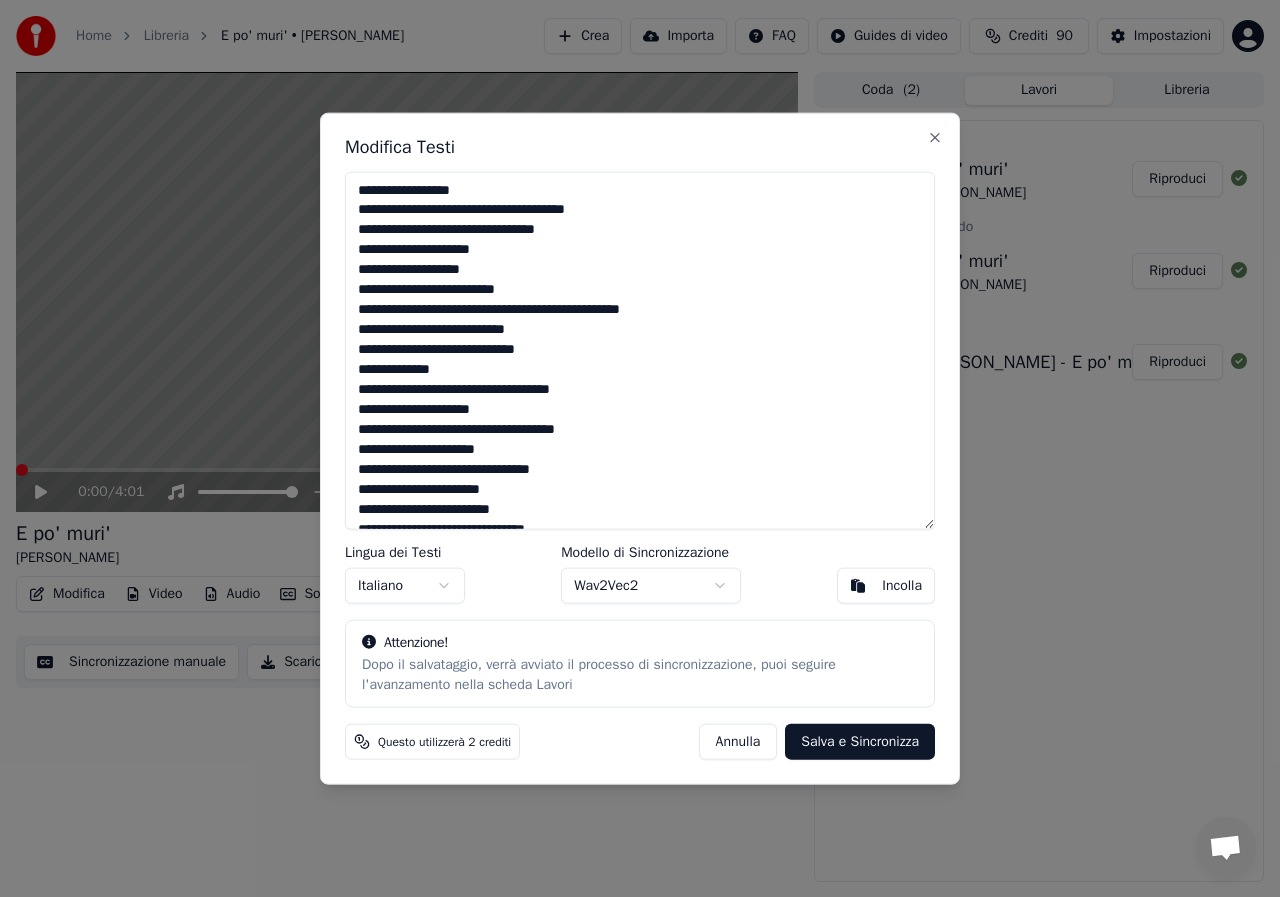 type on "**********" 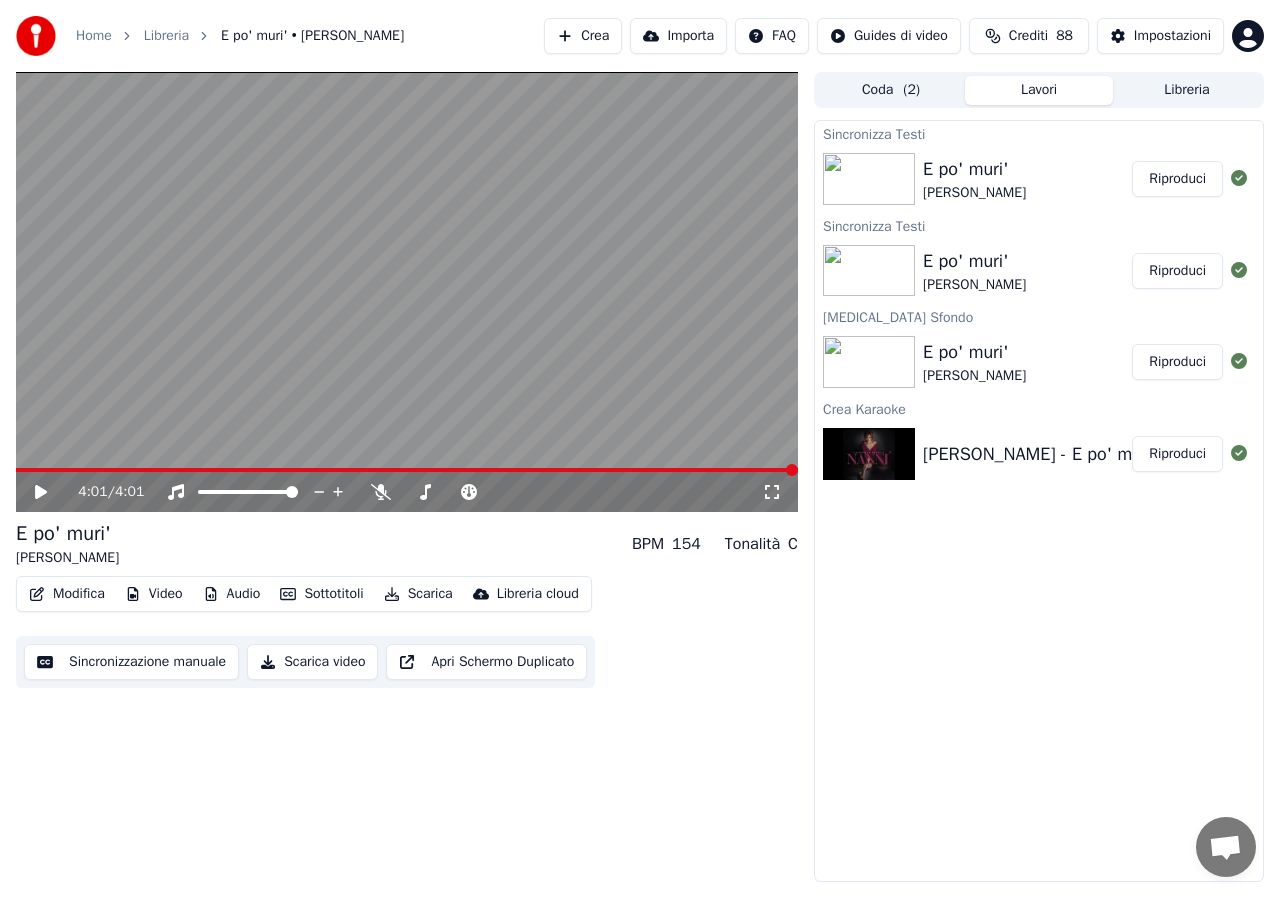 click 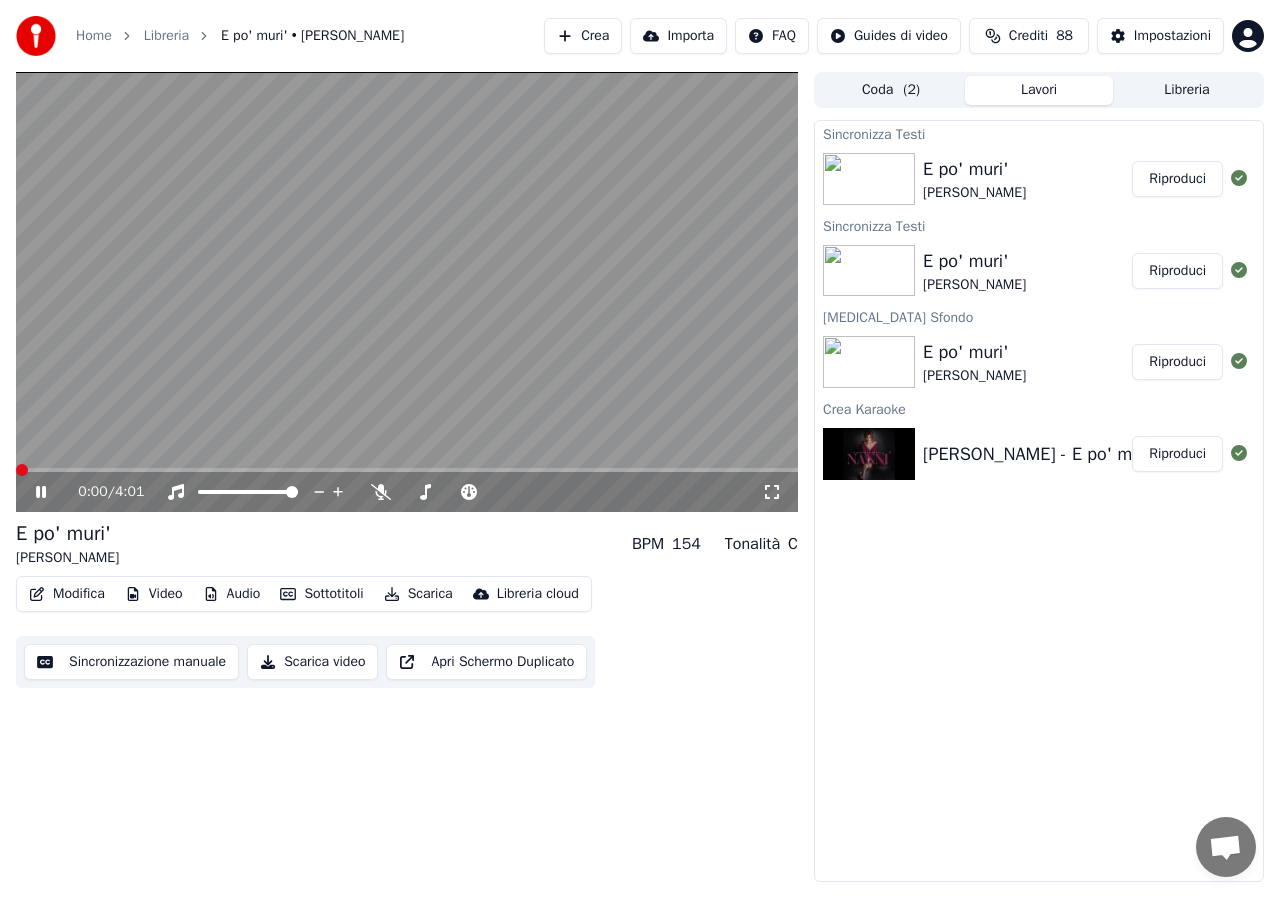click at bounding box center (16, 470) 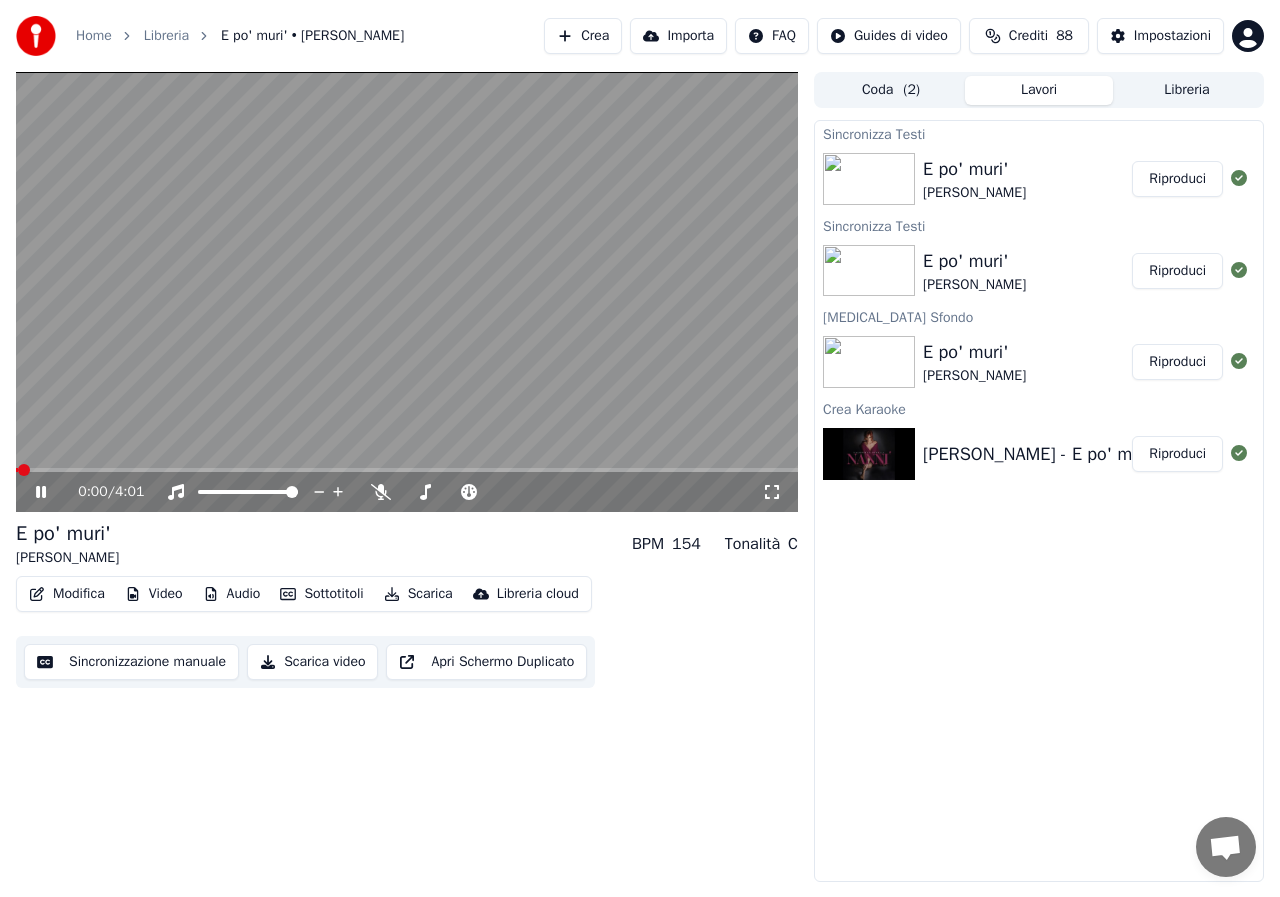 click 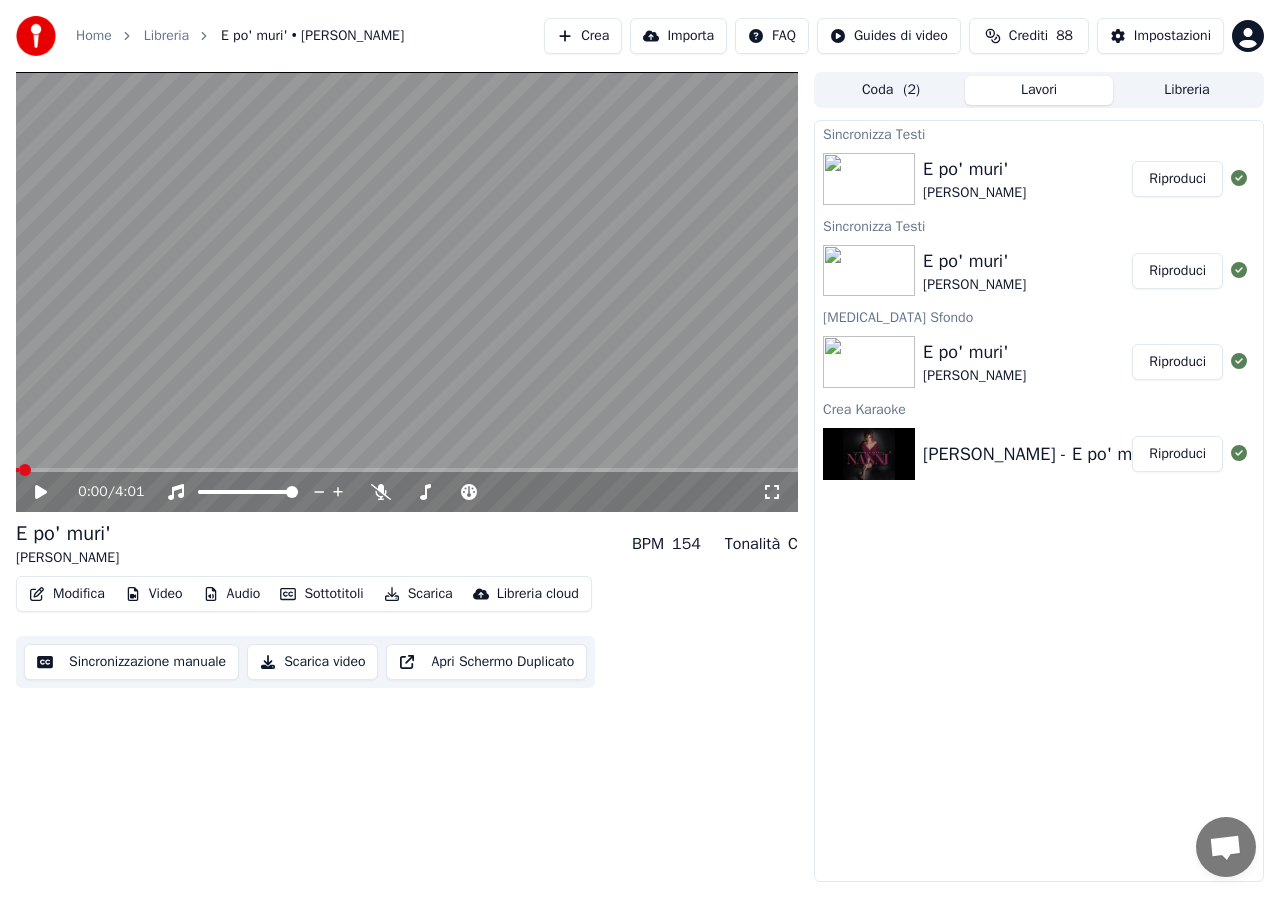 click 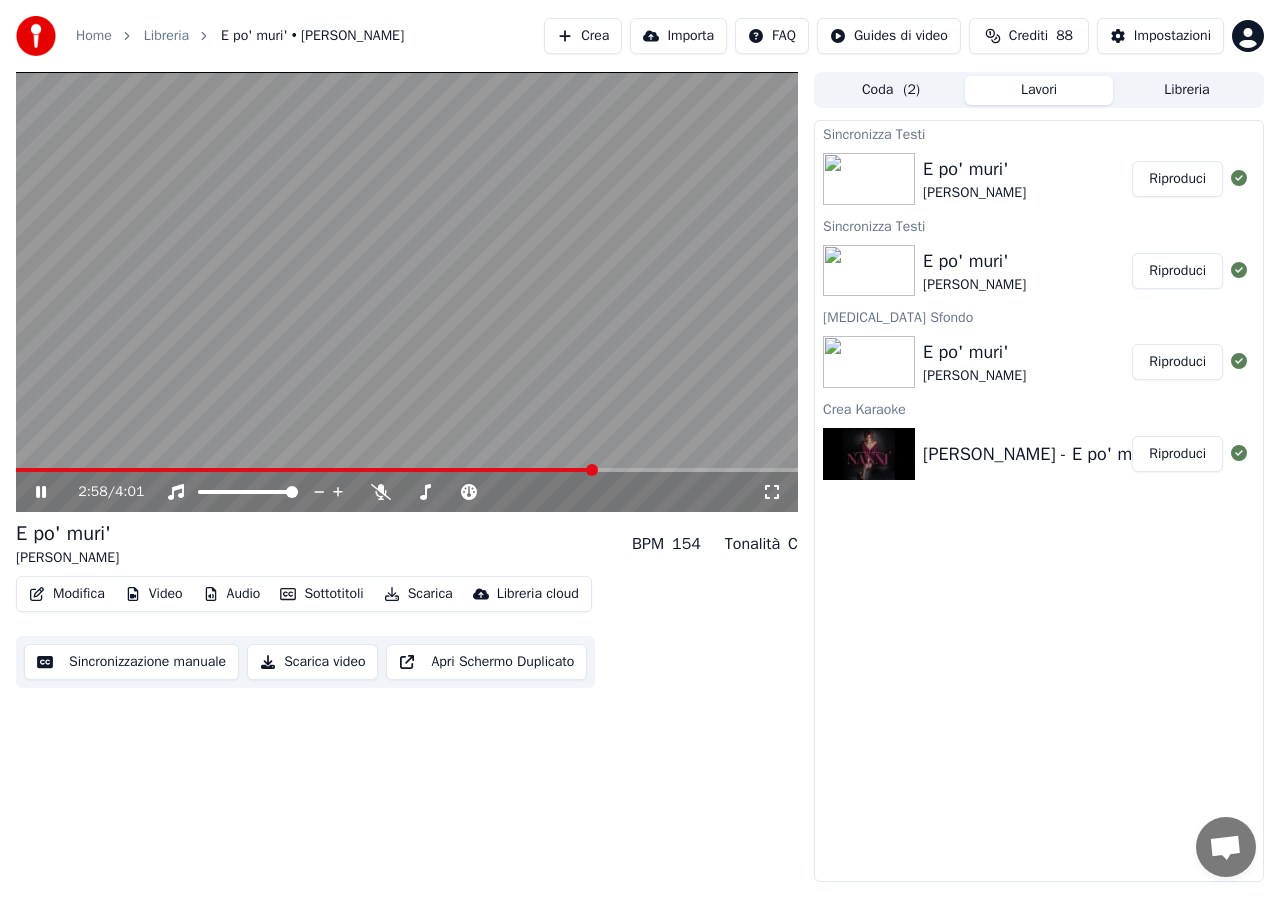 click at bounding box center [305, 470] 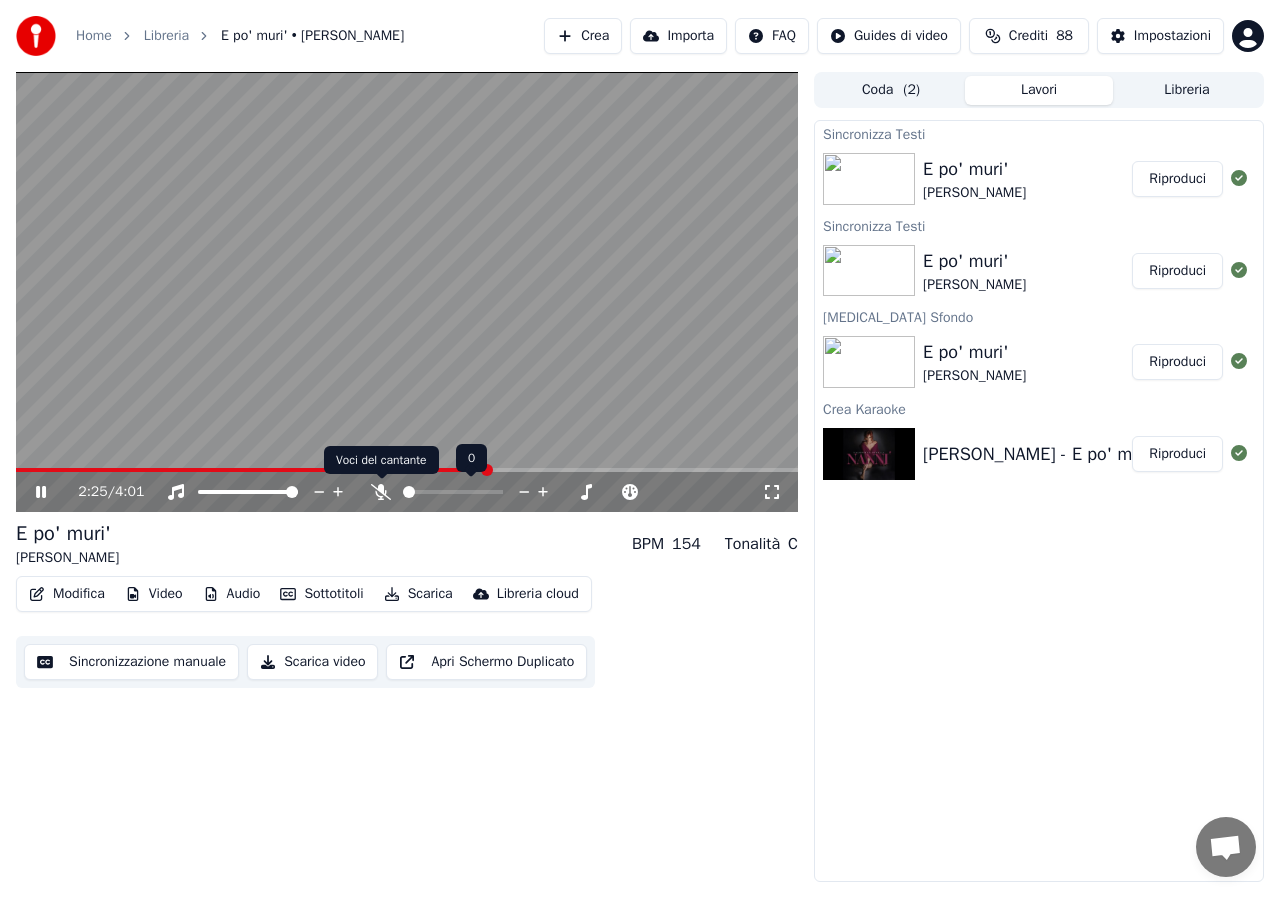 click 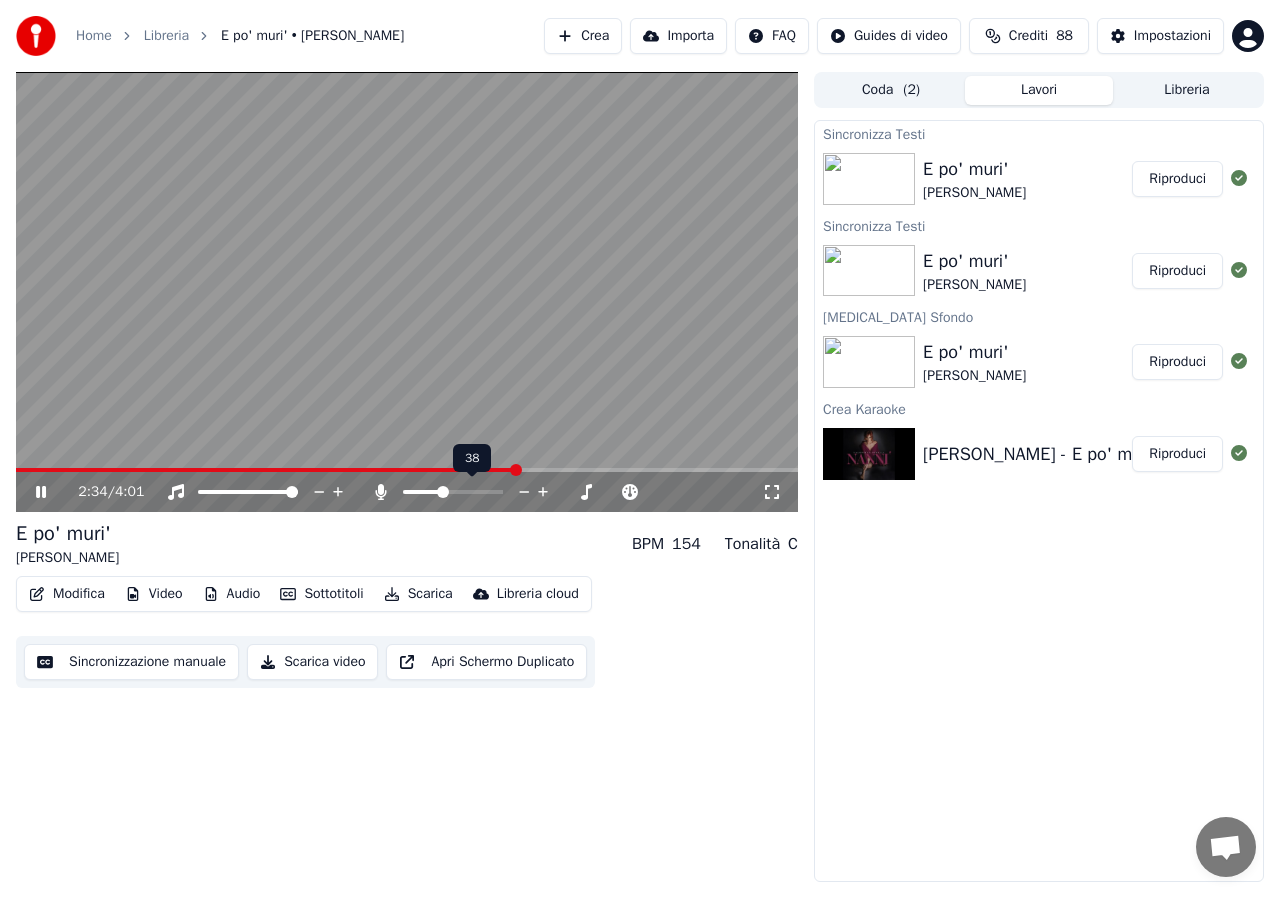 click at bounding box center (443, 492) 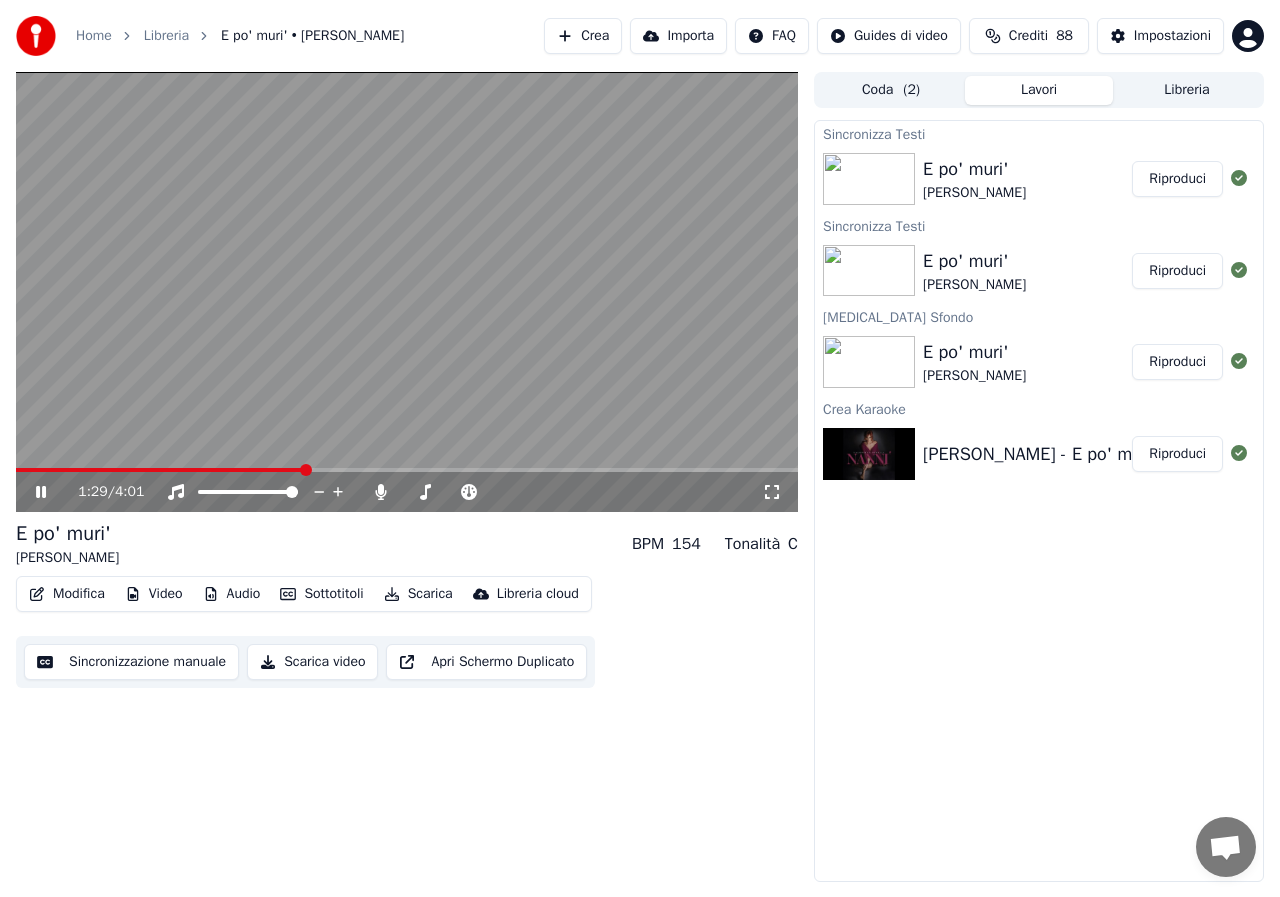 click at bounding box center (160, 470) 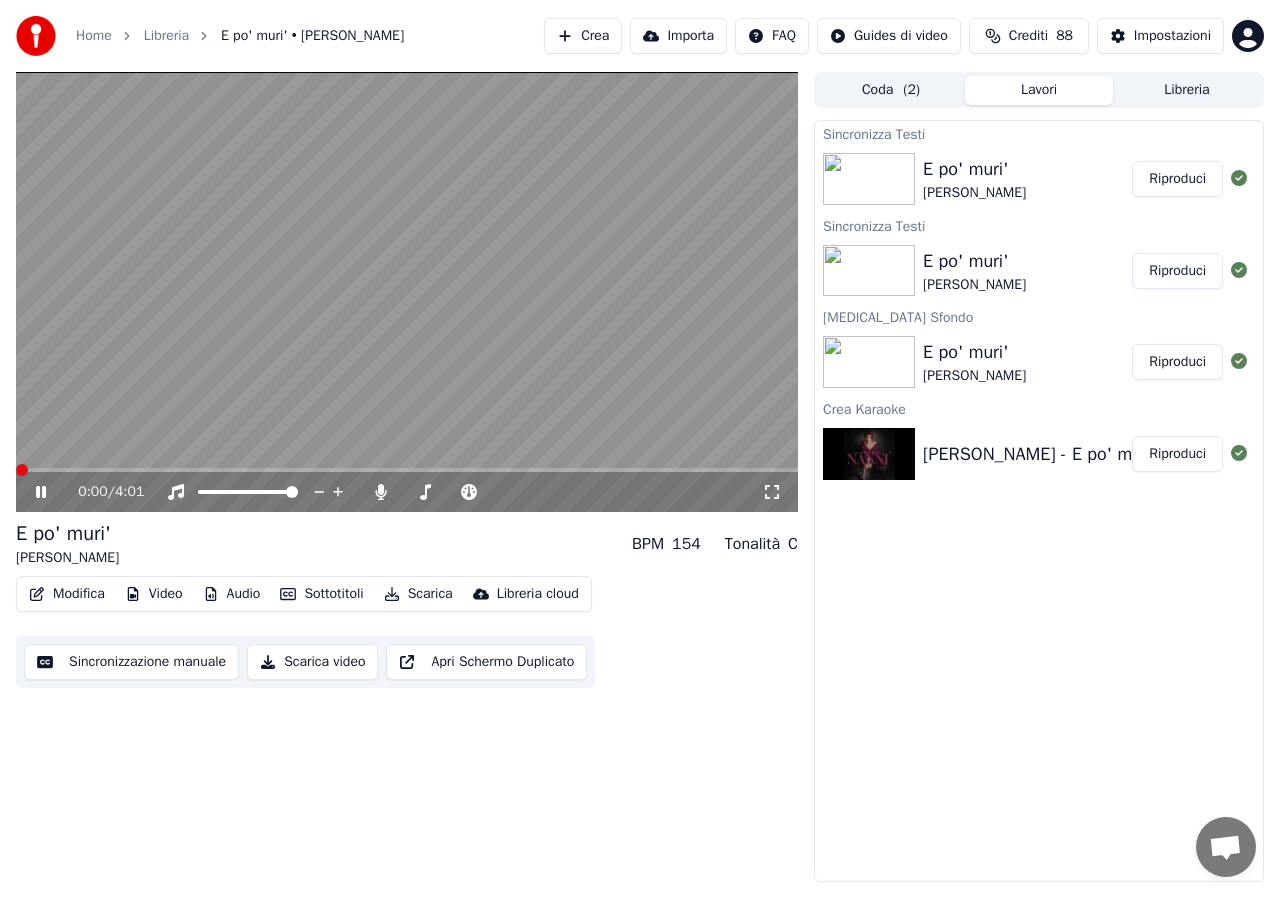 click at bounding box center [16, 470] 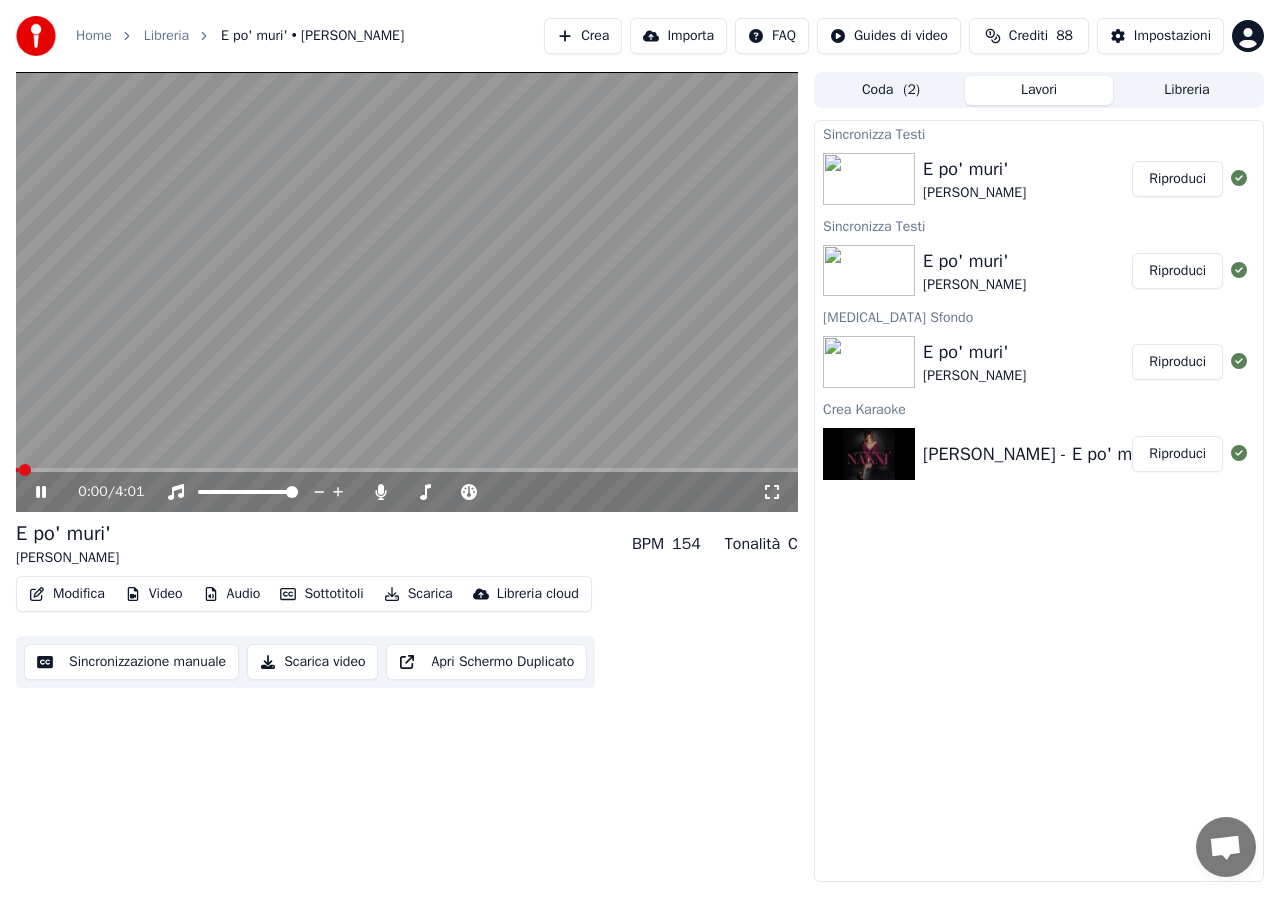 click 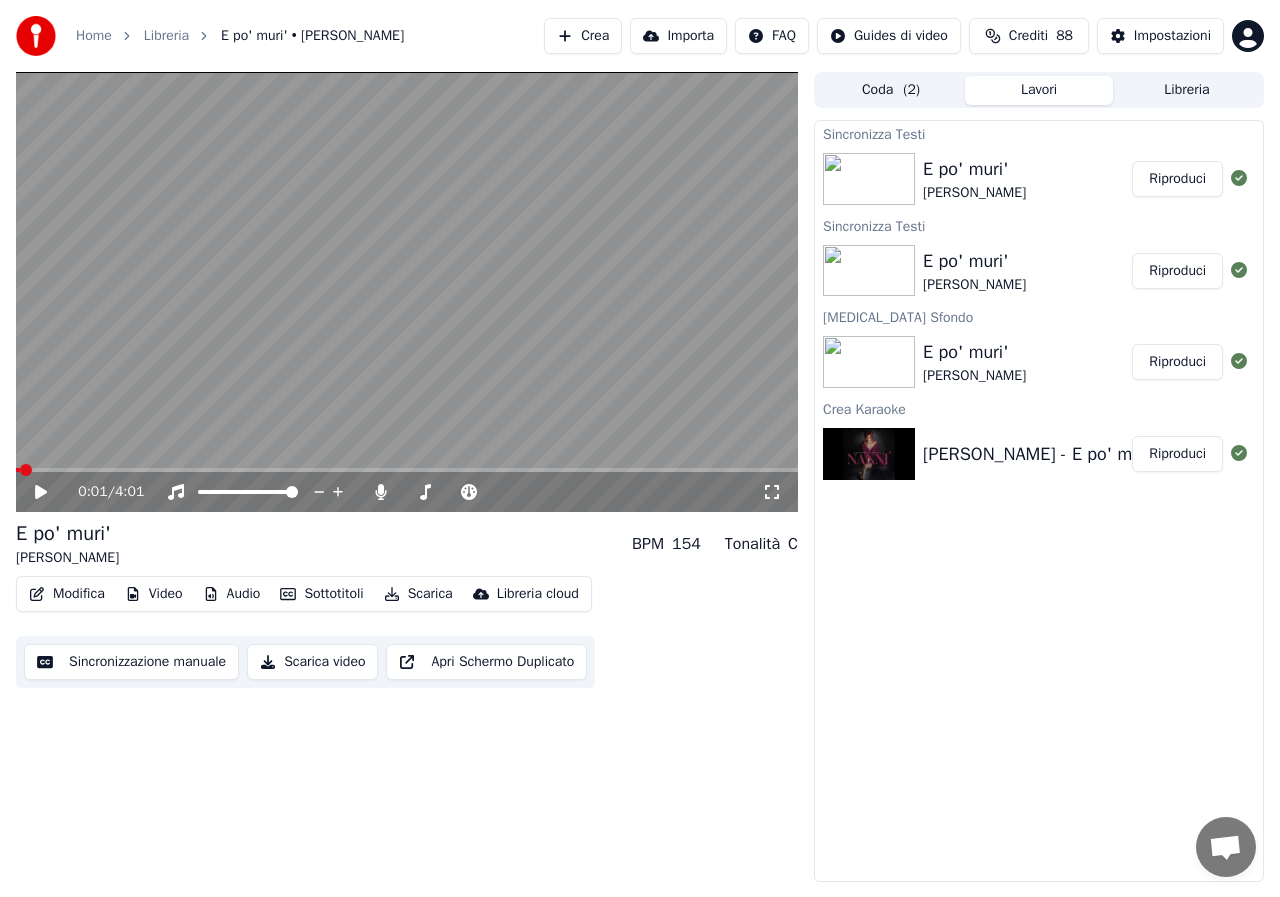 click on "Modifica" at bounding box center (67, 594) 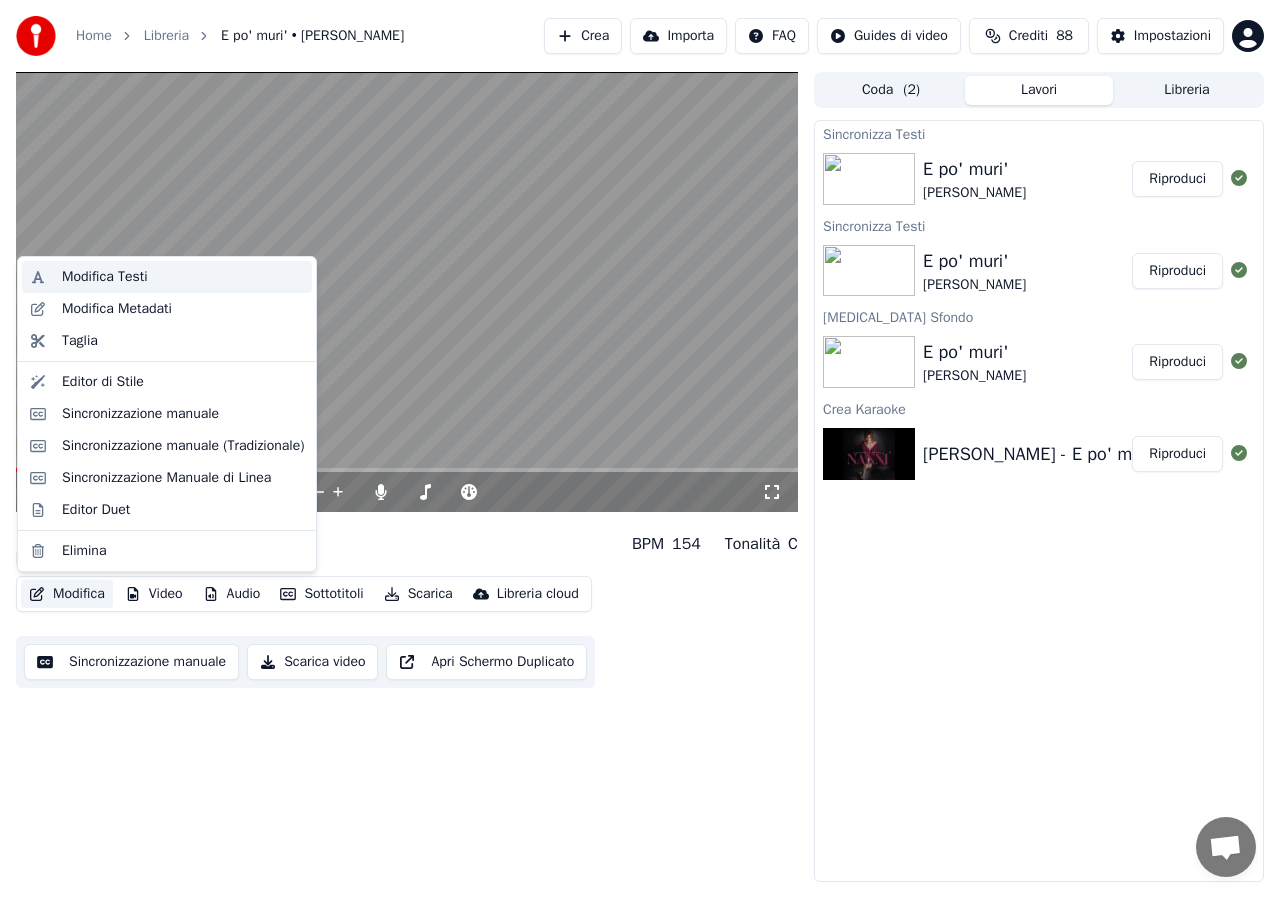 click on "Modifica Testi" at bounding box center [105, 277] 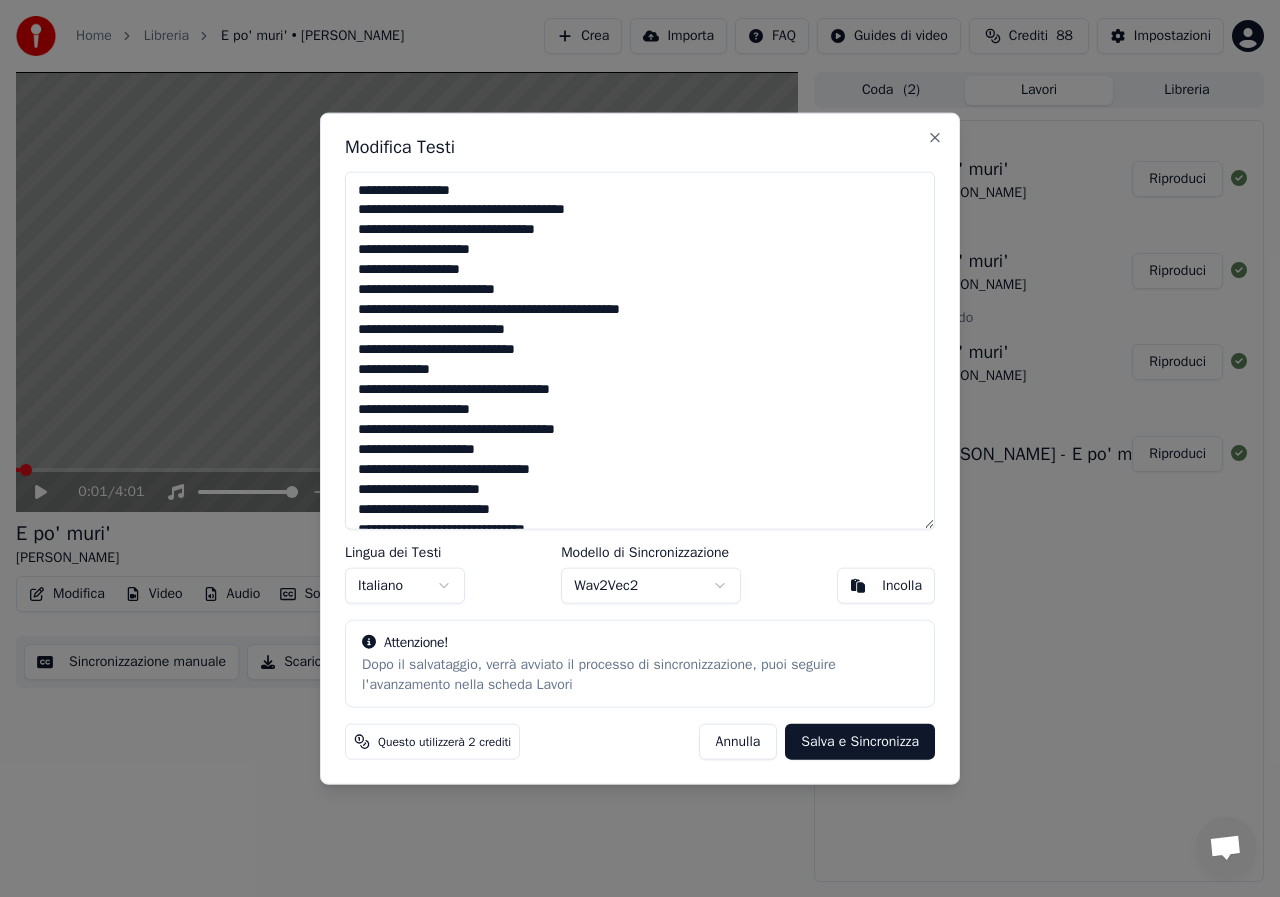 click at bounding box center [640, 350] 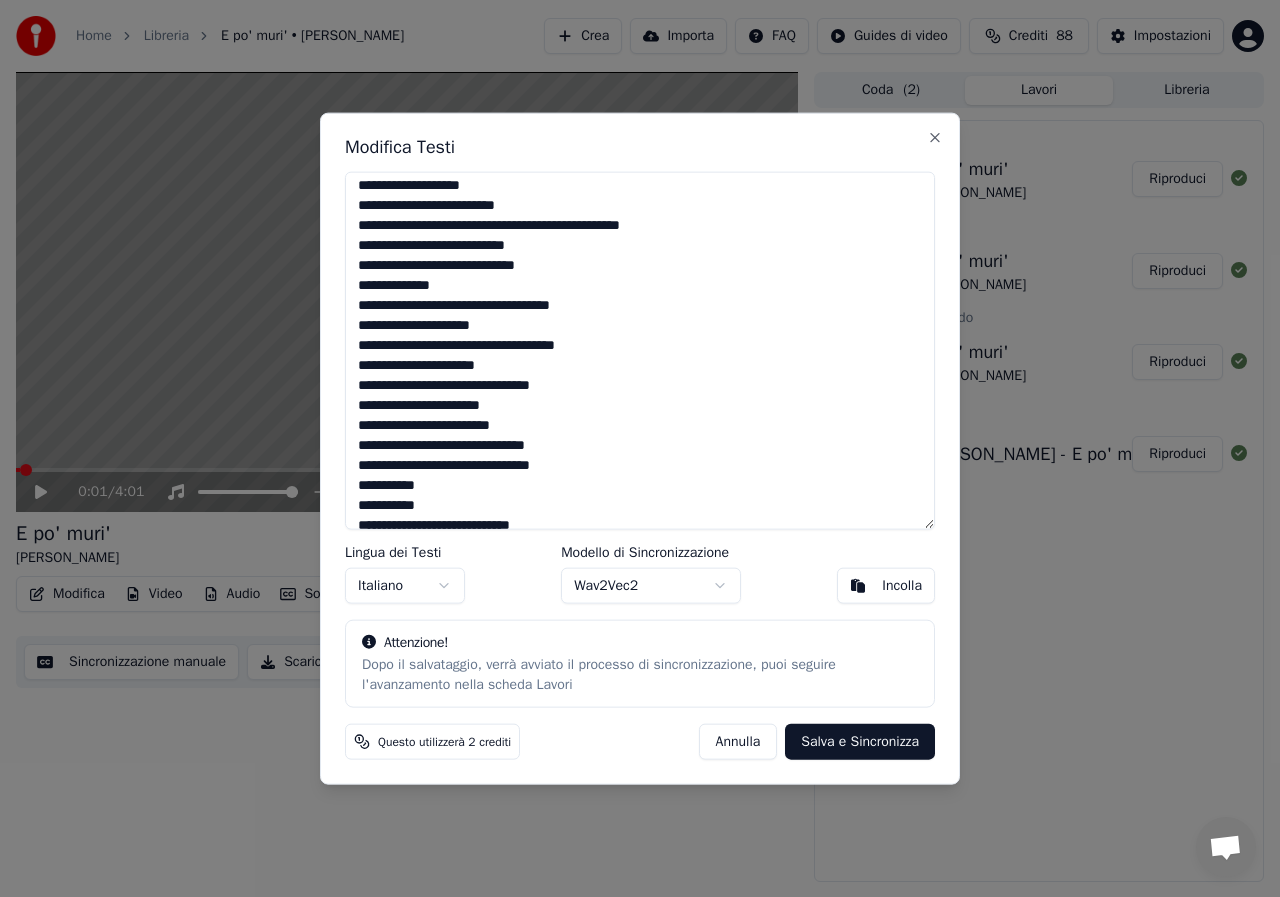 scroll, scrollTop: 88, scrollLeft: 0, axis: vertical 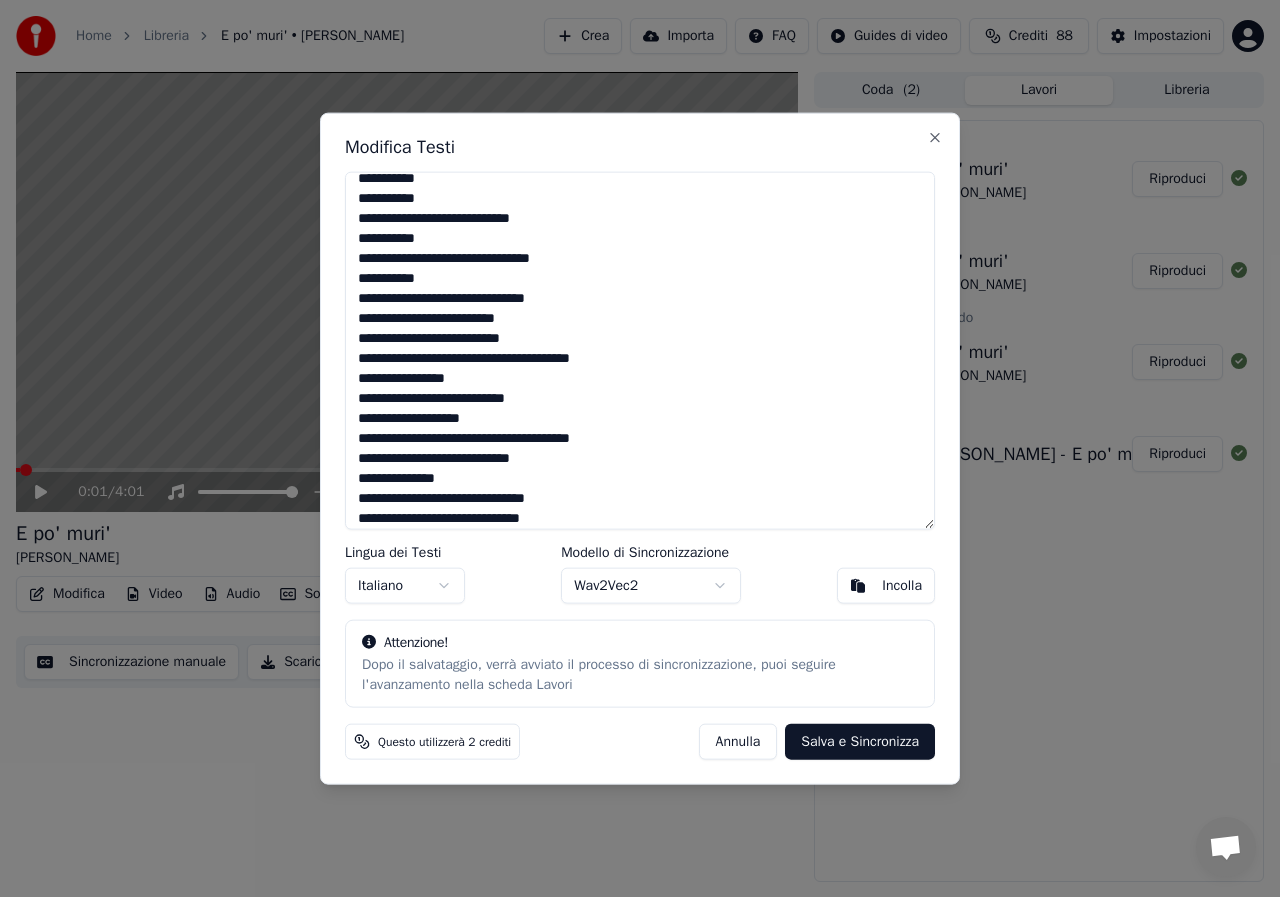 click at bounding box center (640, 350) 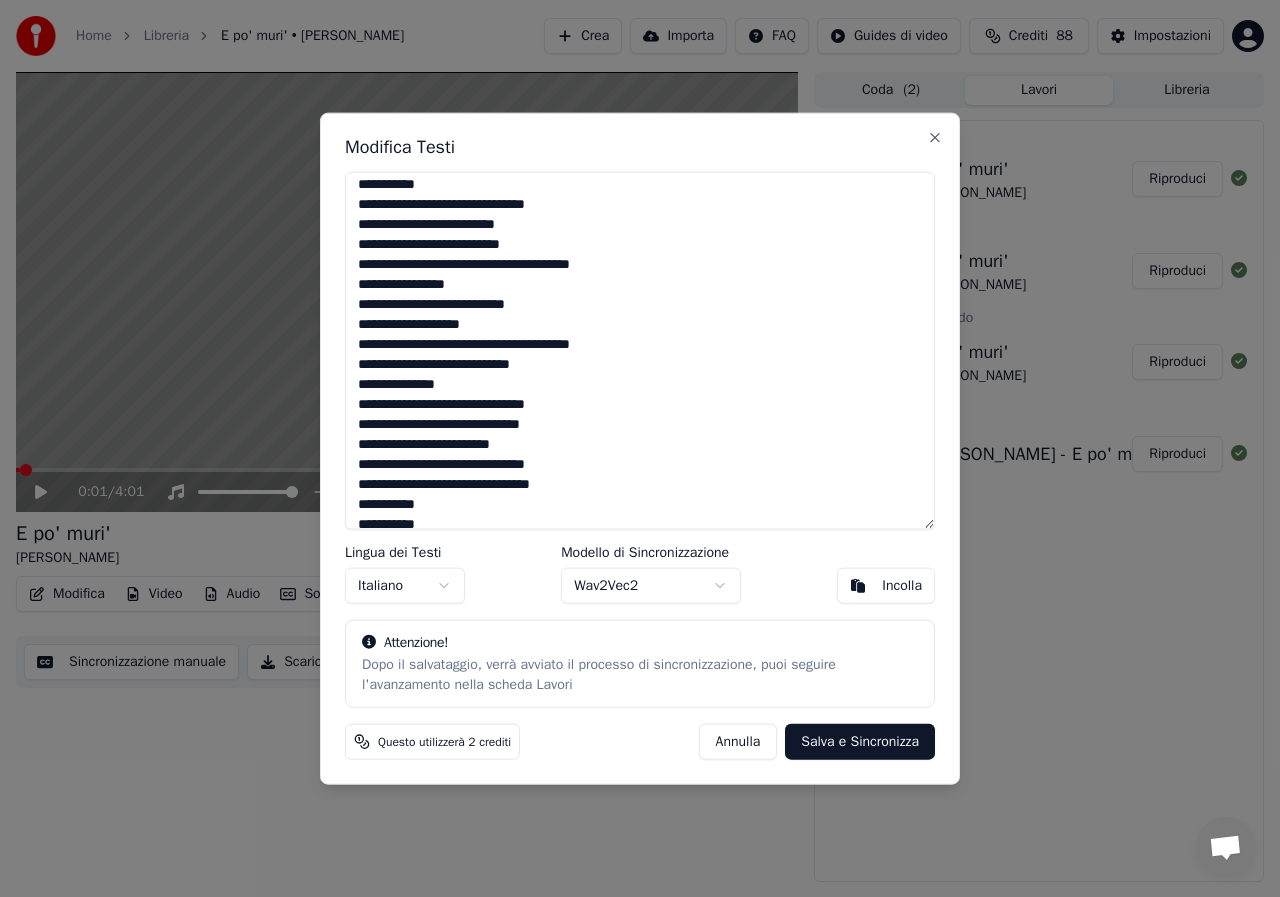 scroll, scrollTop: 489, scrollLeft: 0, axis: vertical 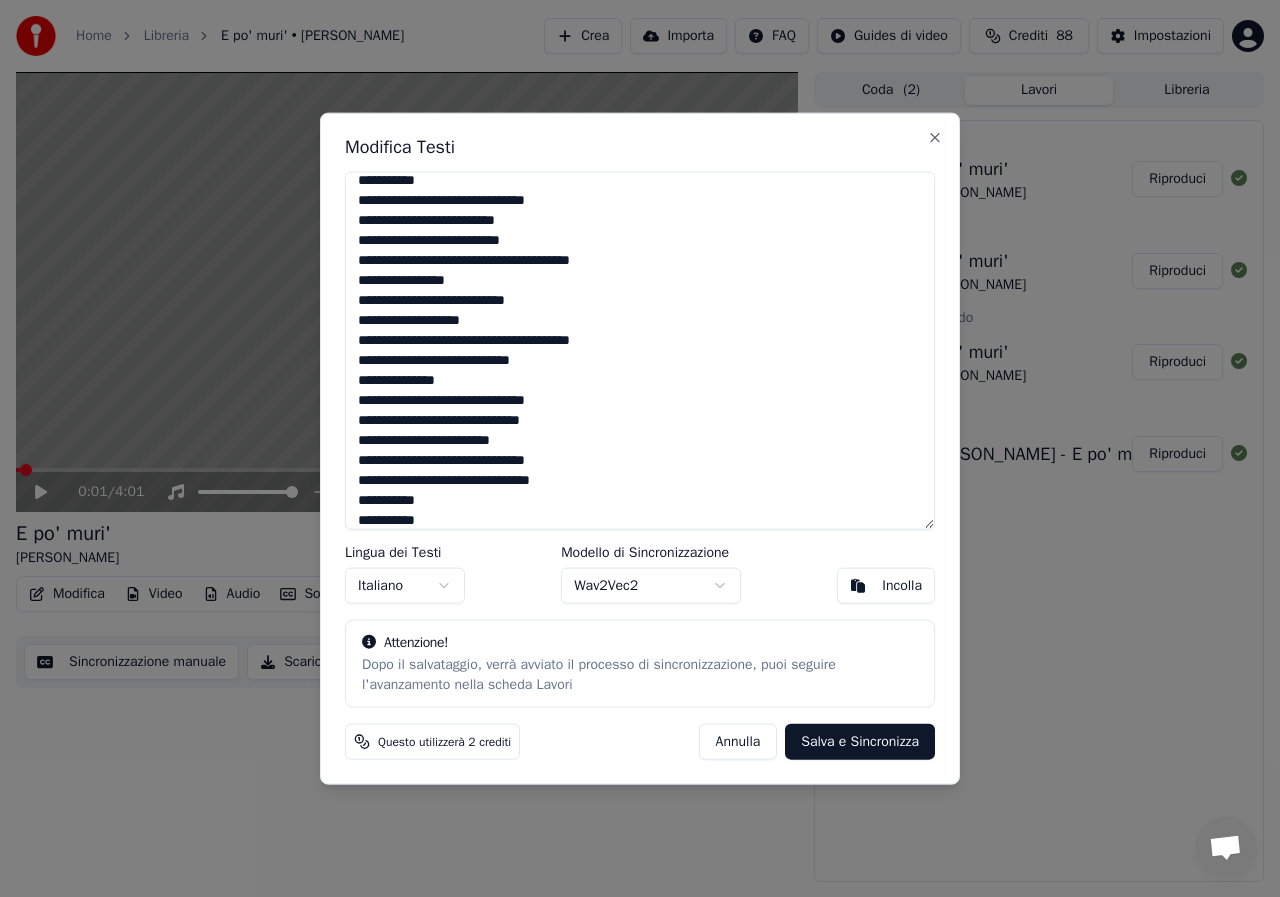 click at bounding box center (640, 350) 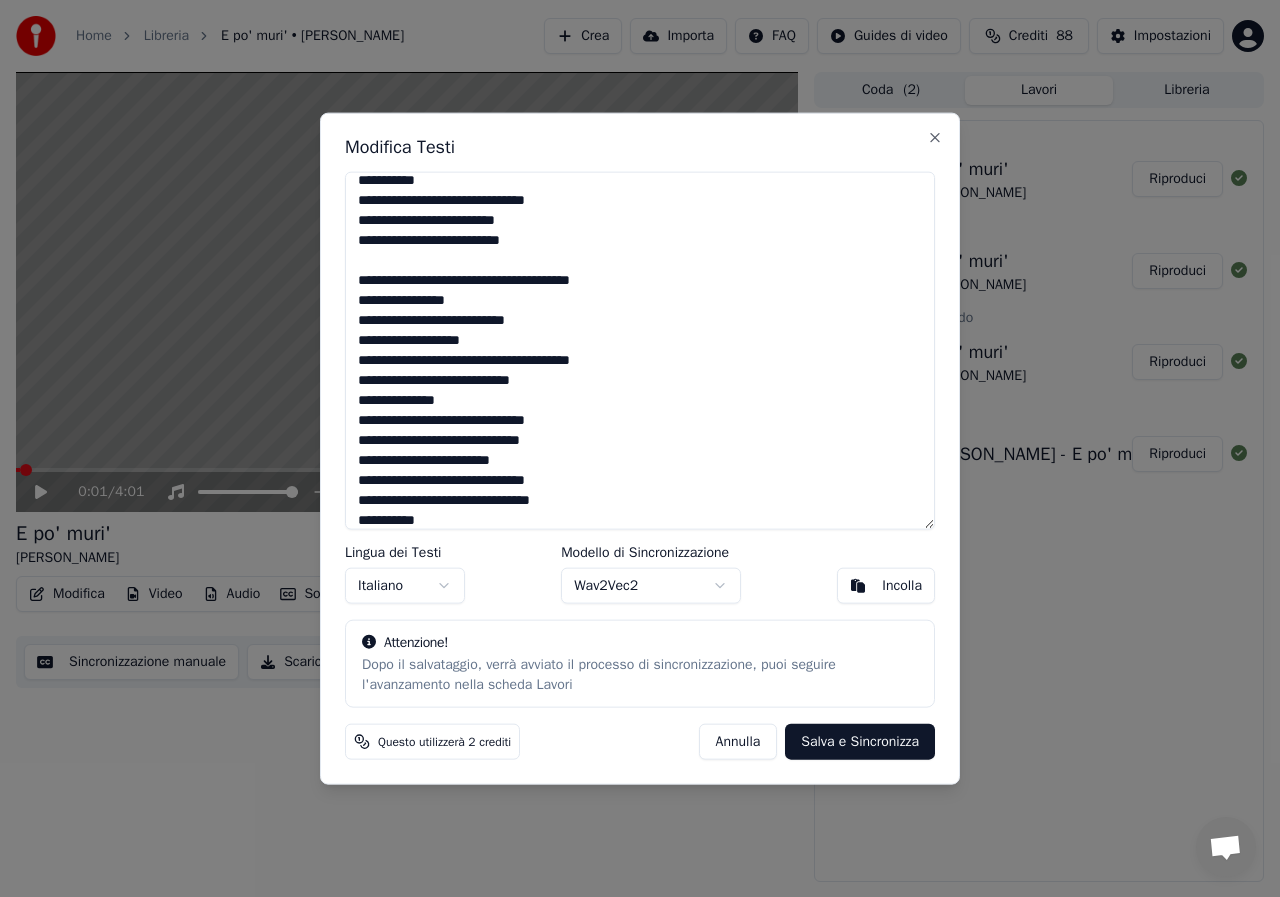 scroll, scrollTop: 567, scrollLeft: 0, axis: vertical 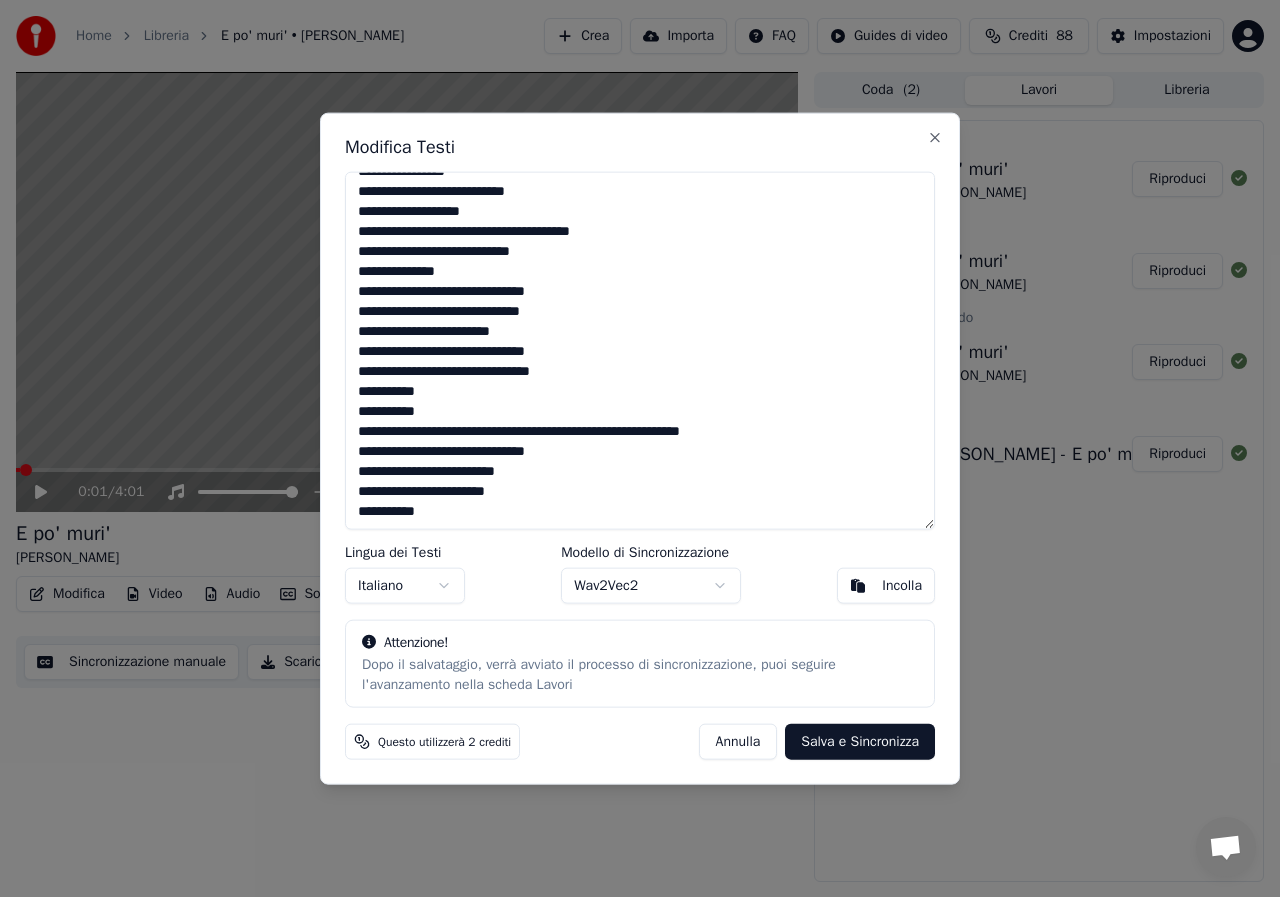 click at bounding box center [640, 350] 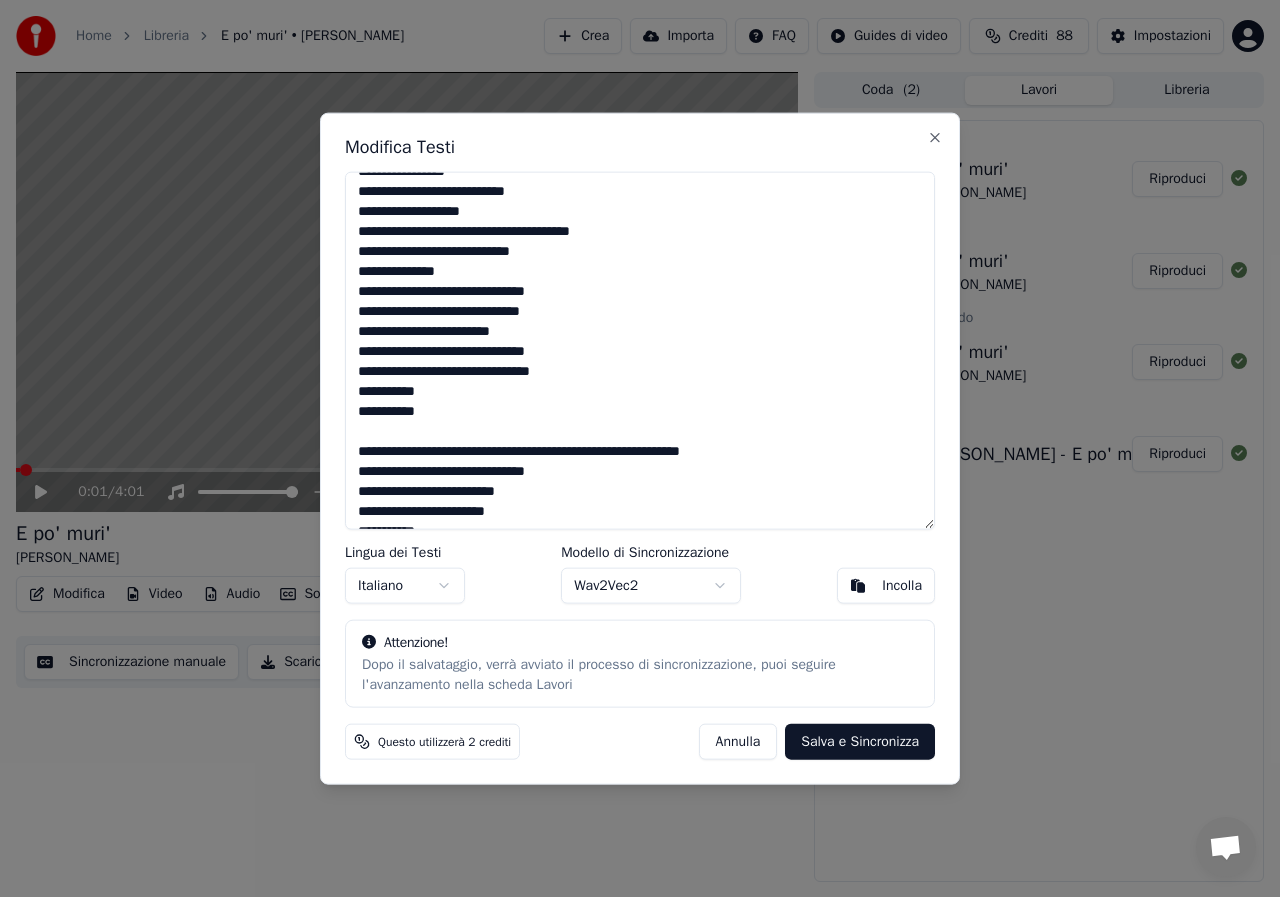 scroll, scrollTop: 638, scrollLeft: 0, axis: vertical 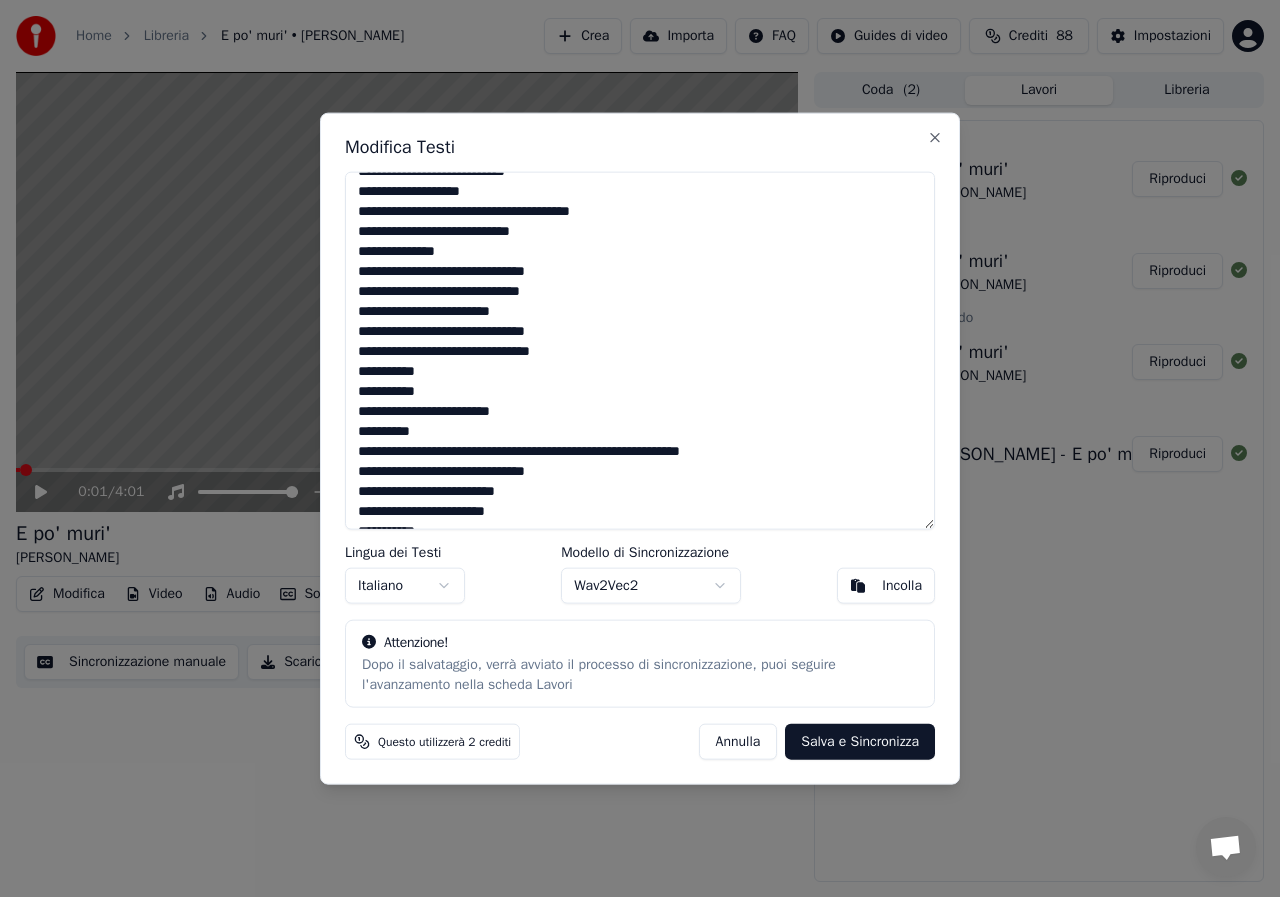 drag, startPoint x: 354, startPoint y: 395, endPoint x: 553, endPoint y: 434, distance: 202.7856 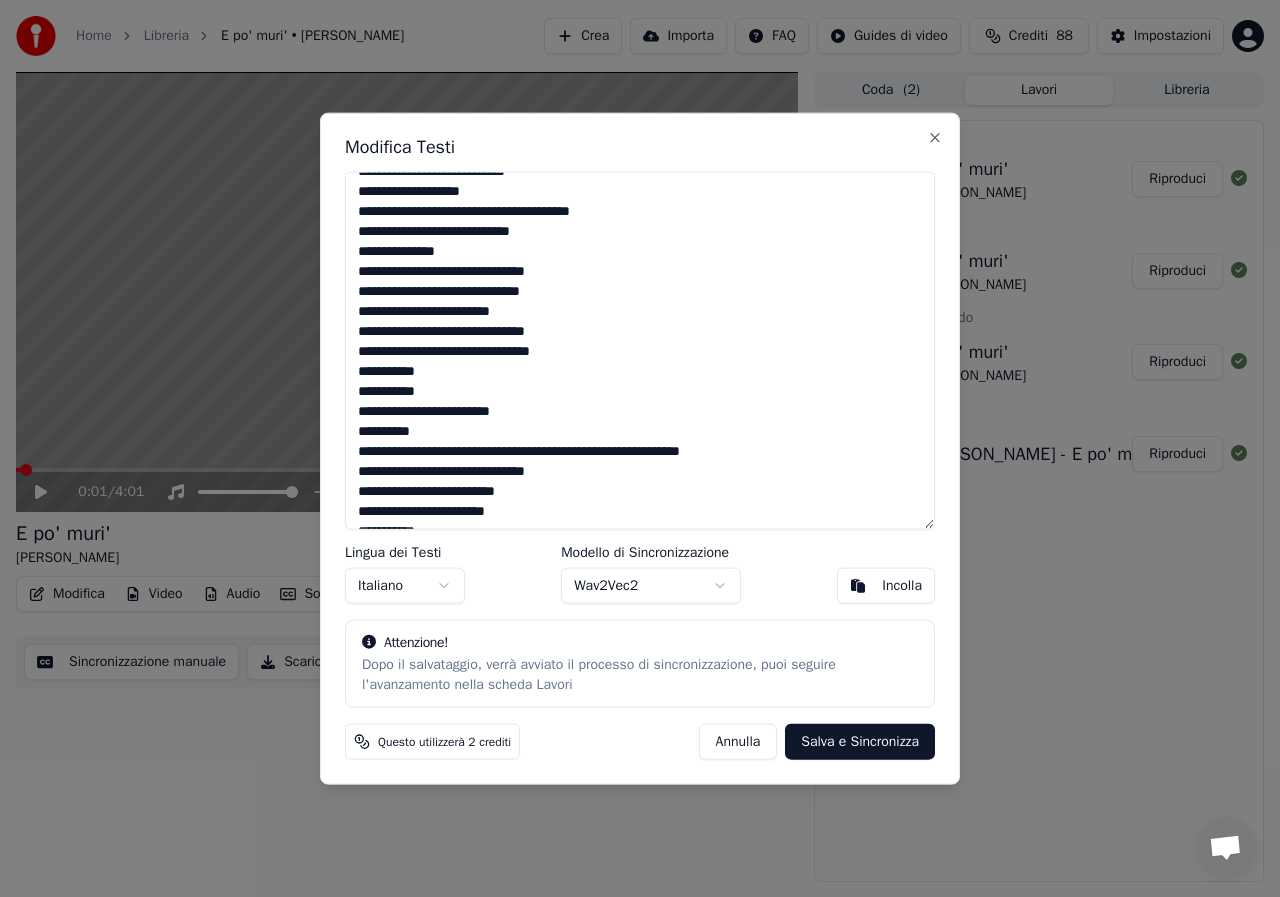 click at bounding box center [640, 350] 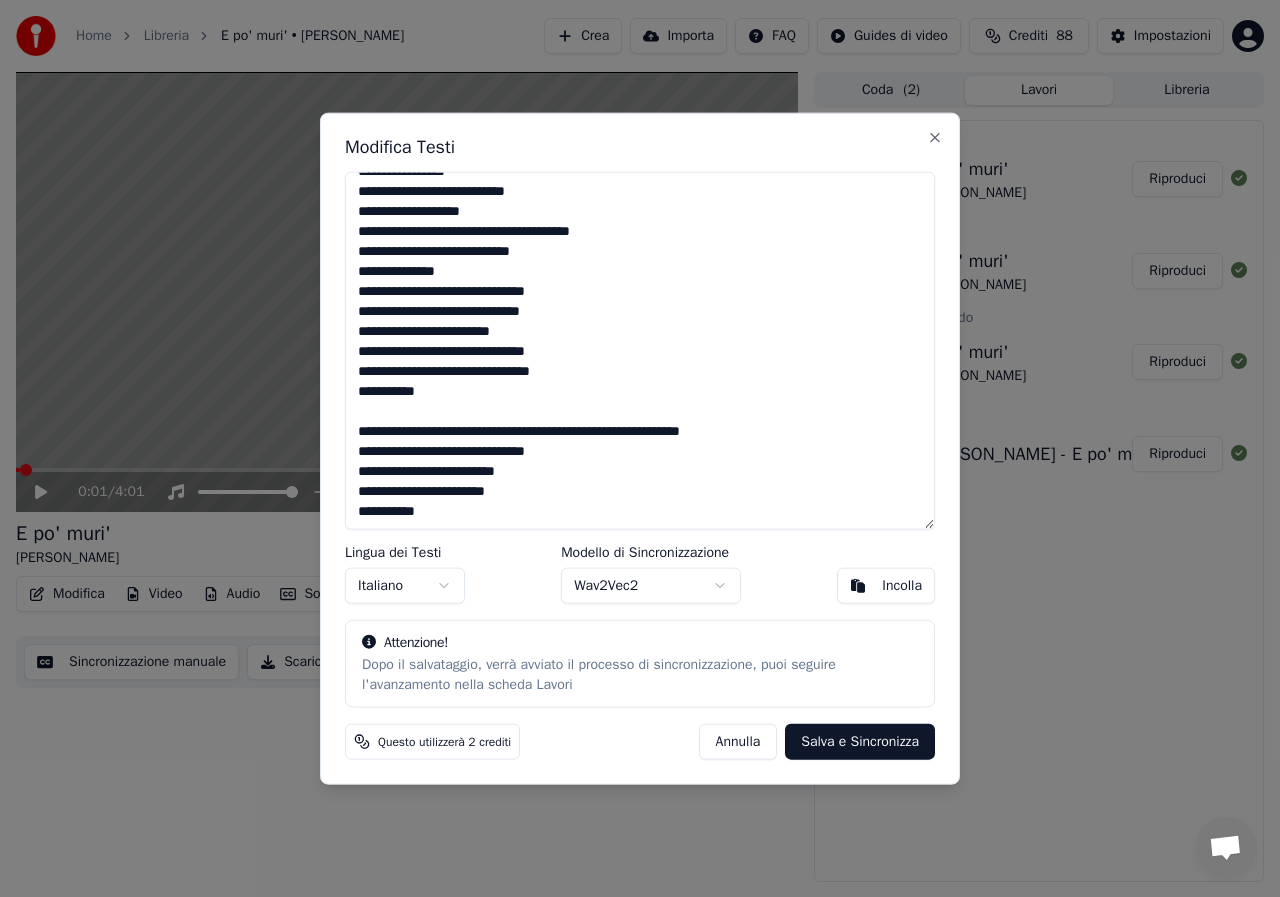 scroll, scrollTop: 618, scrollLeft: 0, axis: vertical 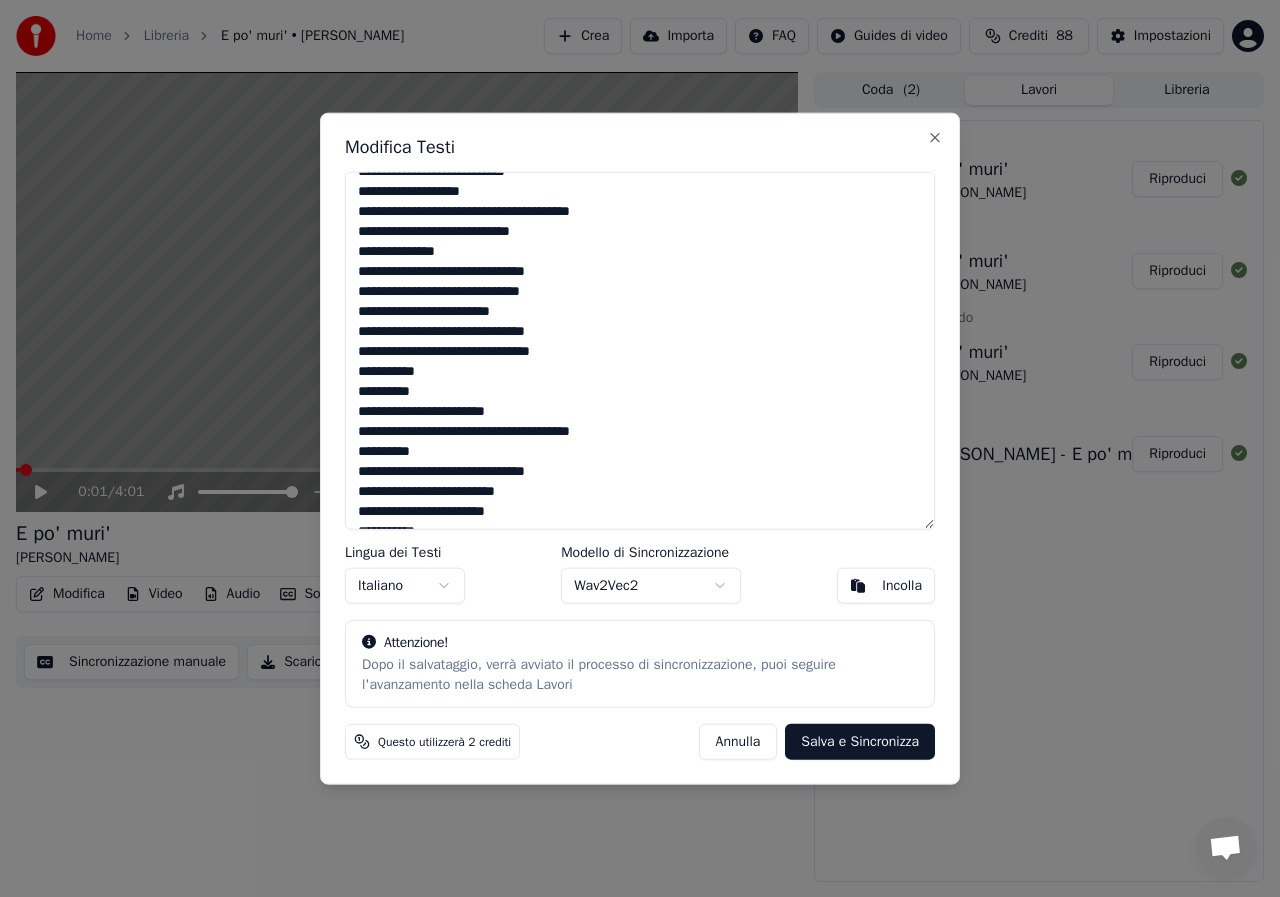 click at bounding box center (640, 350) 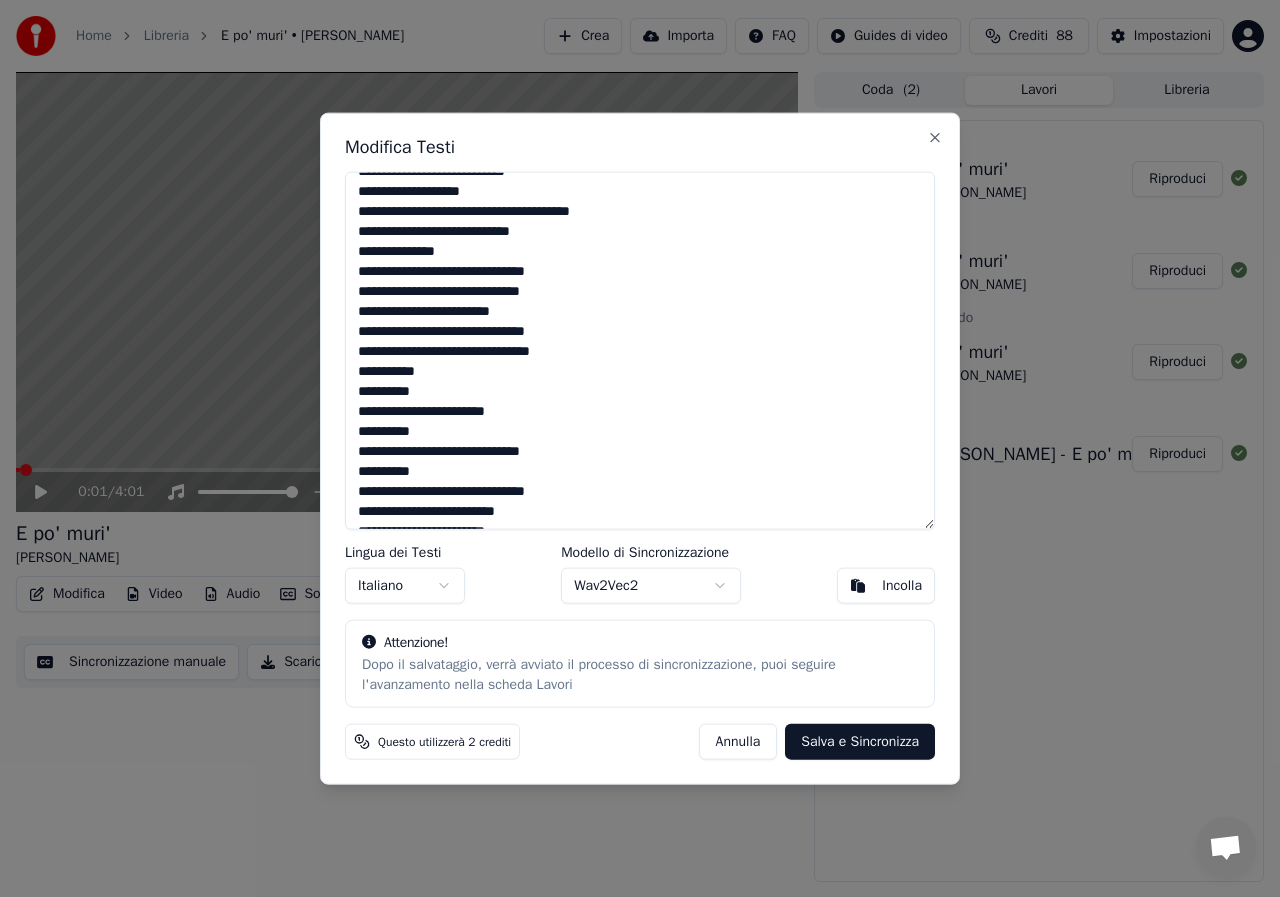 click at bounding box center [640, 350] 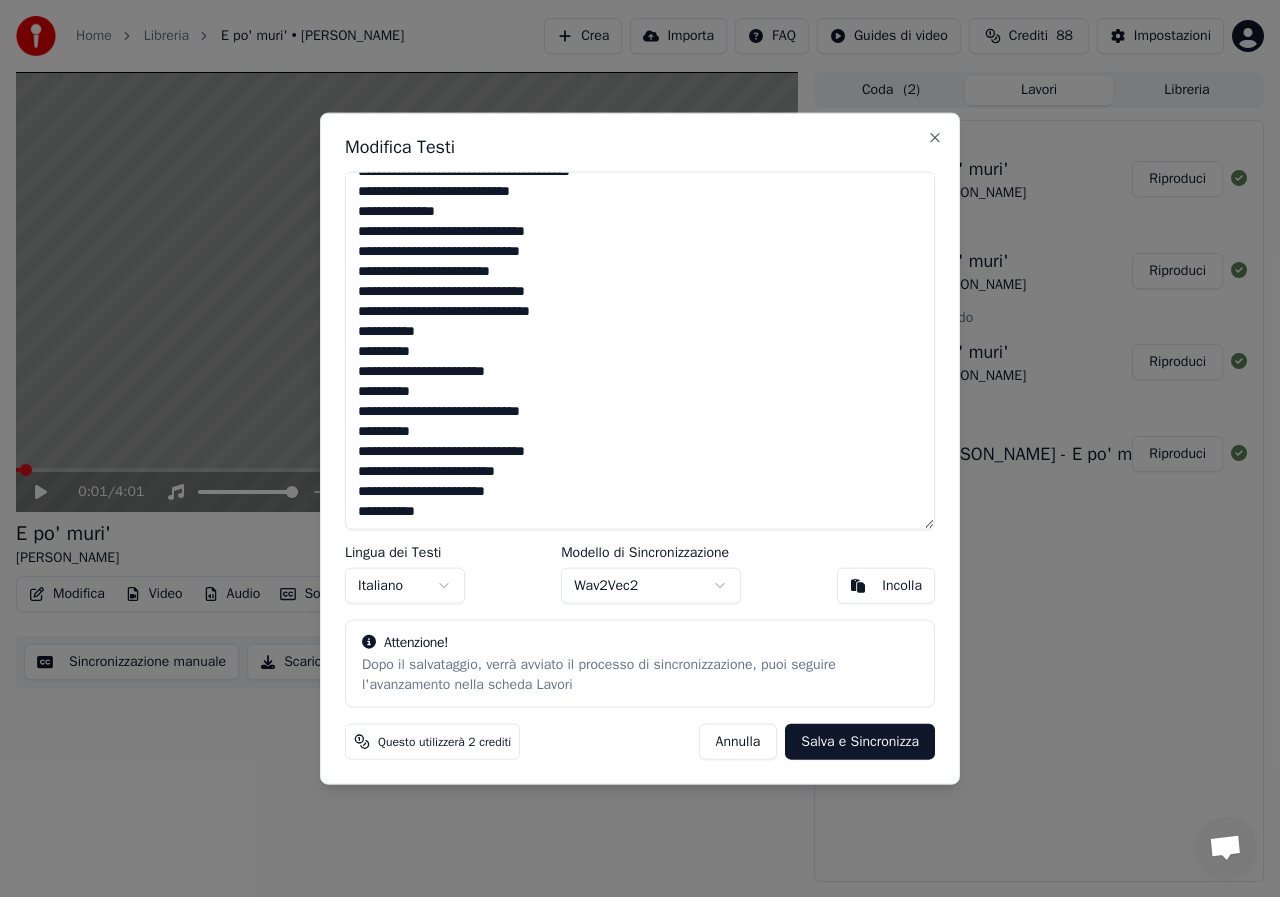 click at bounding box center [640, 350] 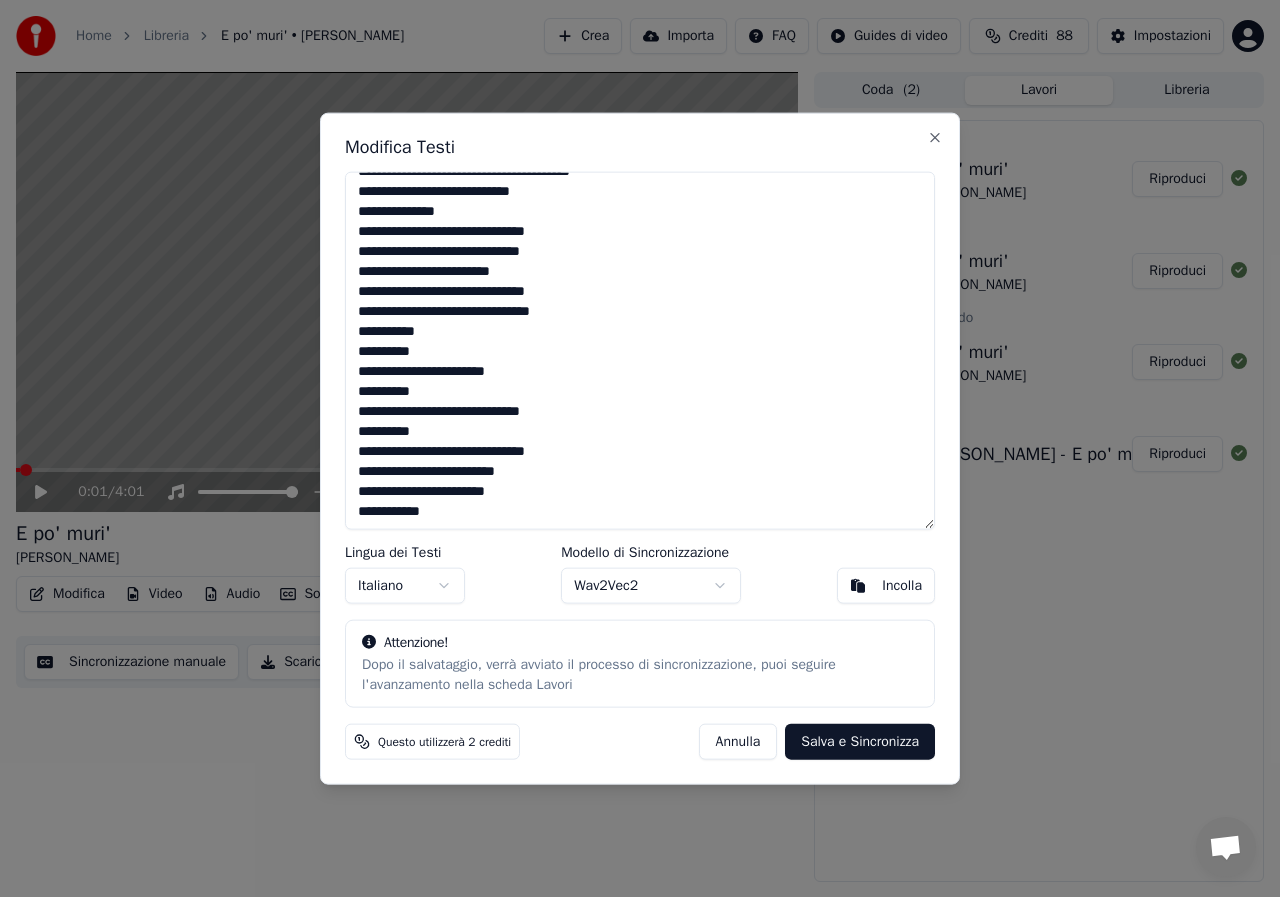 scroll, scrollTop: 690, scrollLeft: 0, axis: vertical 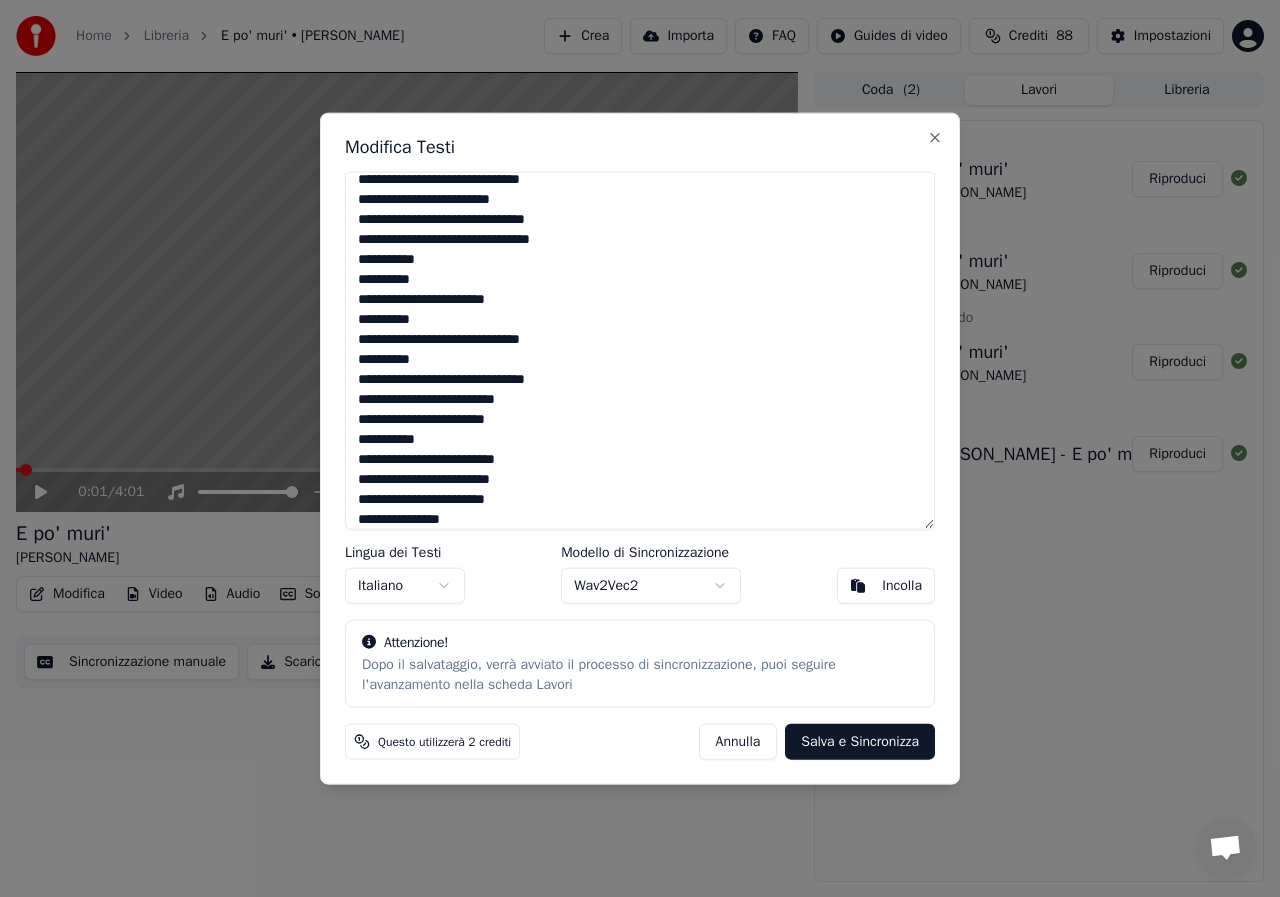 type on "**********" 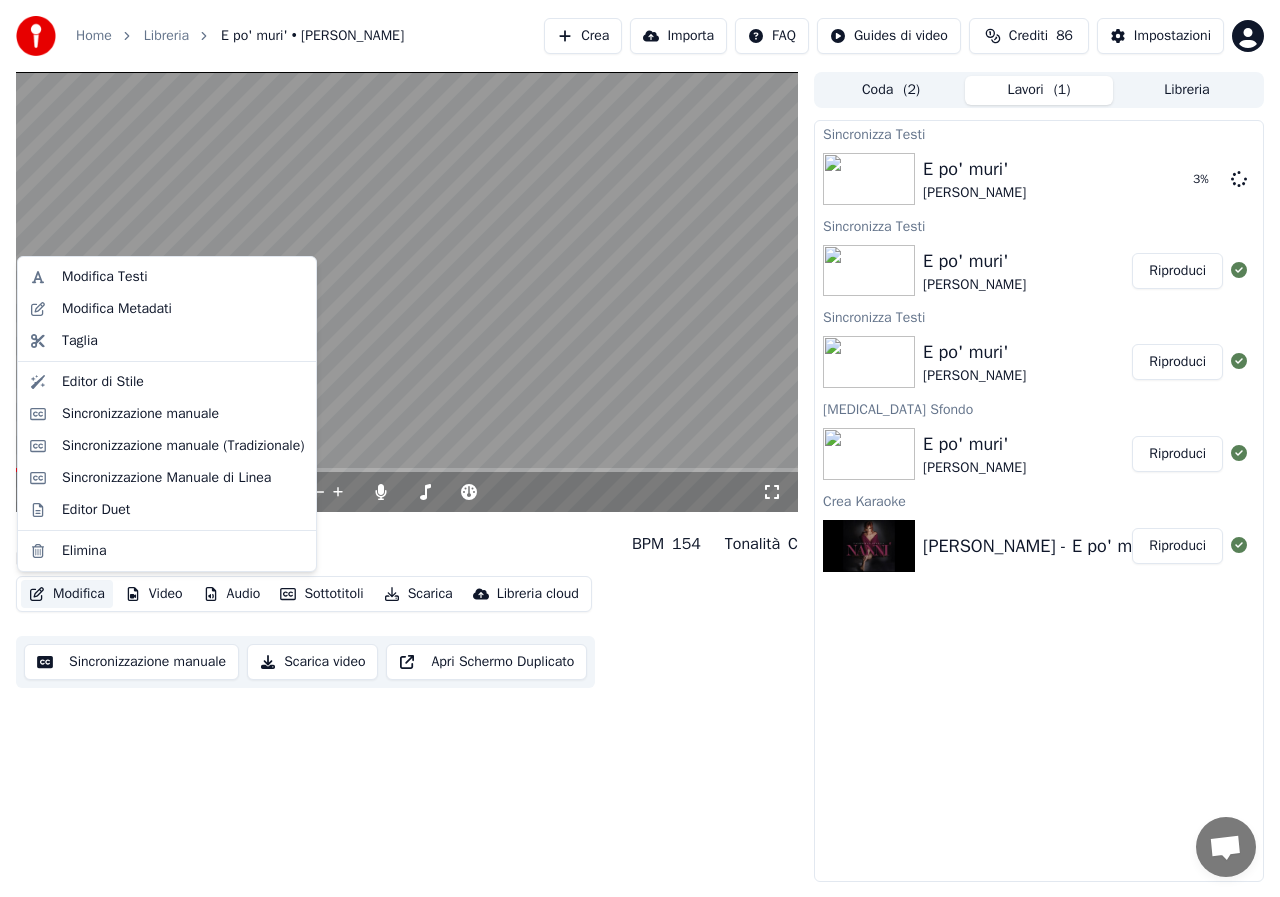 click on "Modifica" at bounding box center [67, 594] 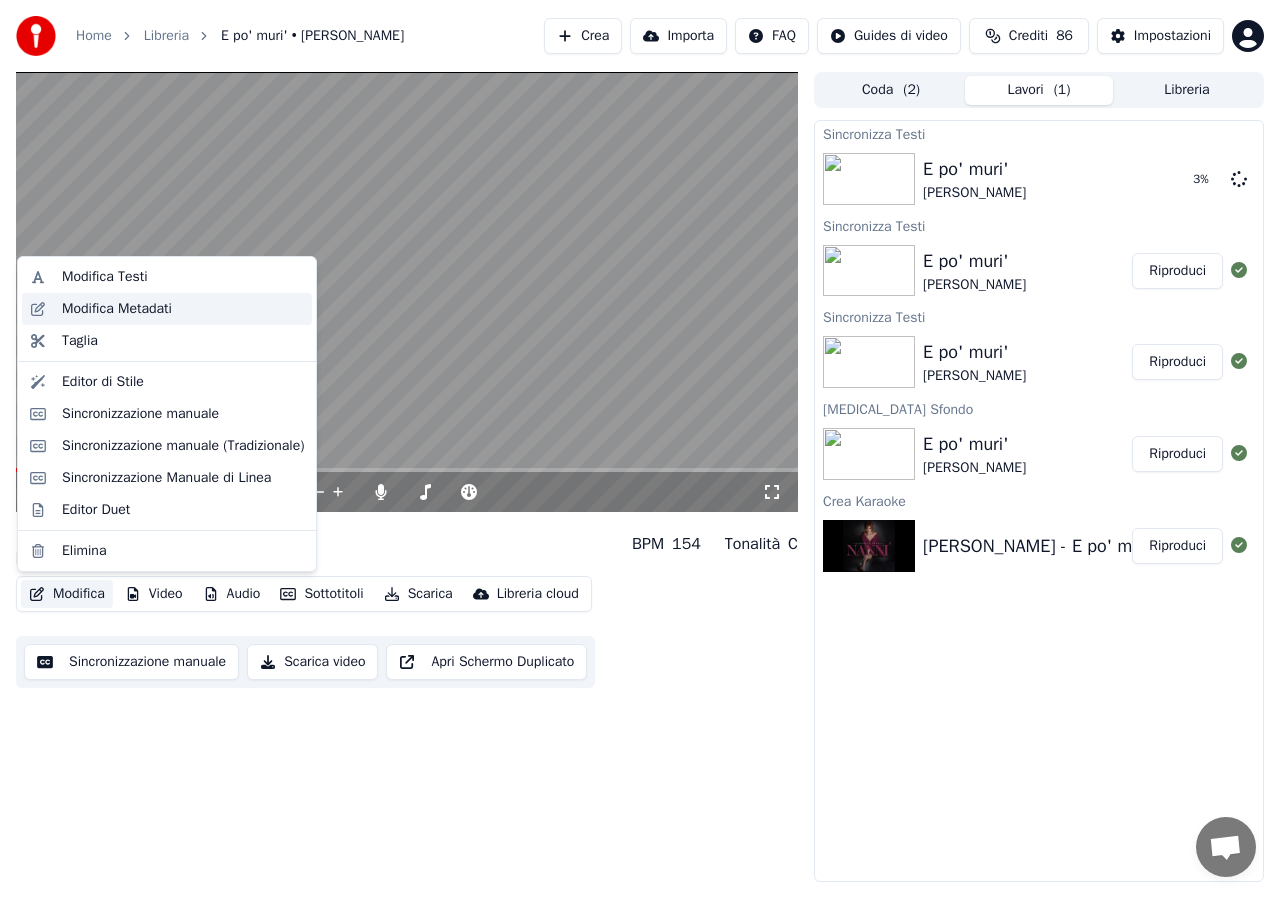 click on "Modifica Metadati" at bounding box center (117, 309) 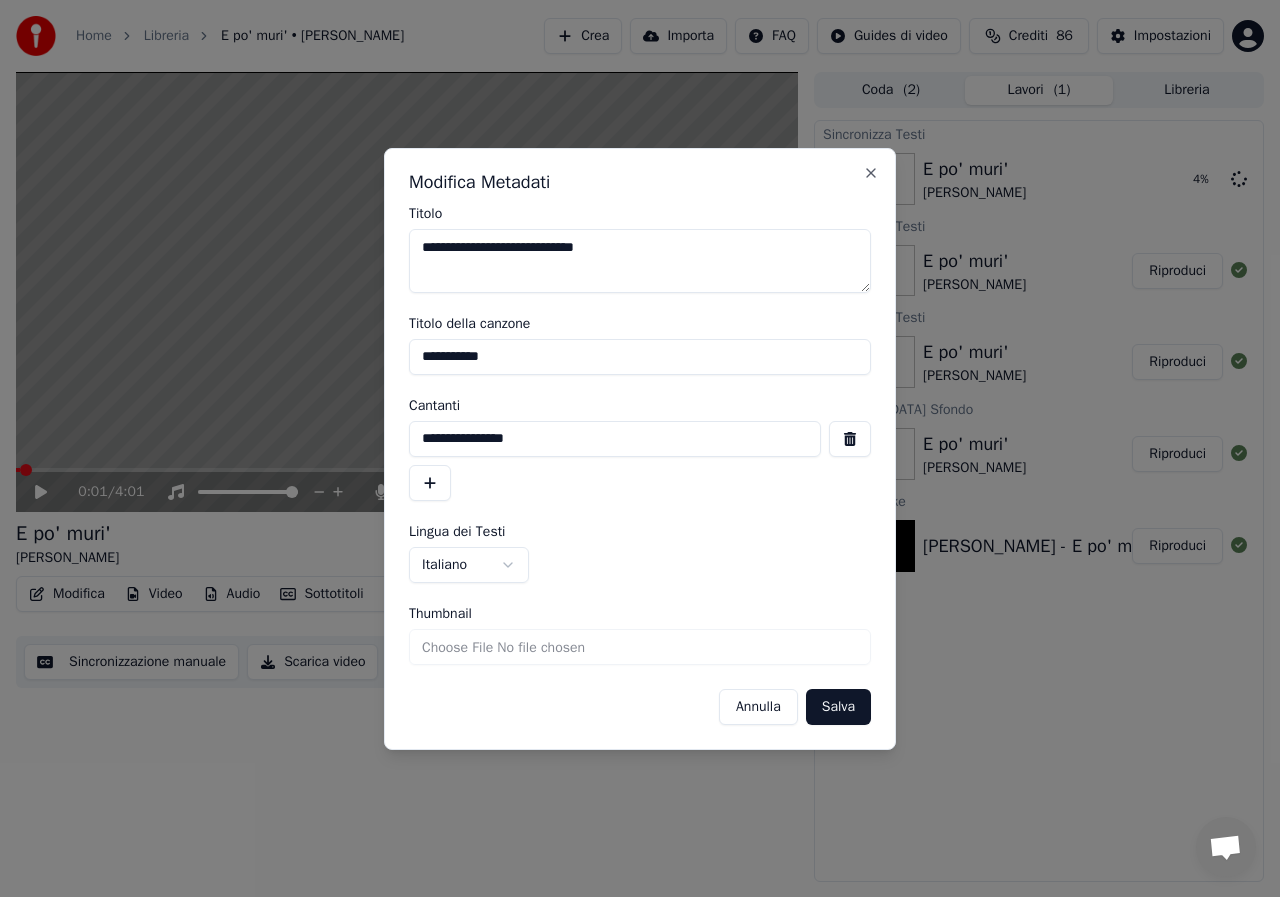 drag, startPoint x: 525, startPoint y: 246, endPoint x: 379, endPoint y: 251, distance: 146.08559 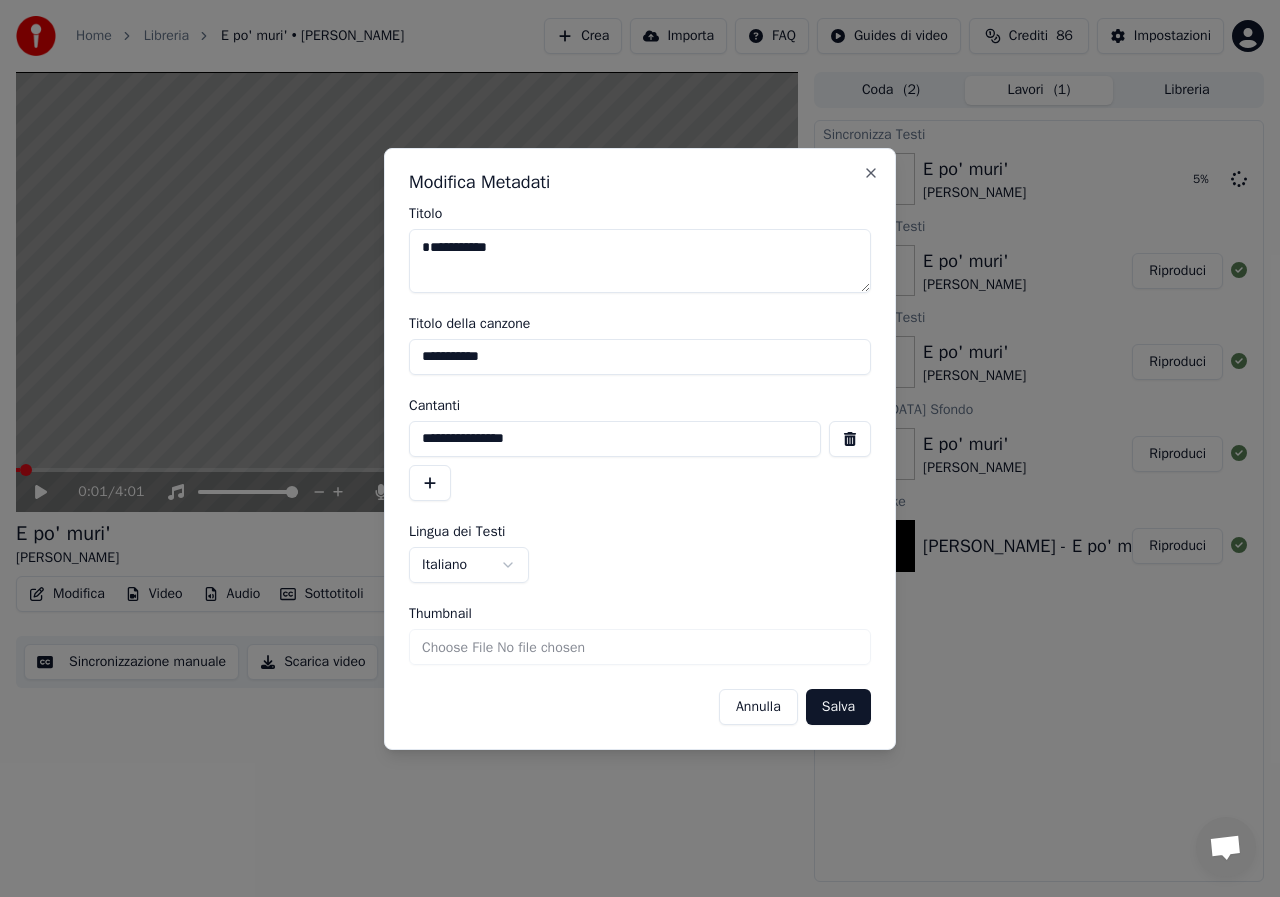 click on "**********" at bounding box center [640, 261] 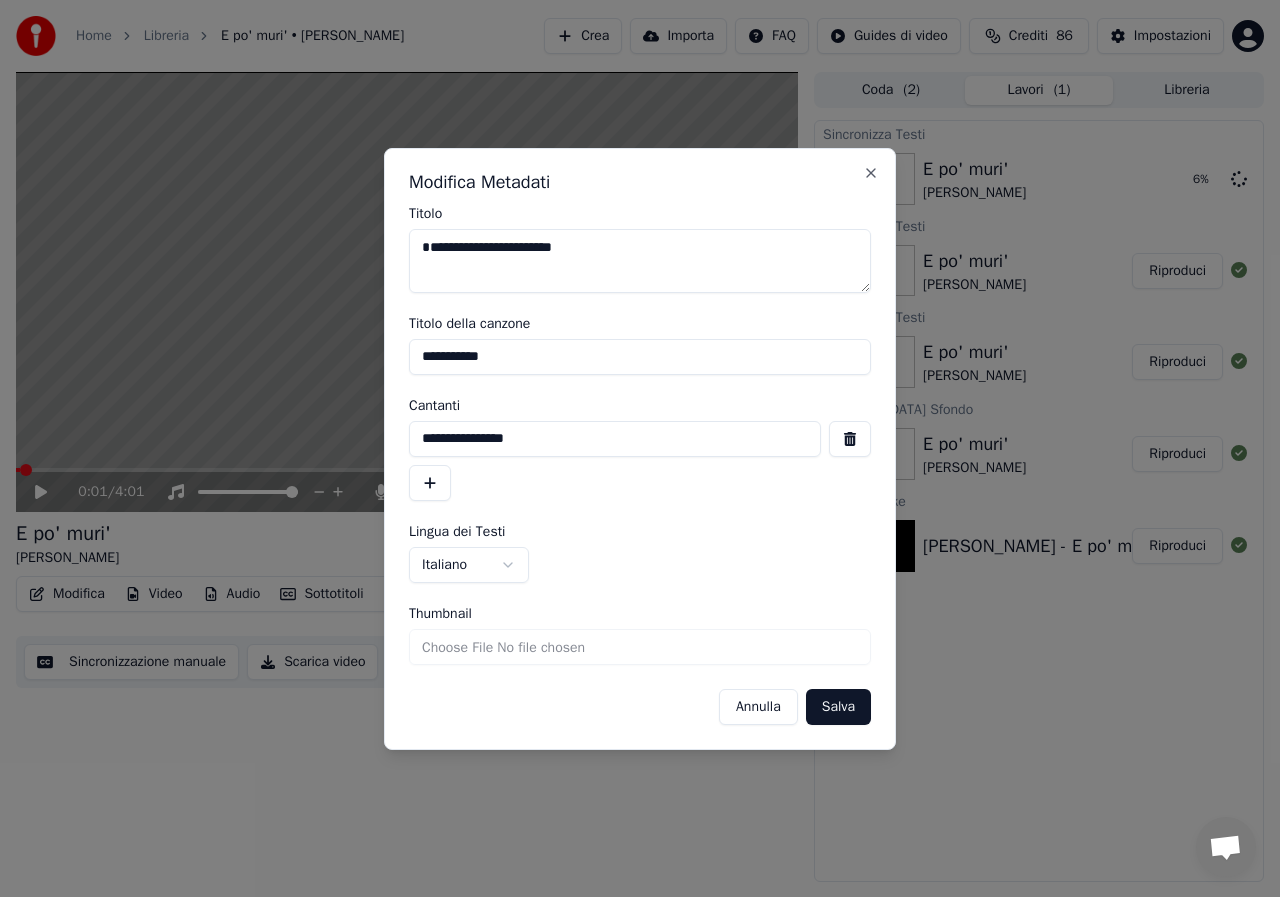 type on "**********" 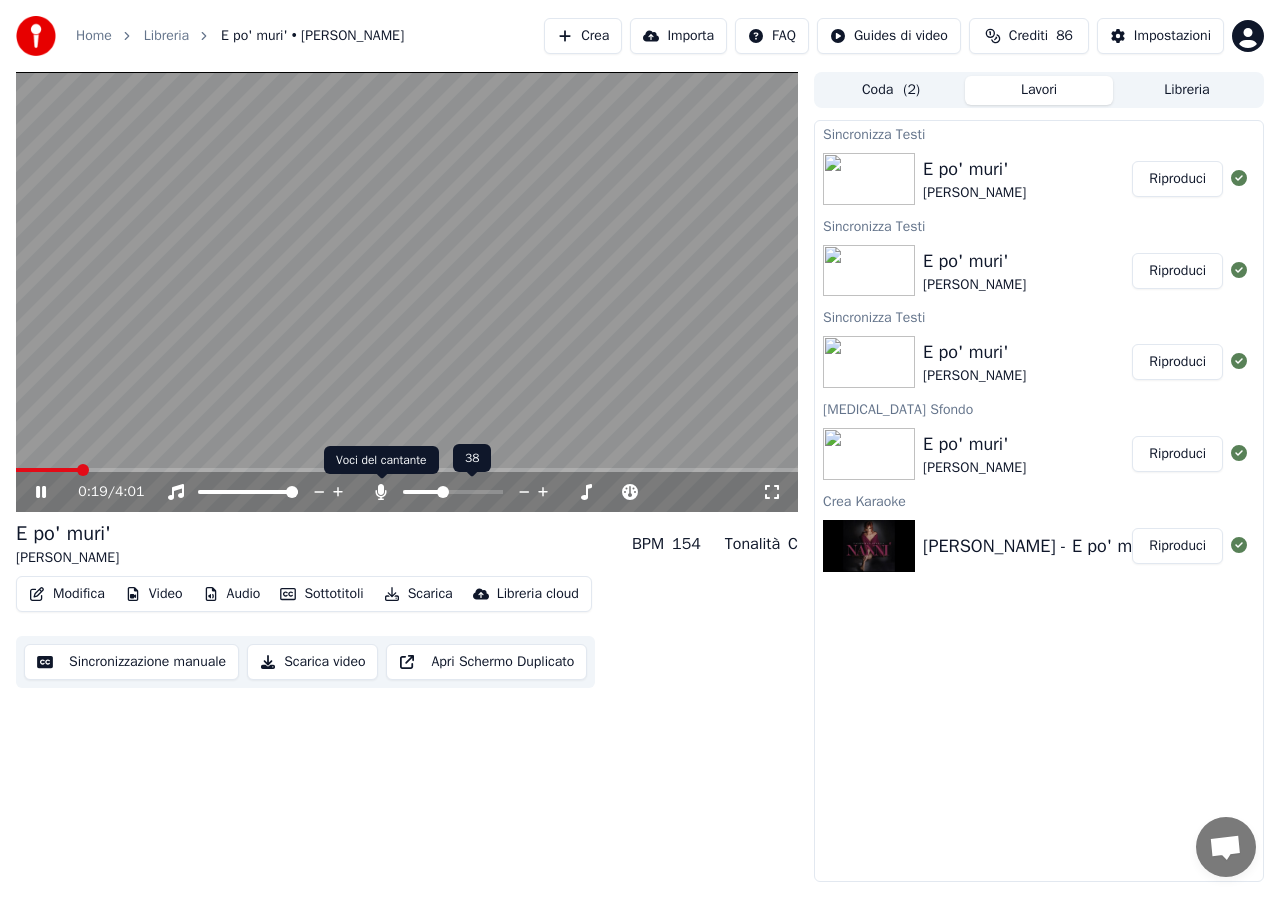 click 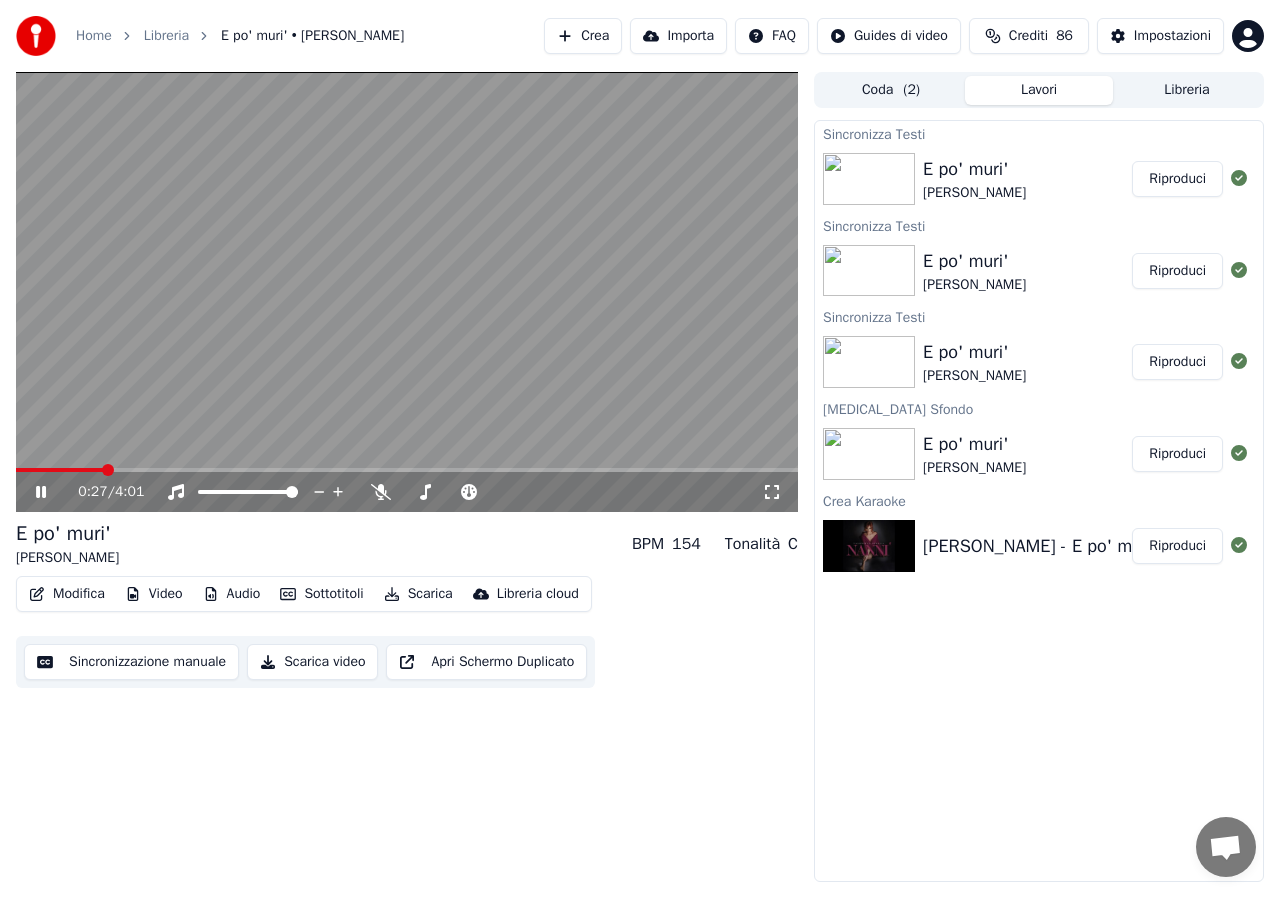 click on "Riproduci" at bounding box center (1177, 179) 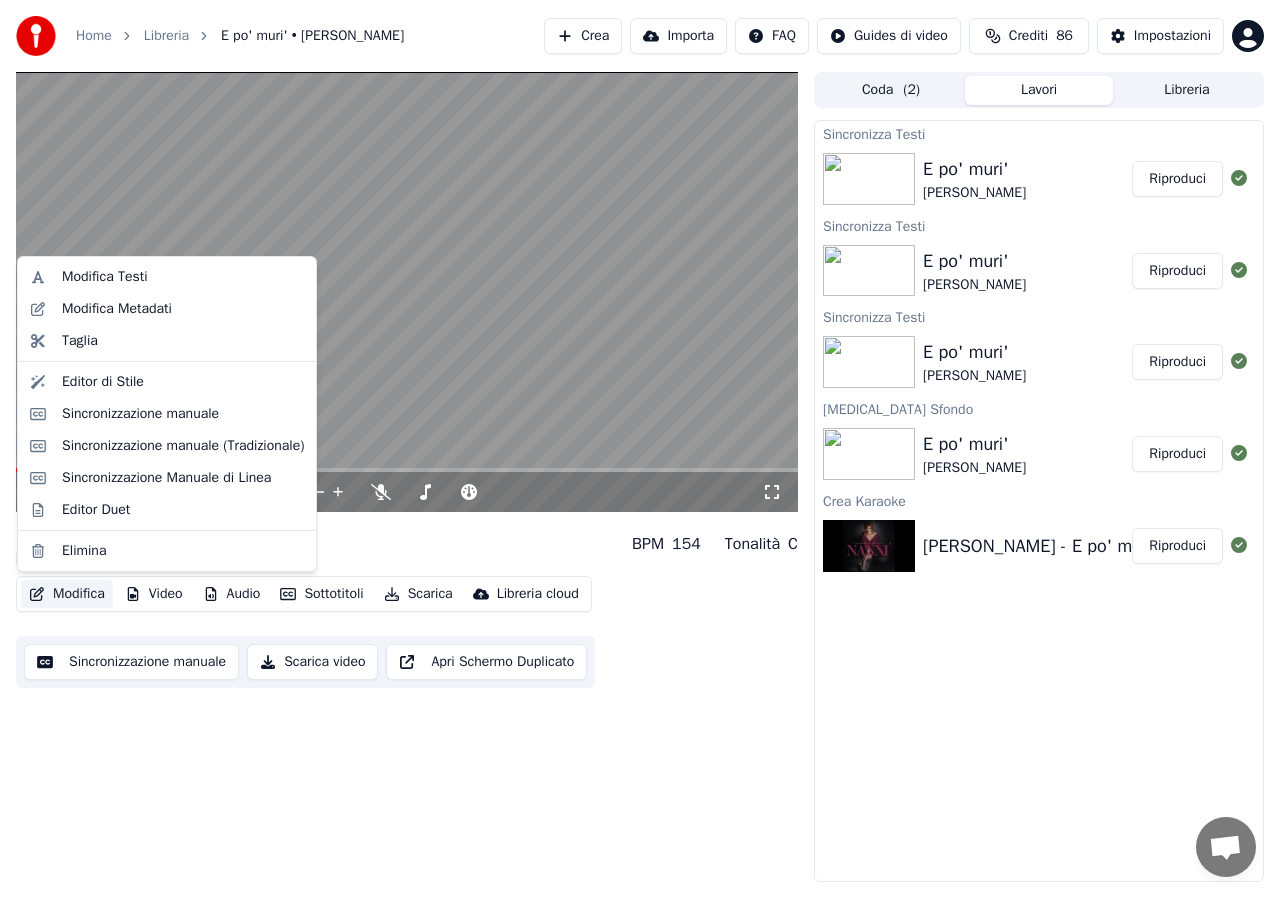 click on "Modifica" at bounding box center (67, 594) 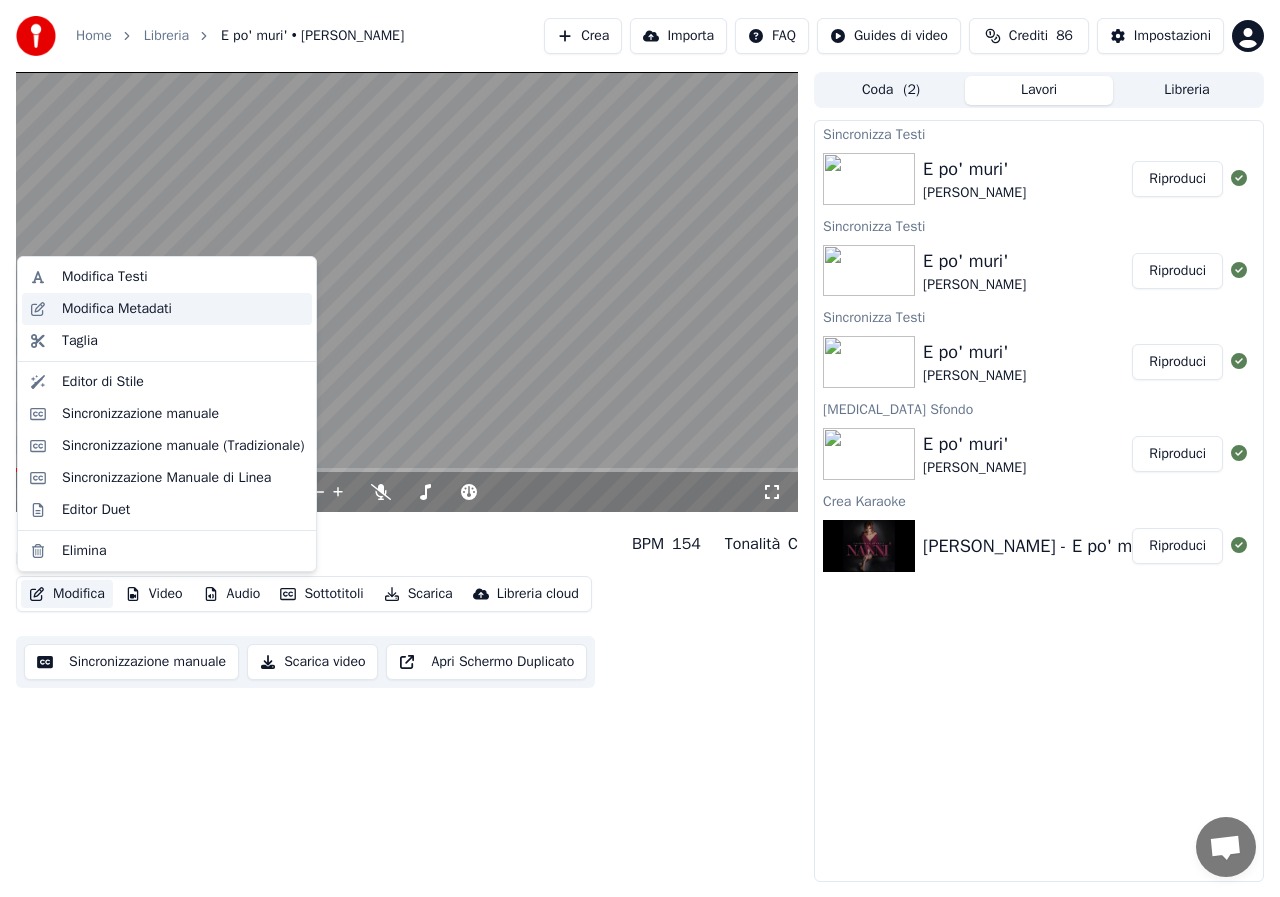 click on "Modifica Metadati" at bounding box center (117, 309) 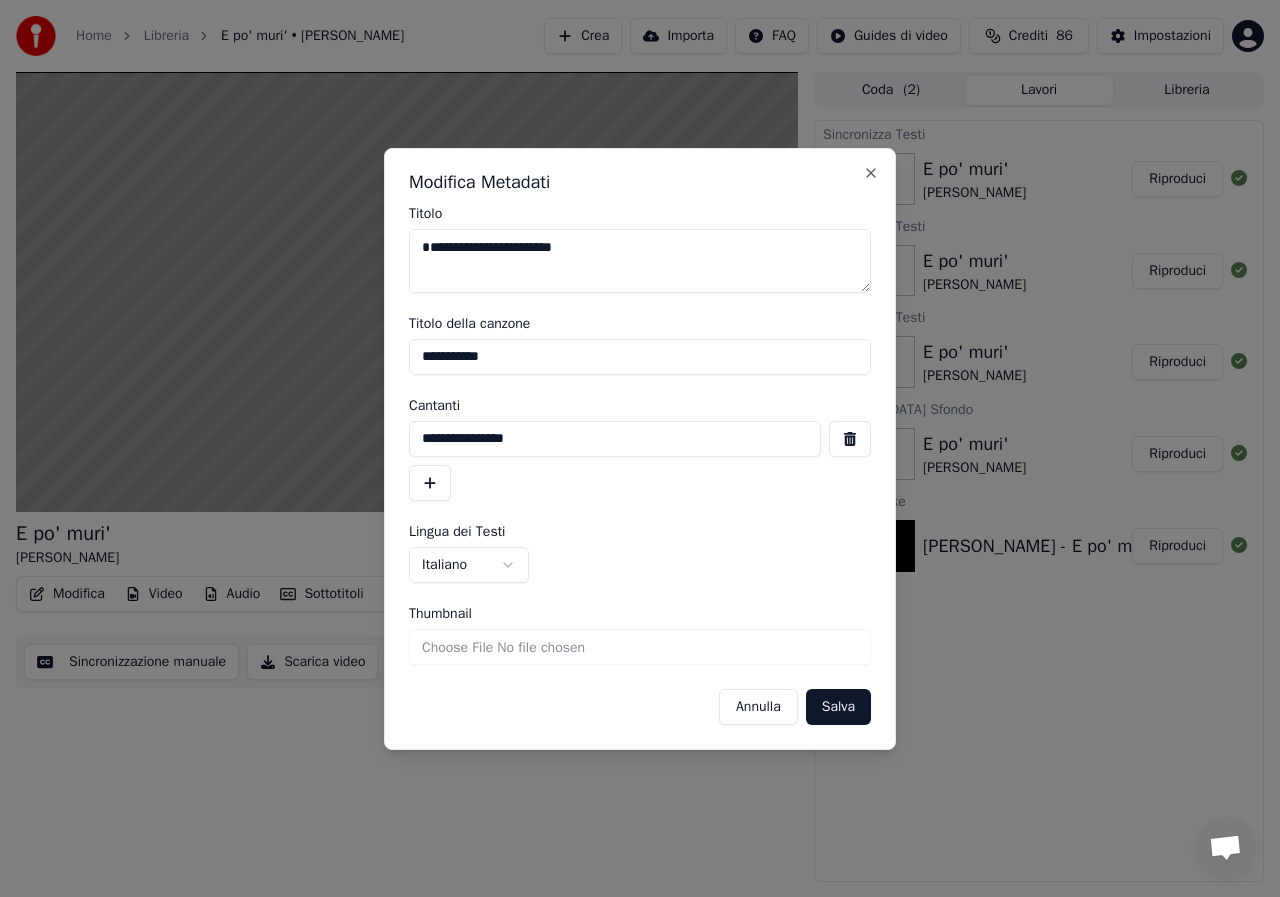 drag, startPoint x: 523, startPoint y: 444, endPoint x: 374, endPoint y: 437, distance: 149.16434 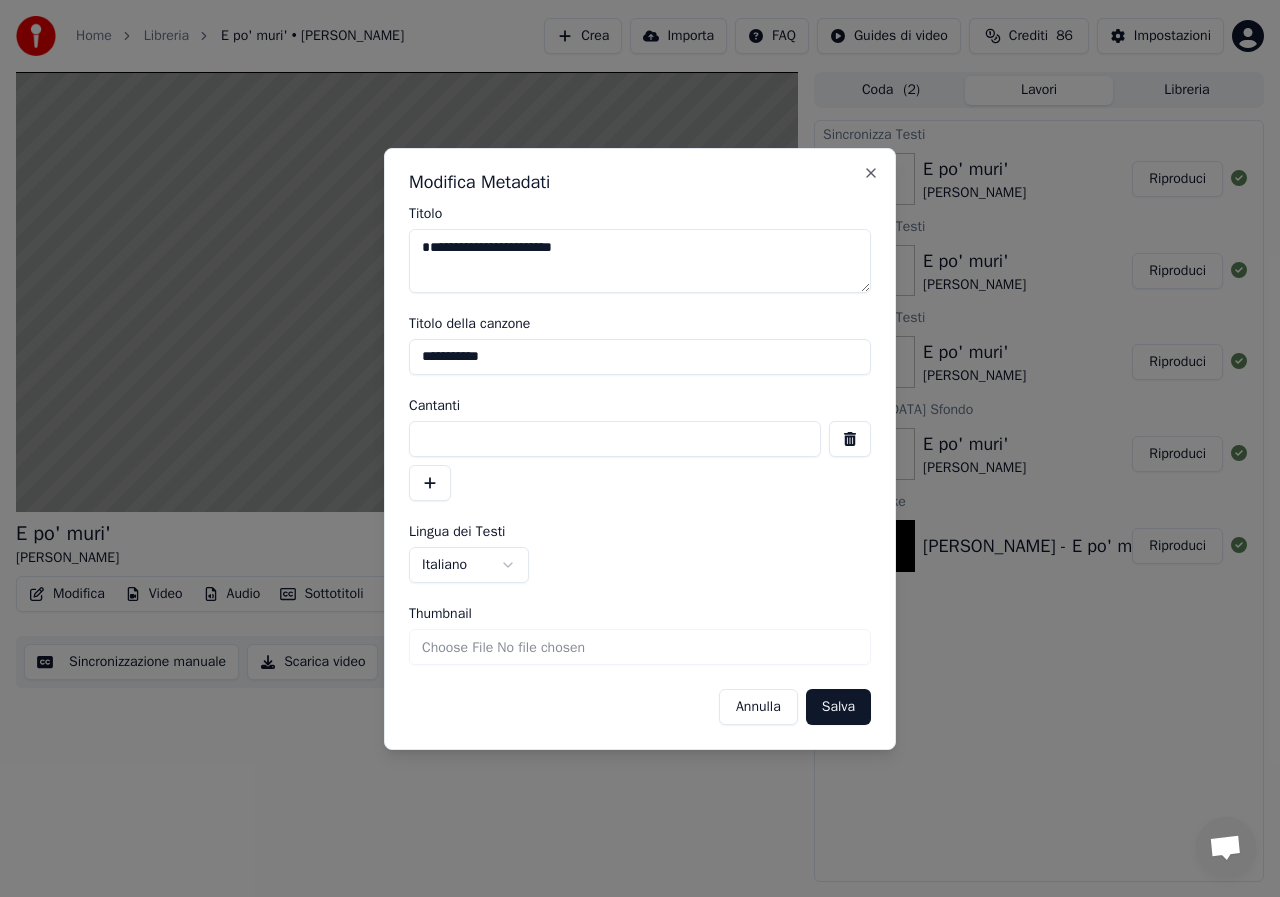 type 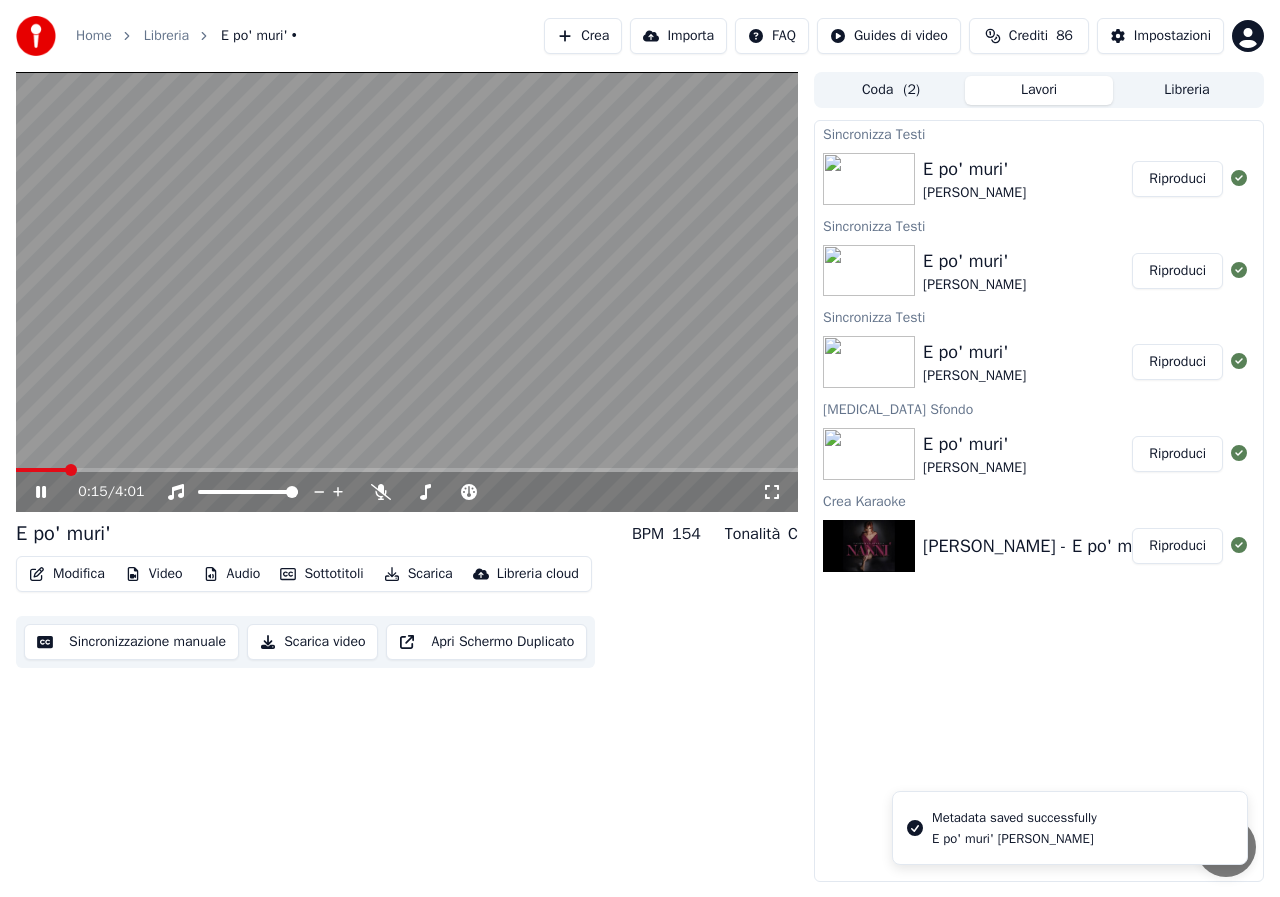 click on "Riproduci" at bounding box center [1177, 179] 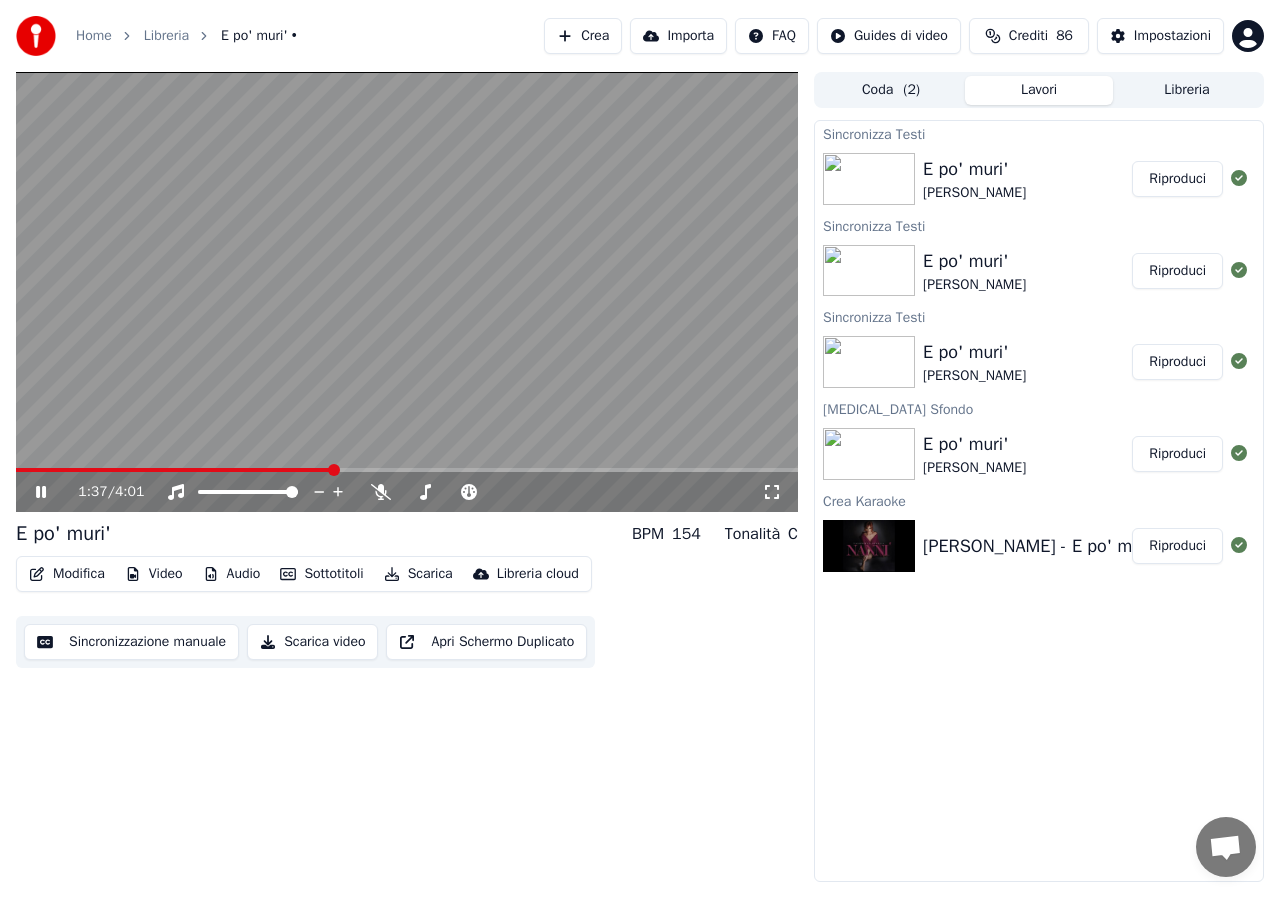 click at bounding box center [174, 470] 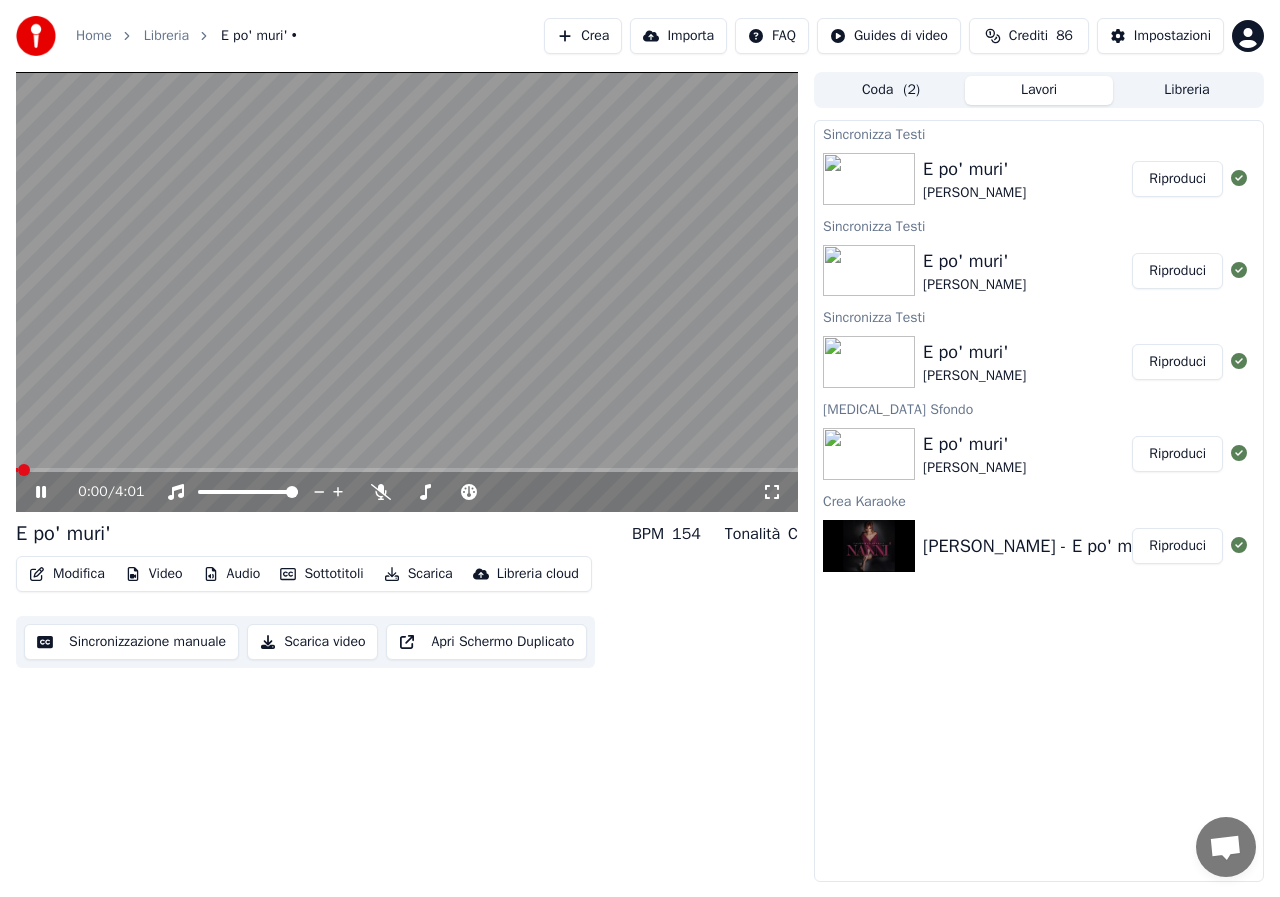 click 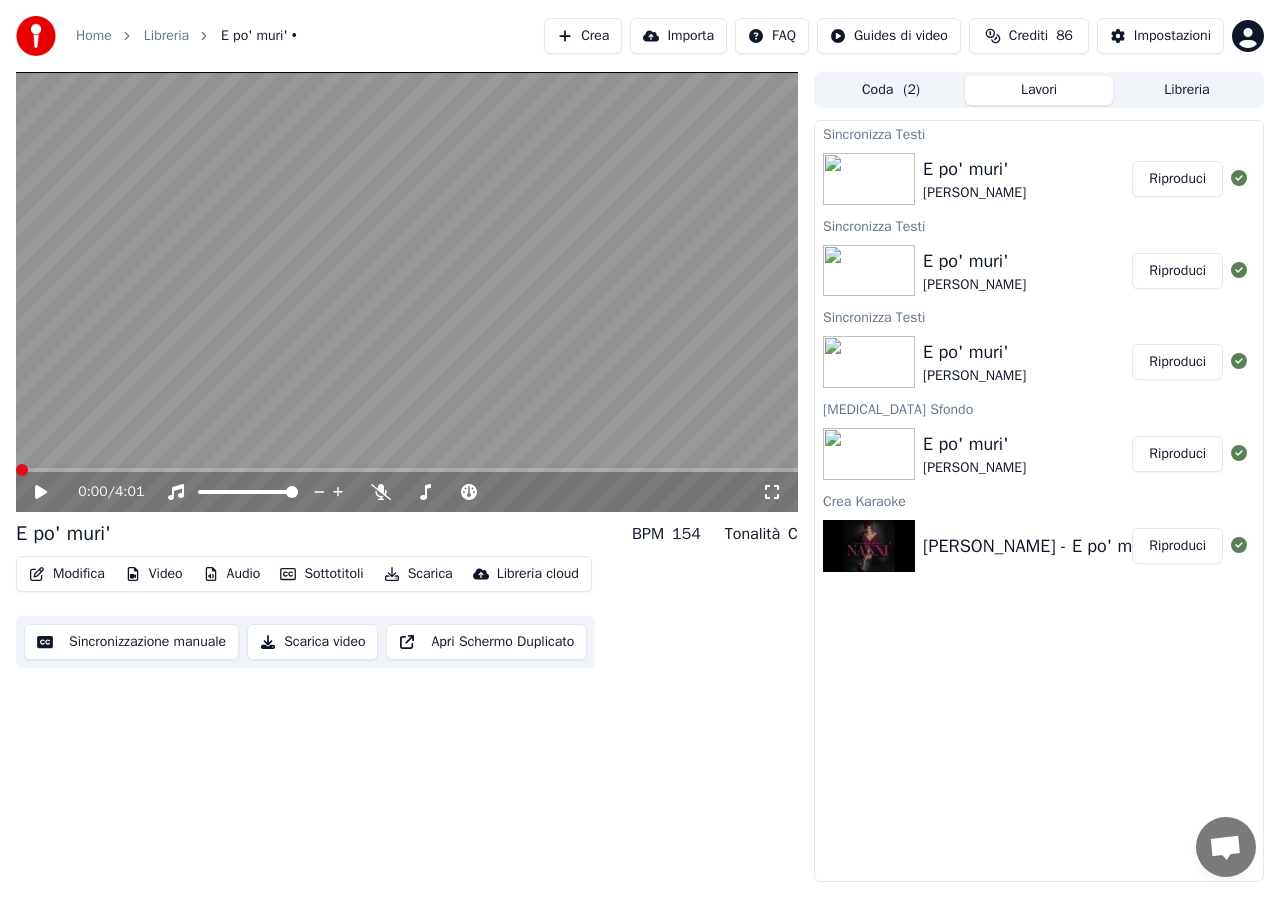 click at bounding box center (22, 470) 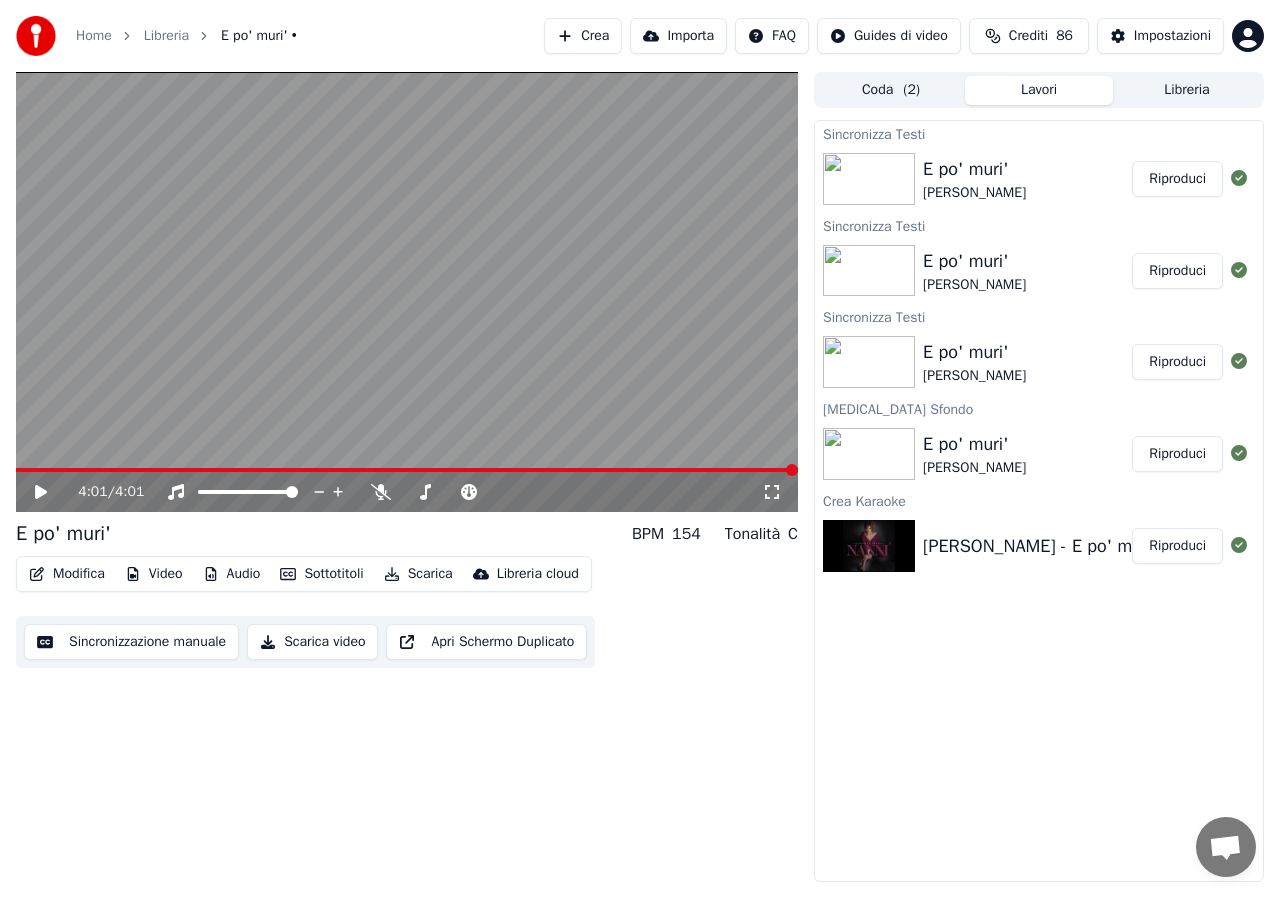 click 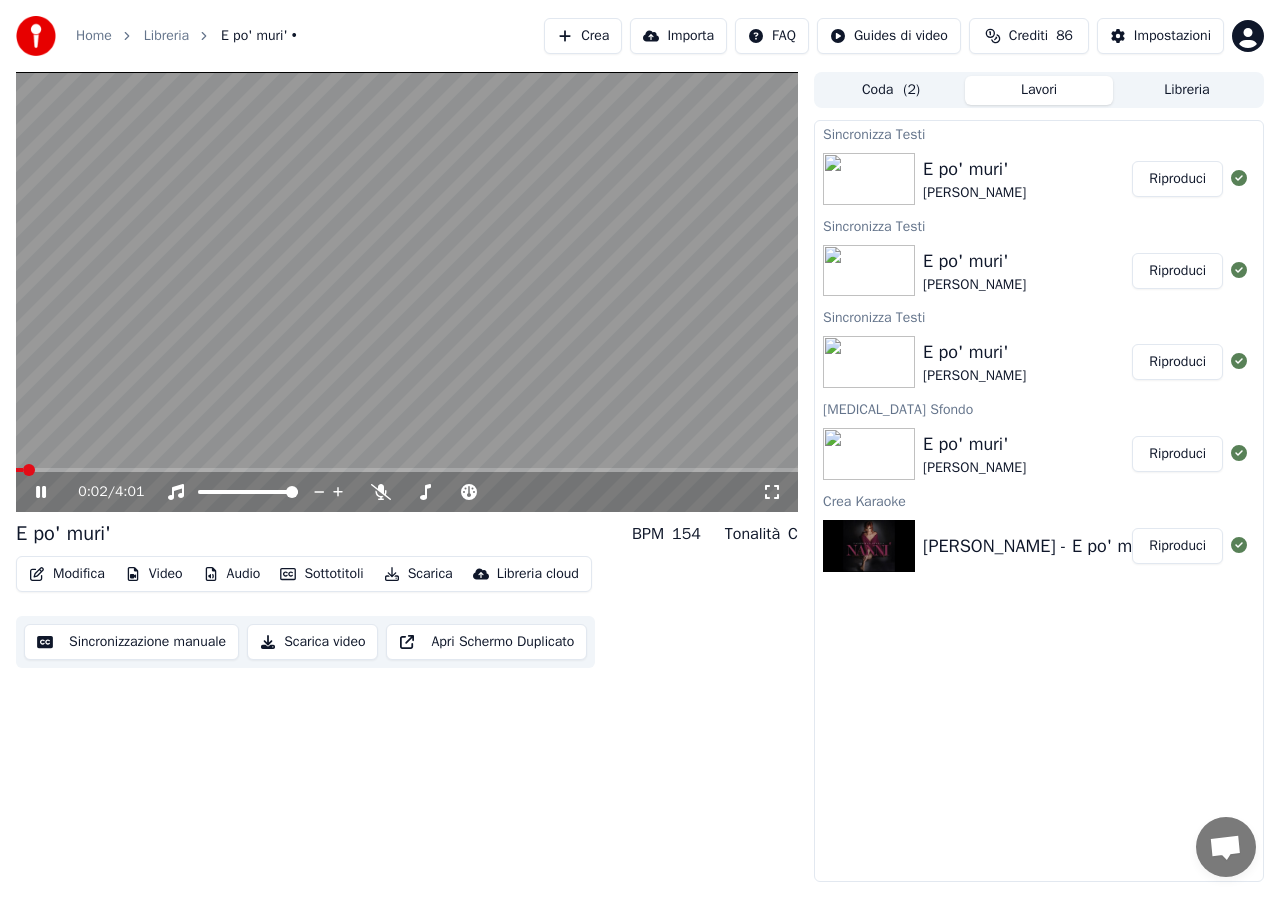 click 